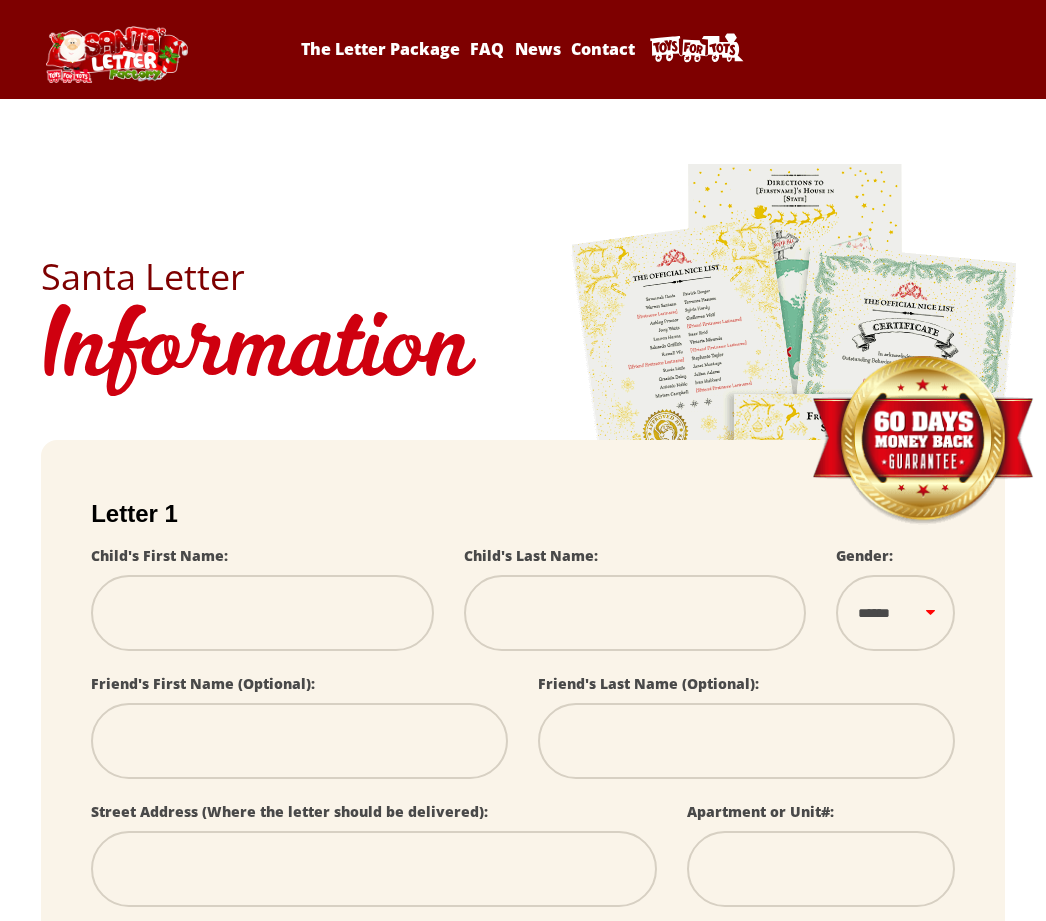 scroll, scrollTop: 0, scrollLeft: 0, axis: both 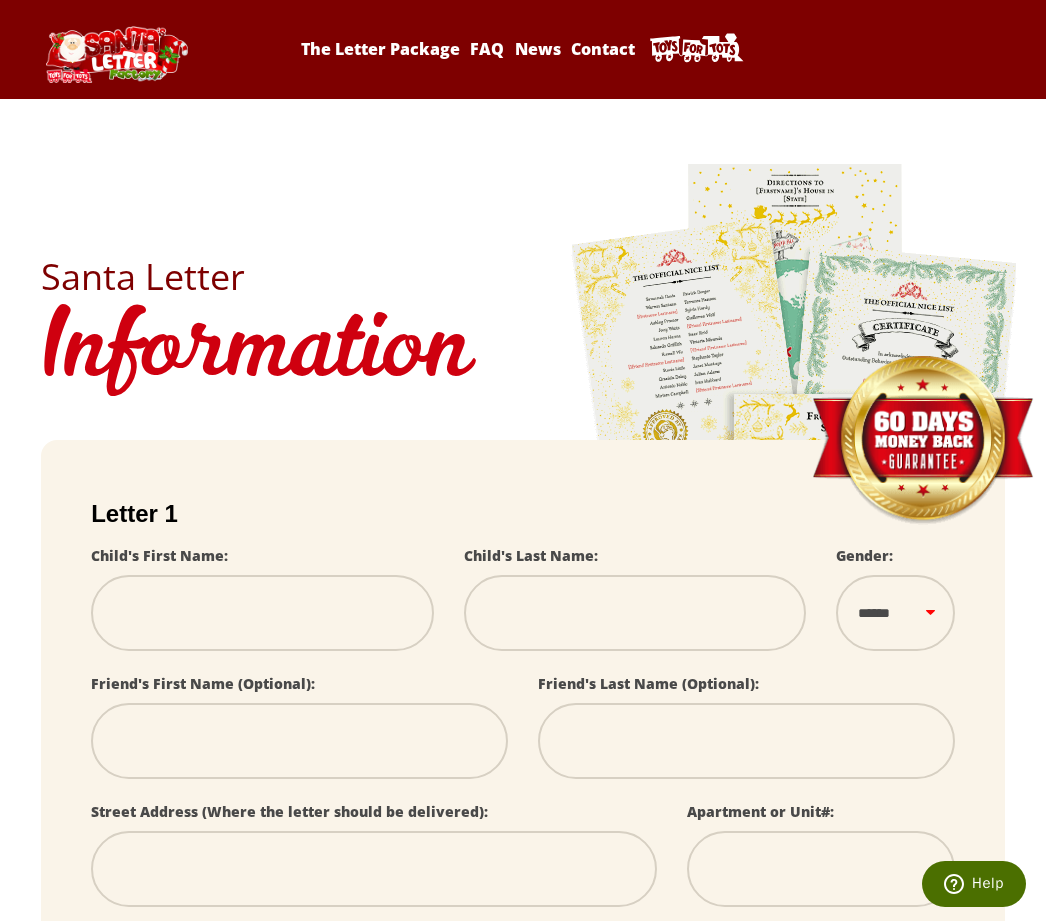 click at bounding box center (262, 613) 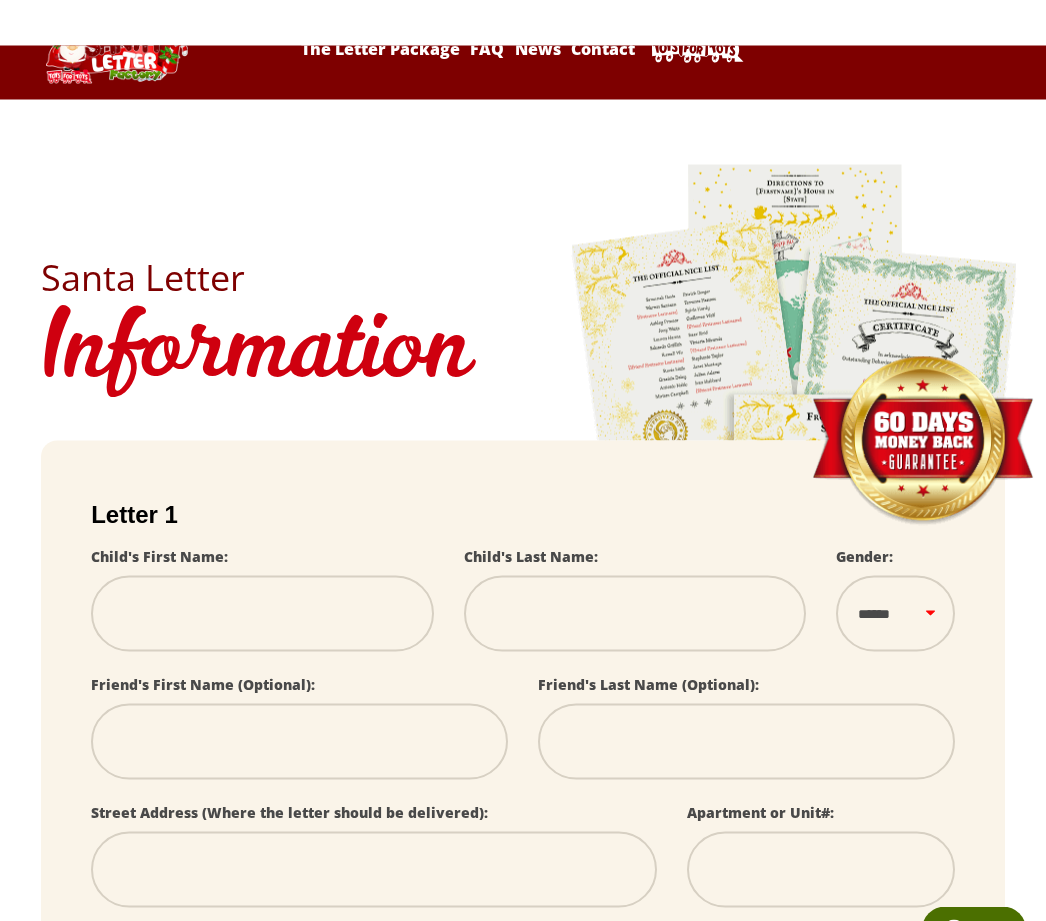 scroll, scrollTop: 47, scrollLeft: 0, axis: vertical 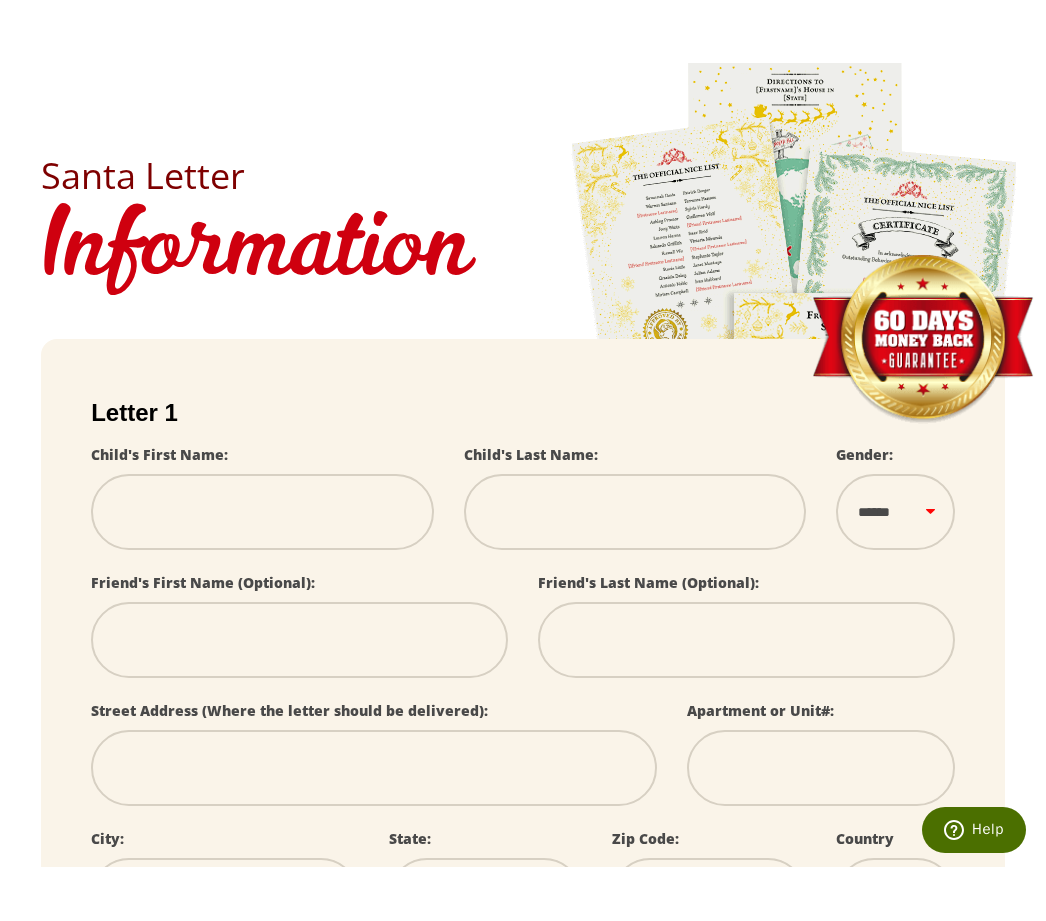 type on "*" 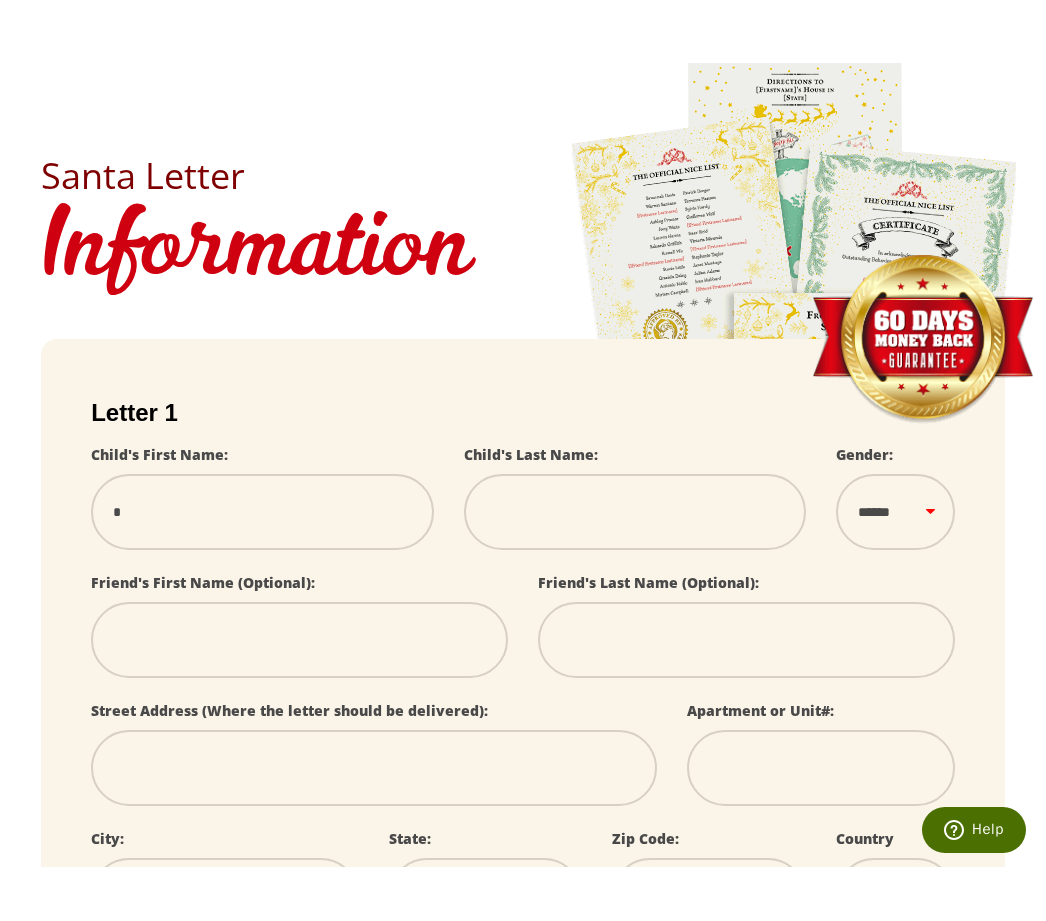 type on "**" 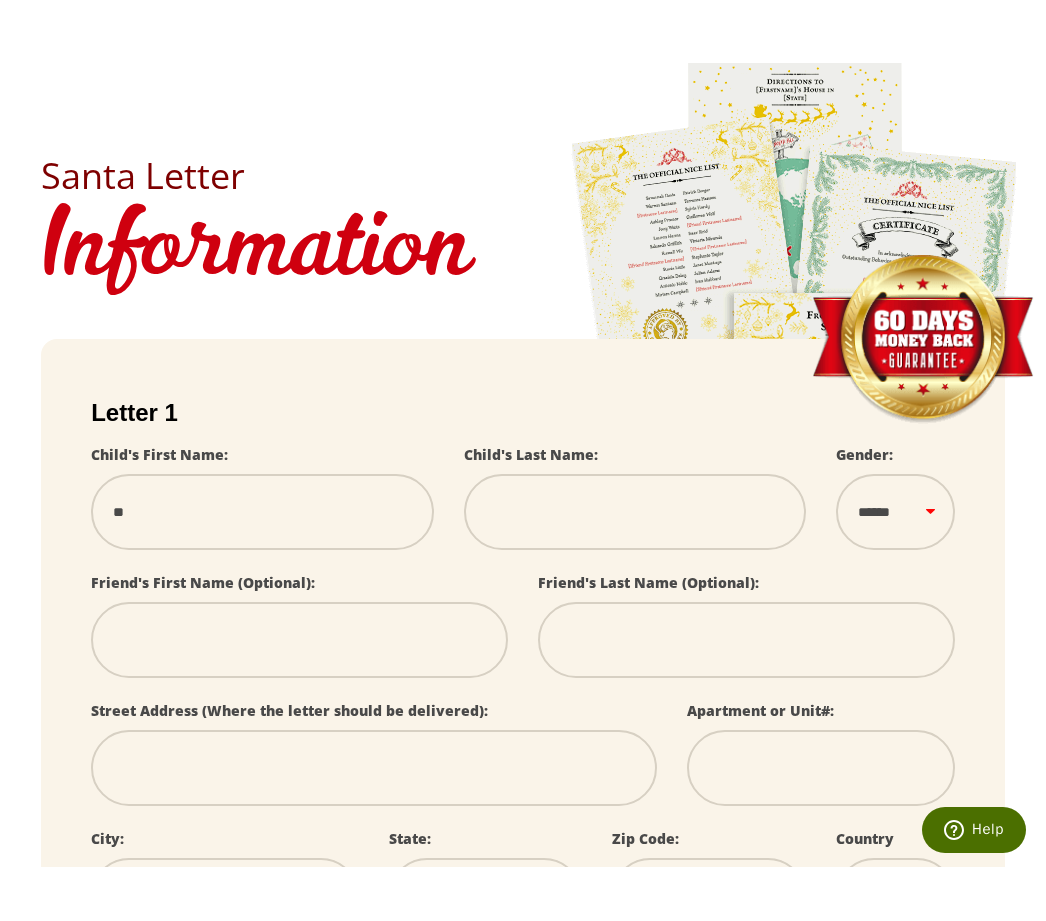 type on "***" 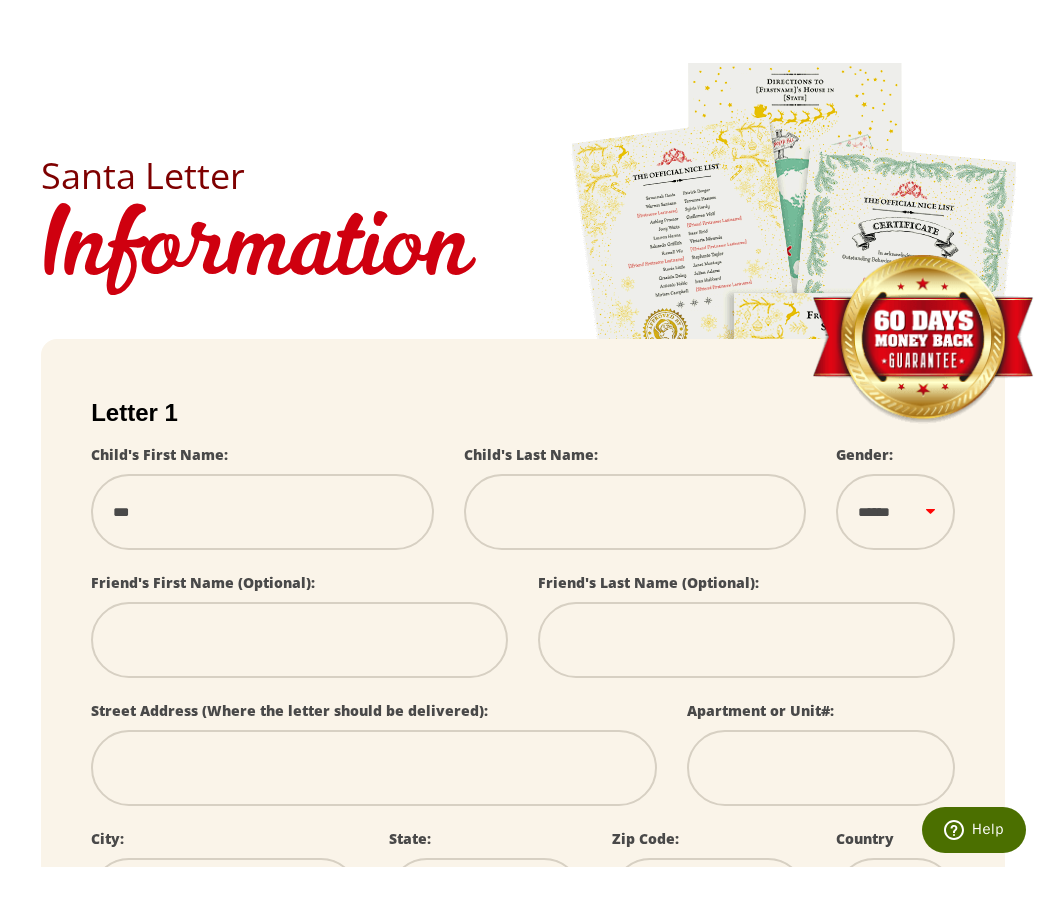 select 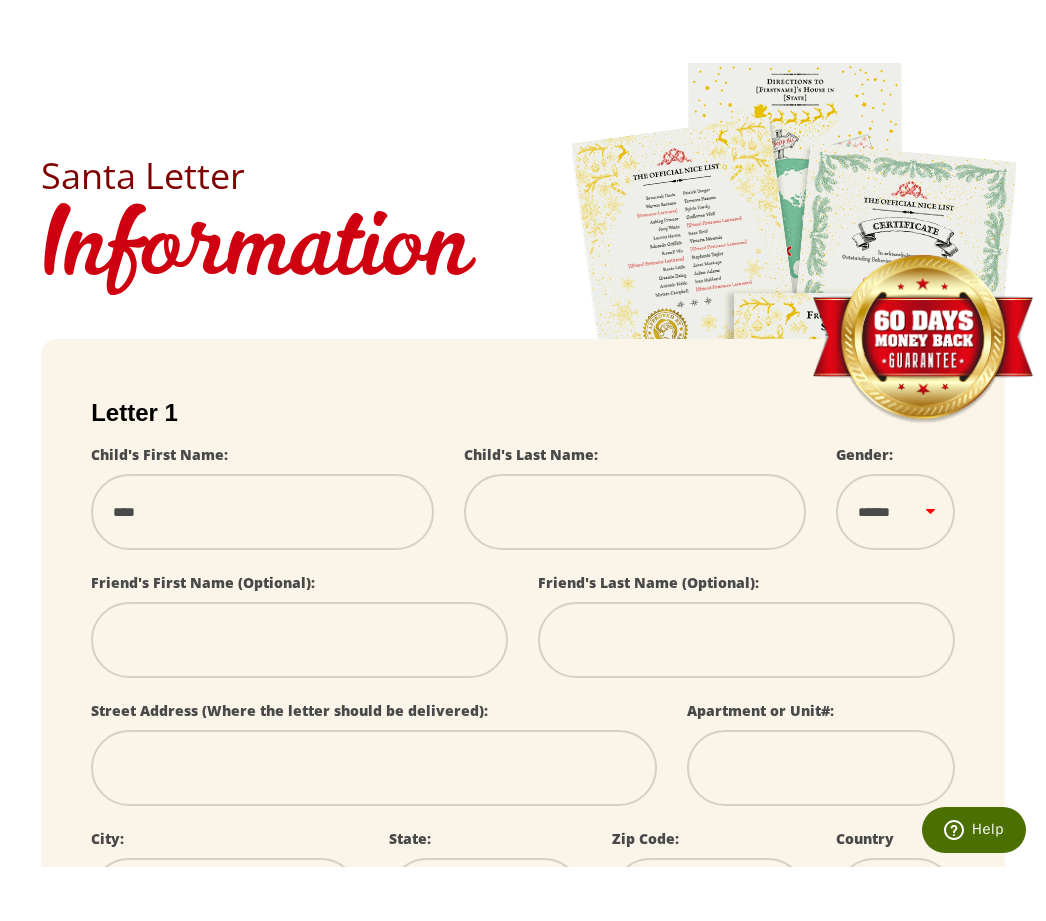 type on "*****" 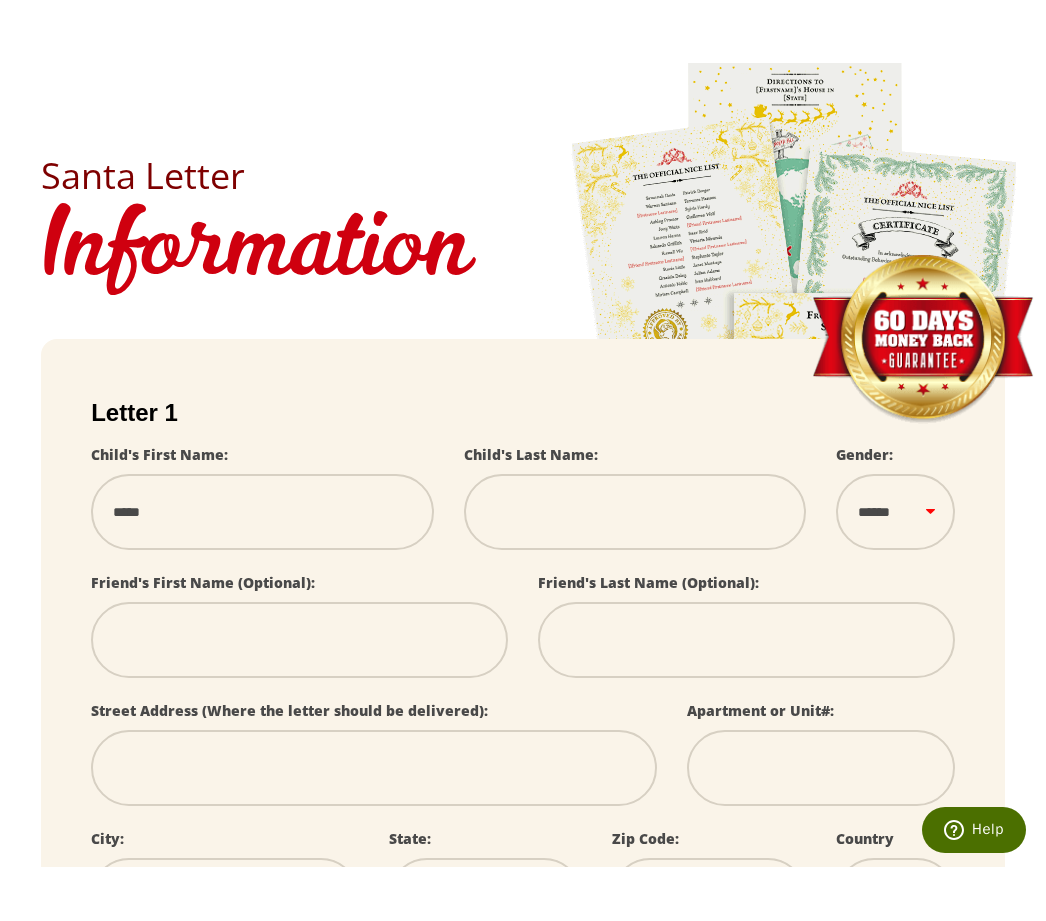 type on "******" 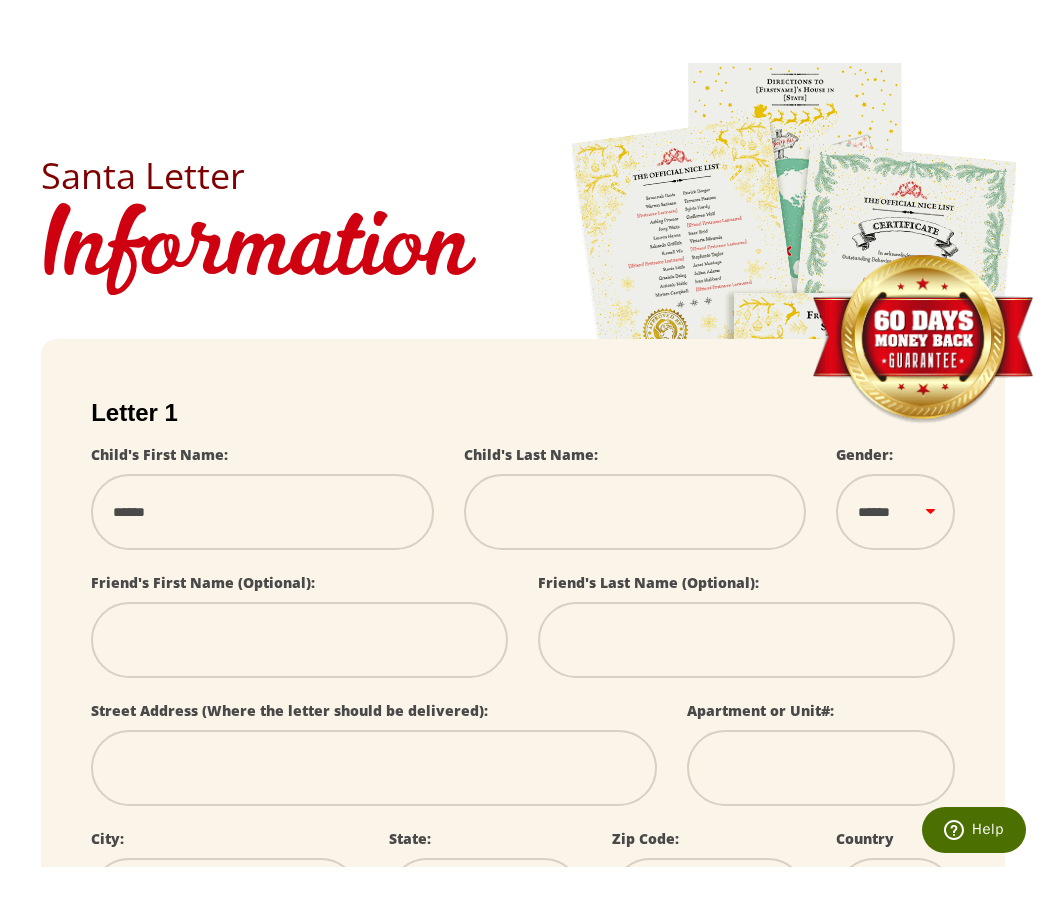 select 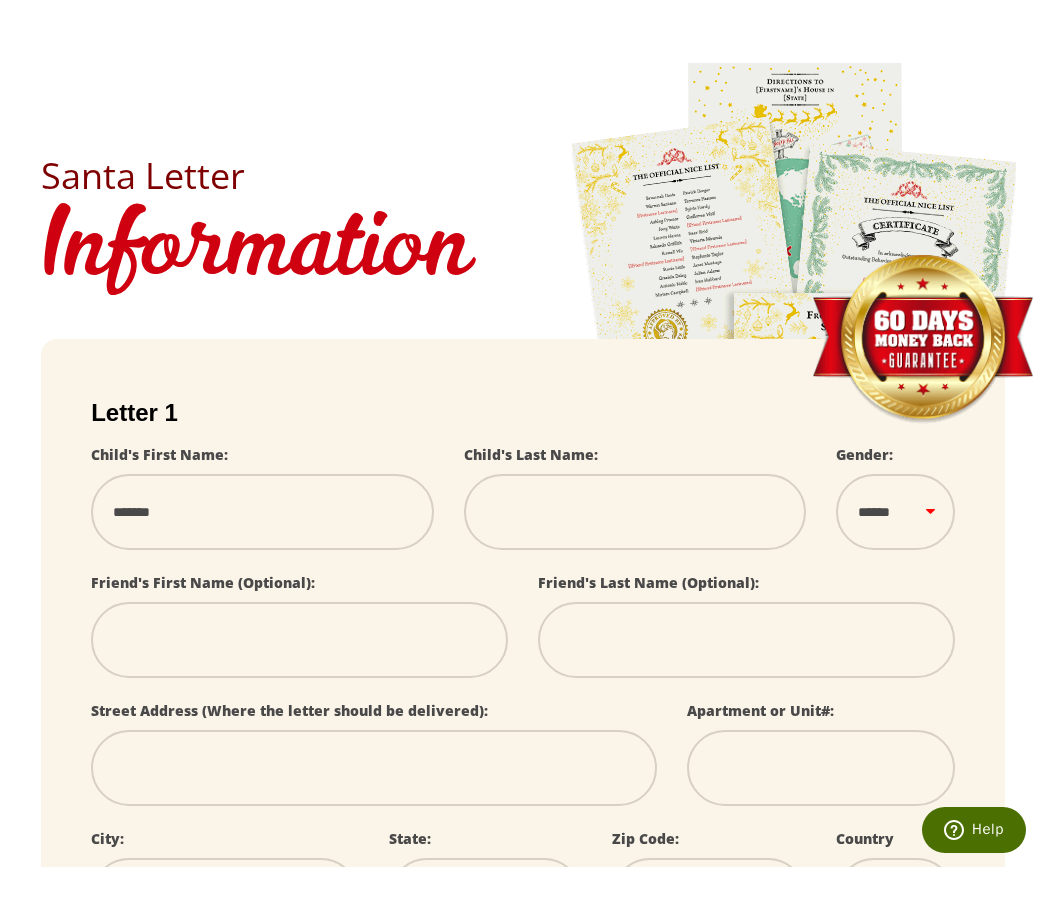 type on "*******" 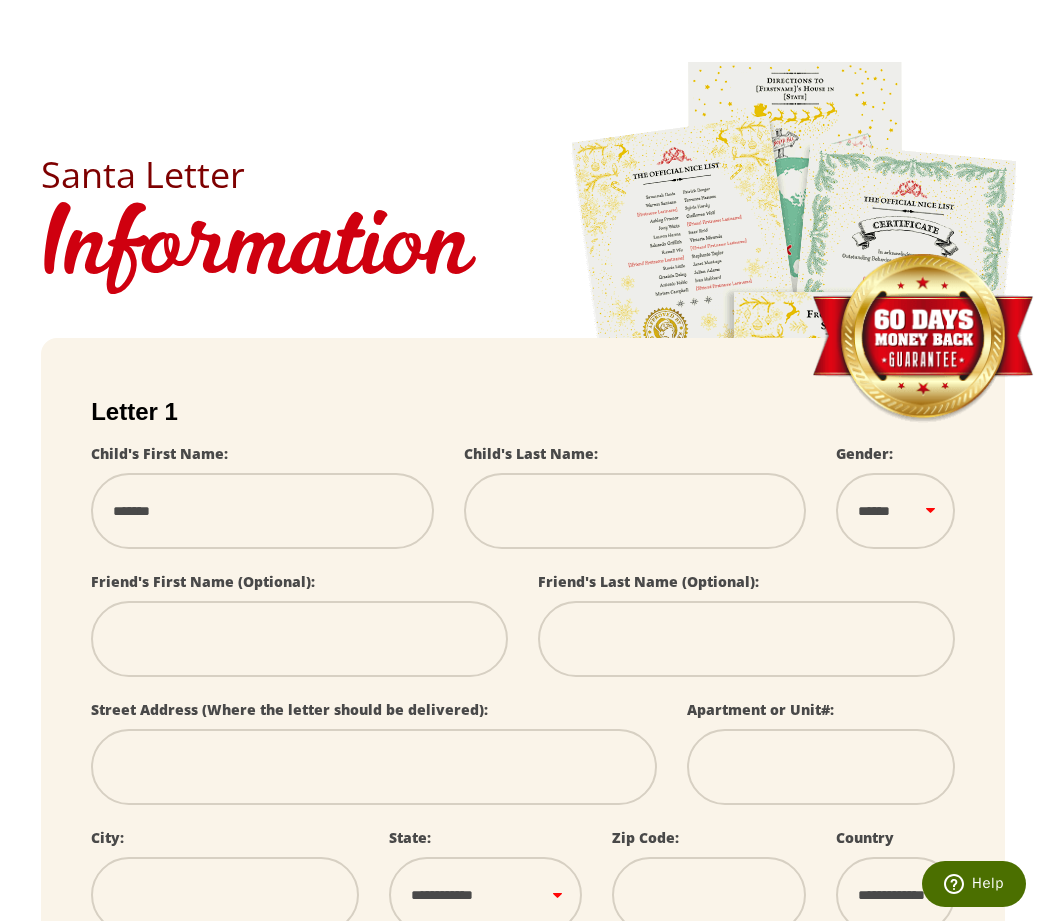 click on "*******" at bounding box center [262, 511] 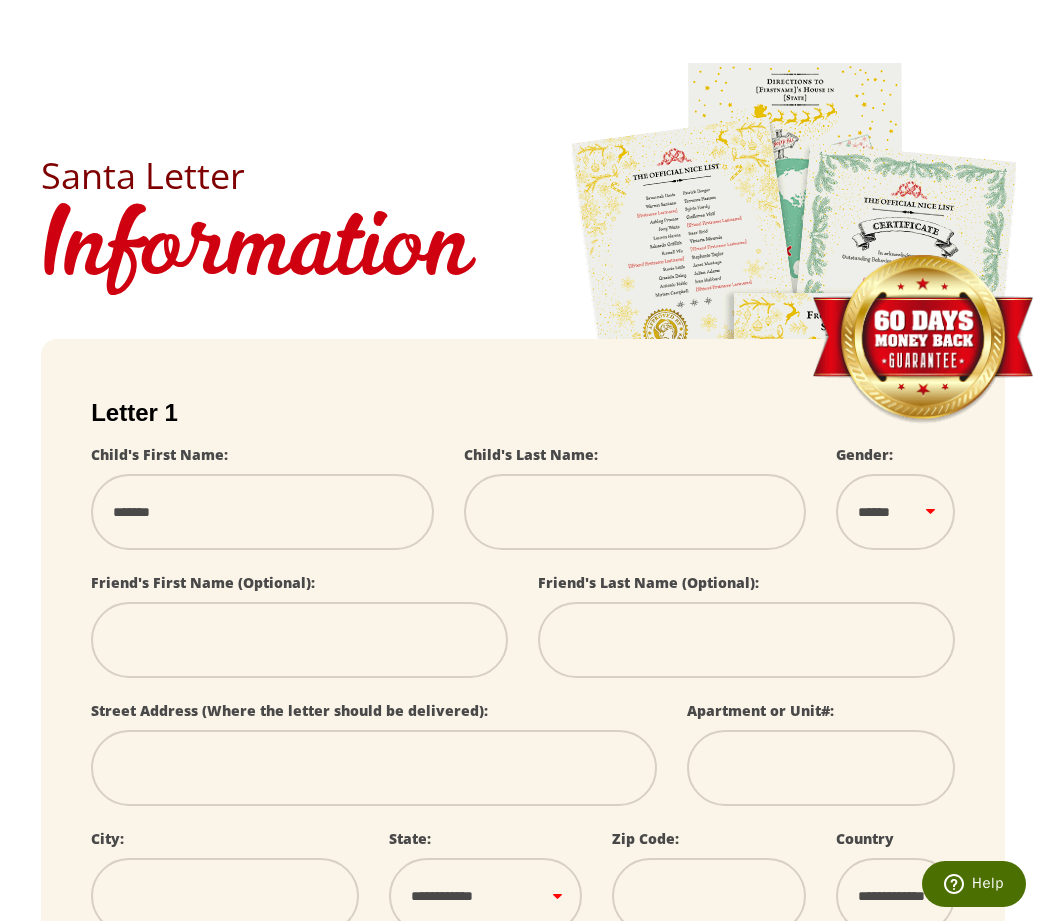 type on "******" 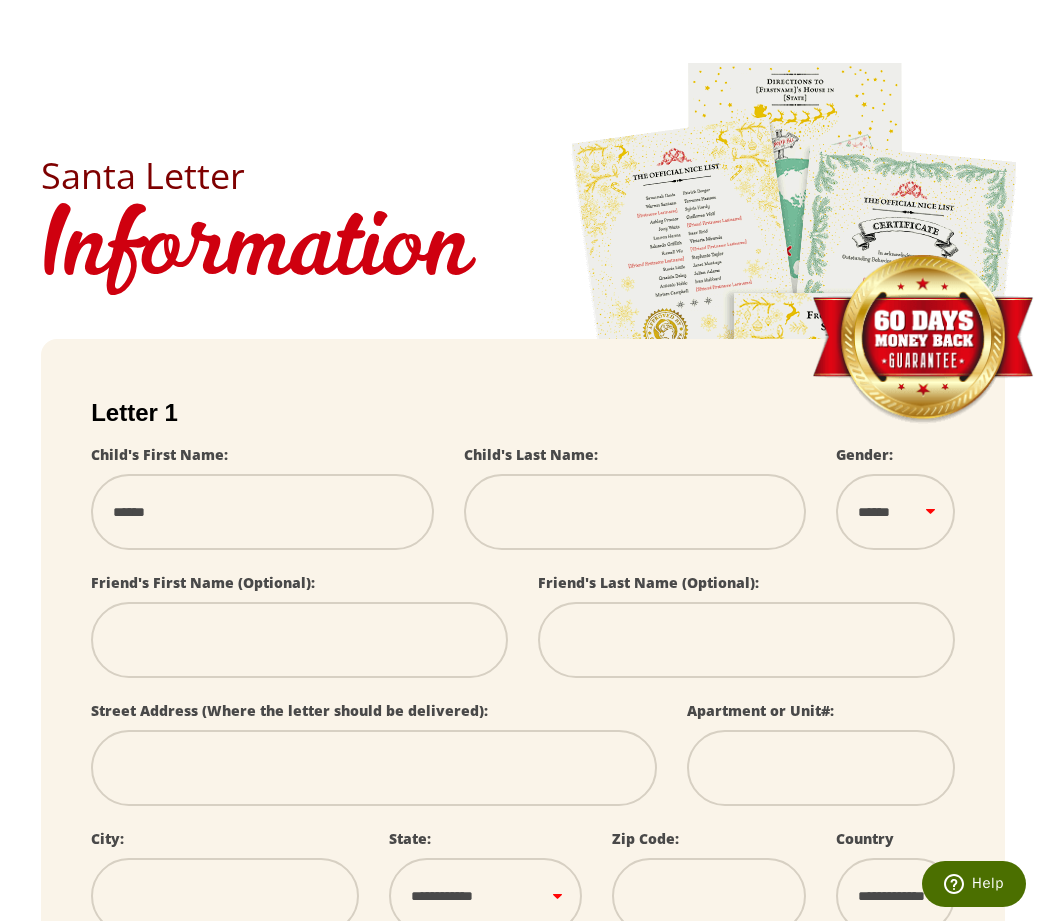 type on "*****" 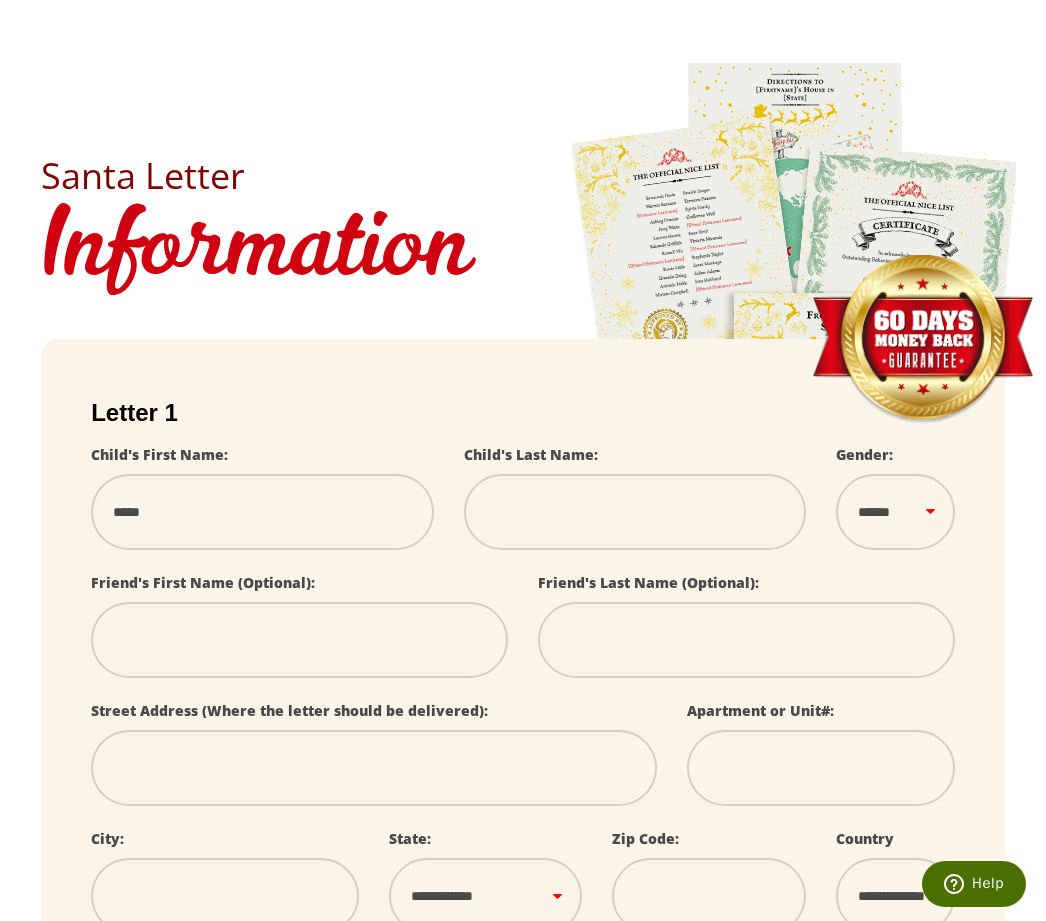 type on "****" 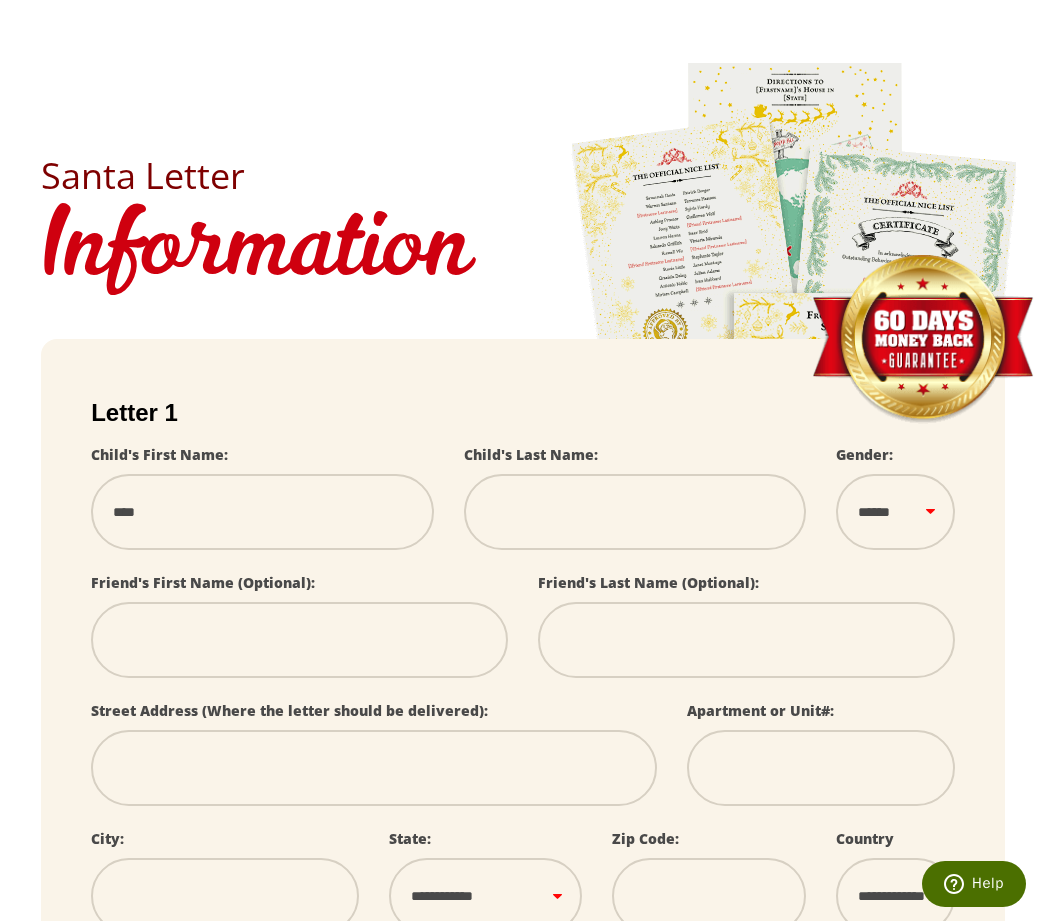 type on "***" 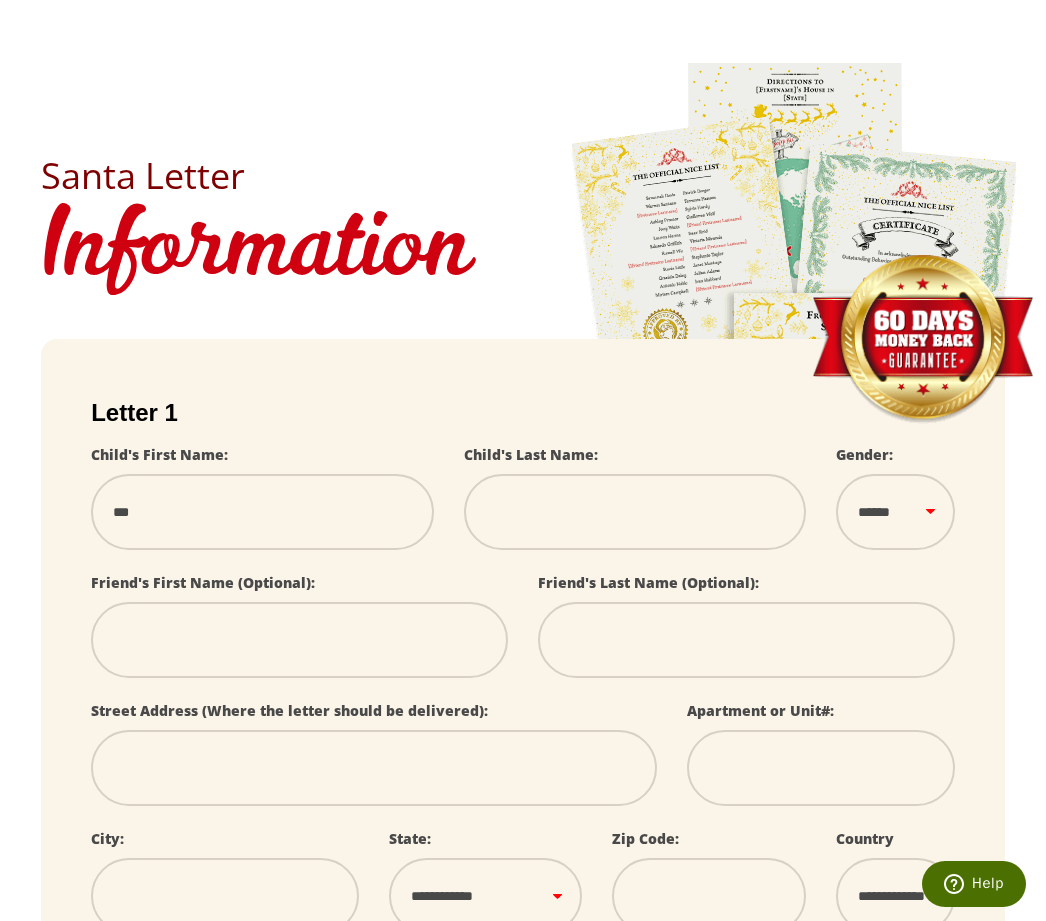 type on "**" 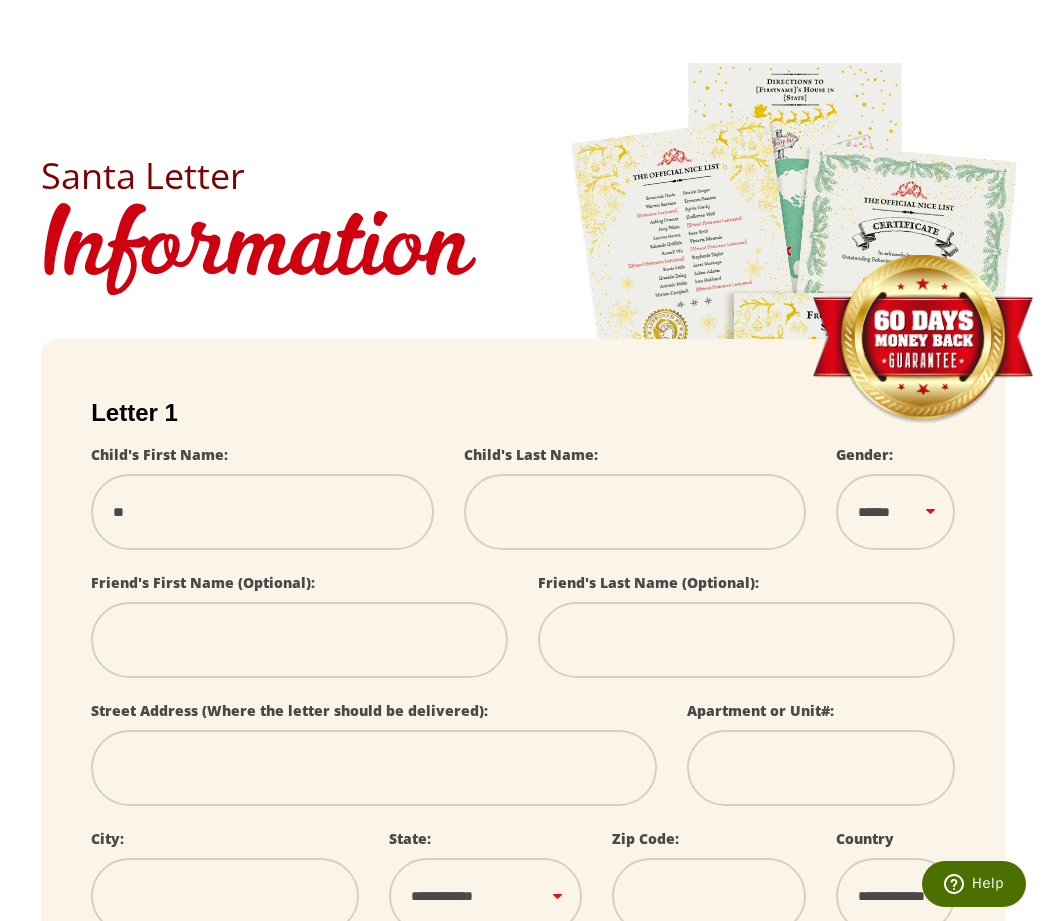 type on "*" 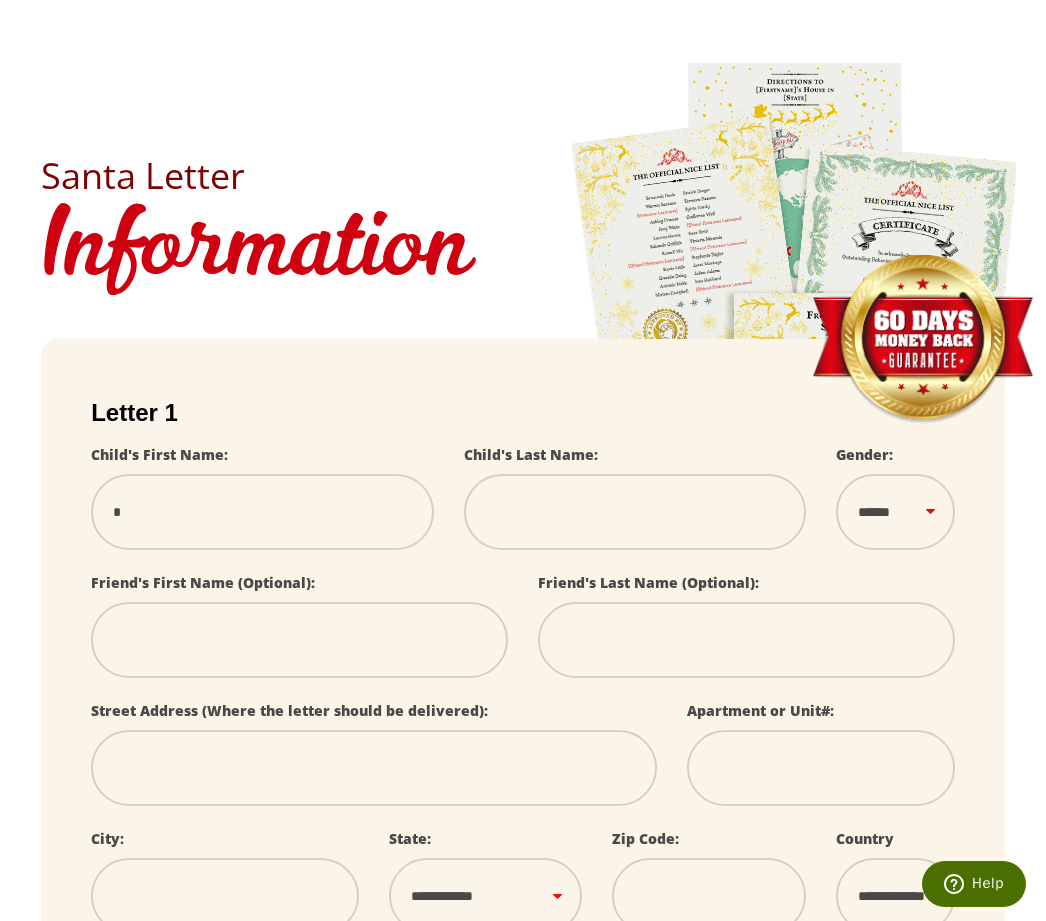 type 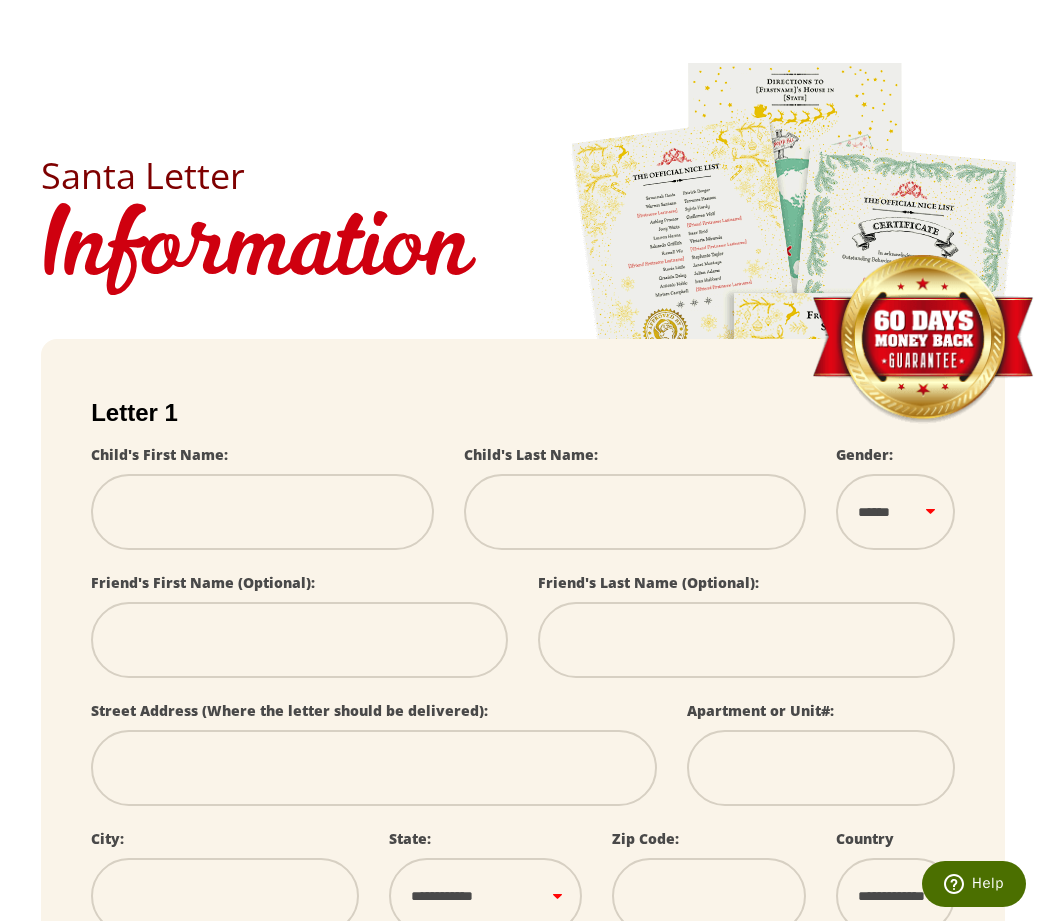 type on "*" 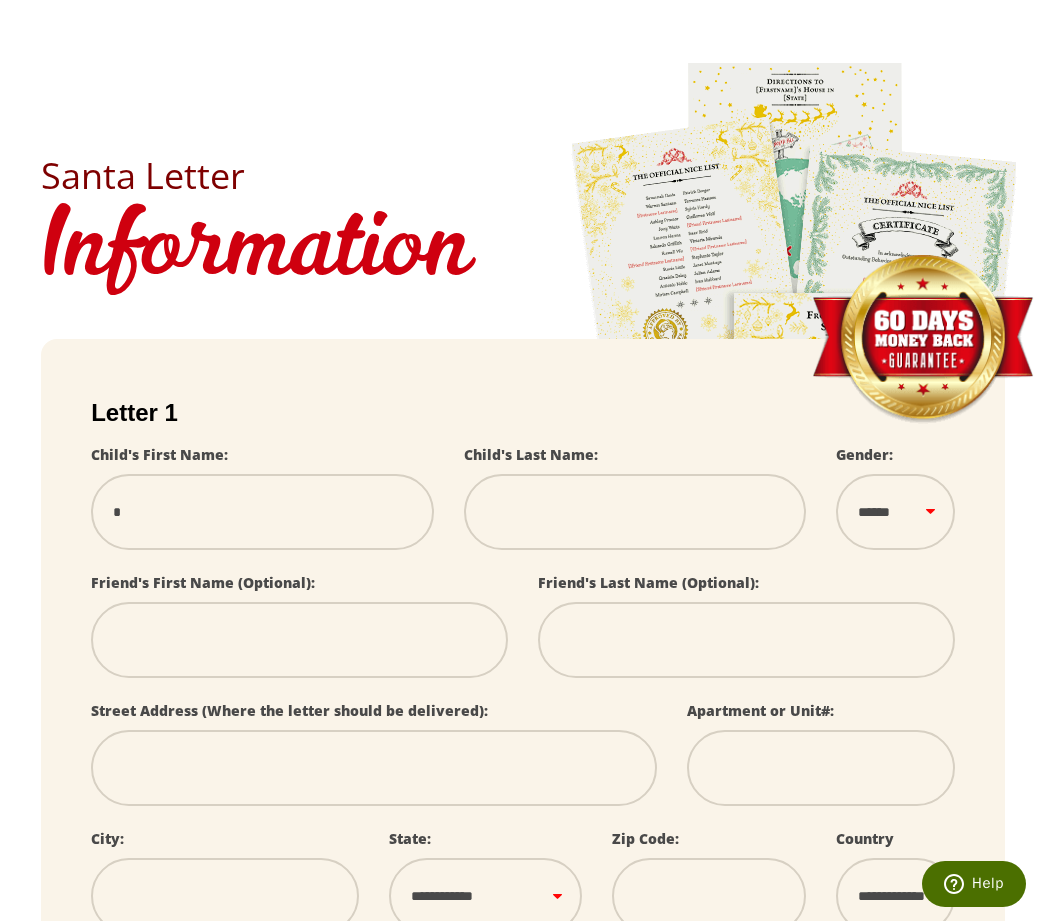 type on "**" 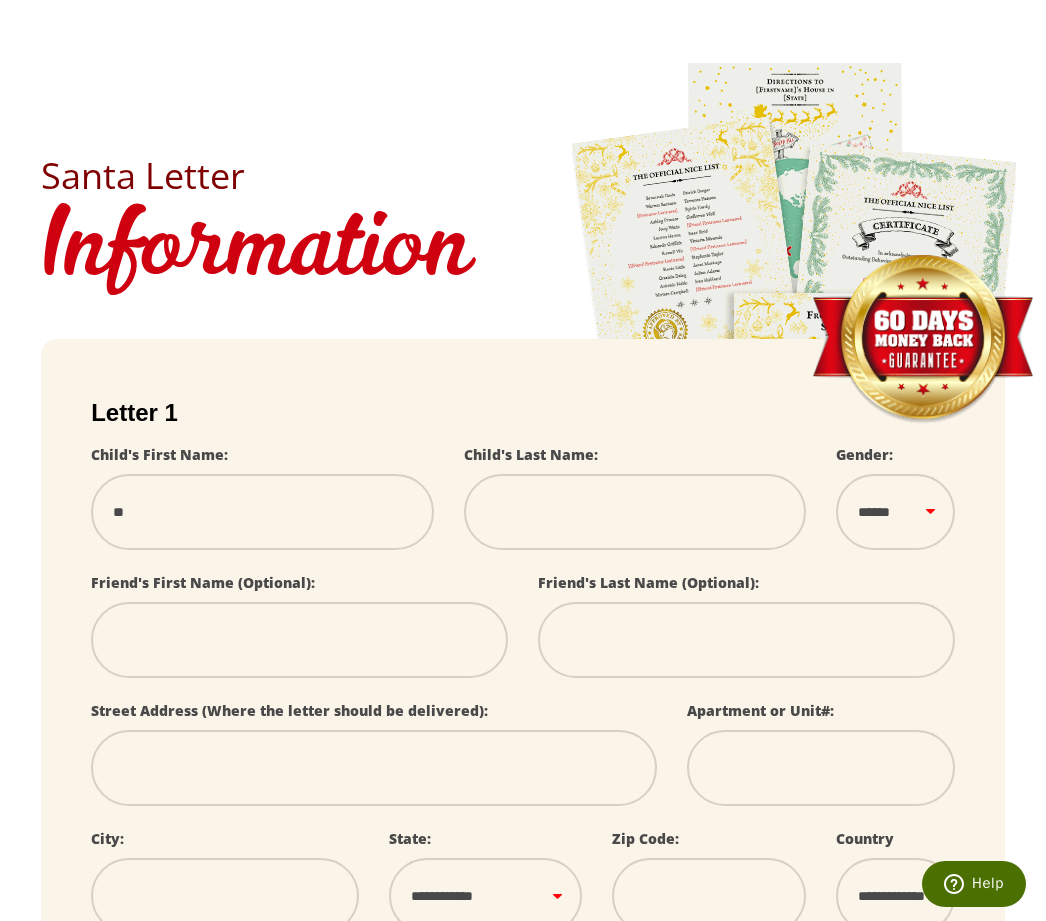 type on "***" 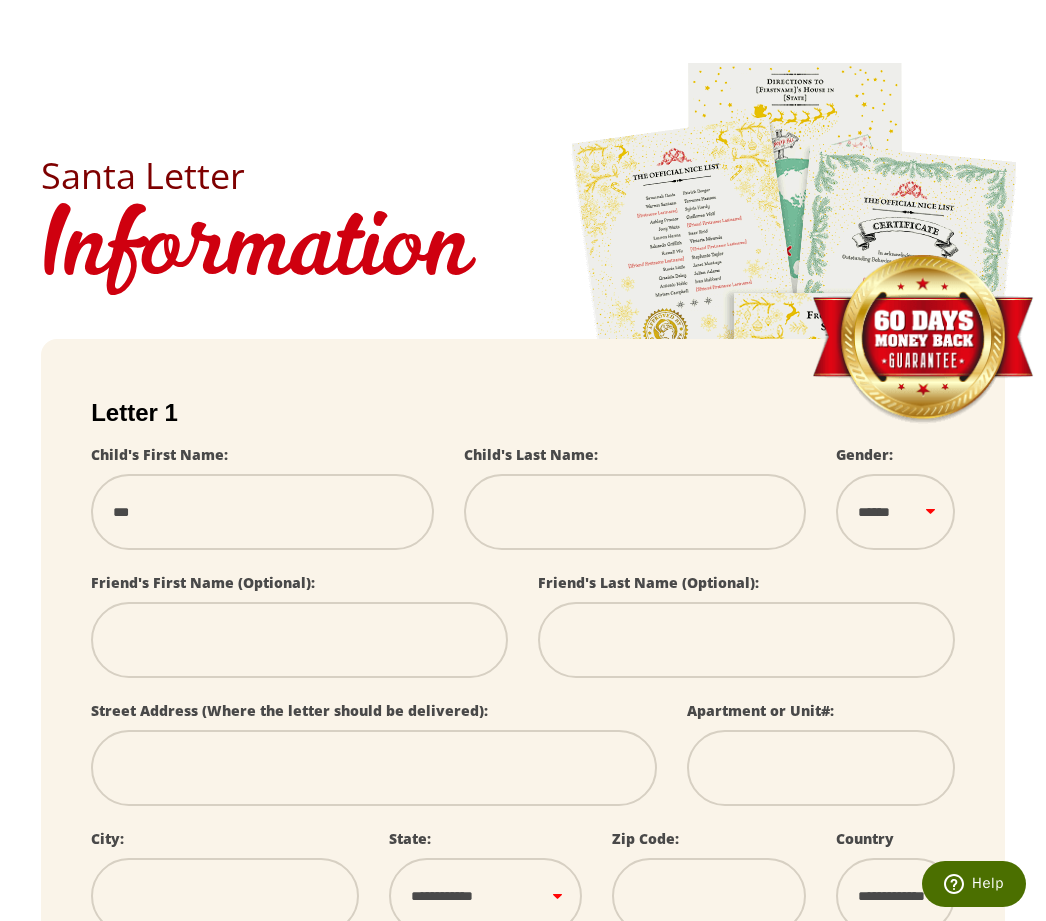 type on "****" 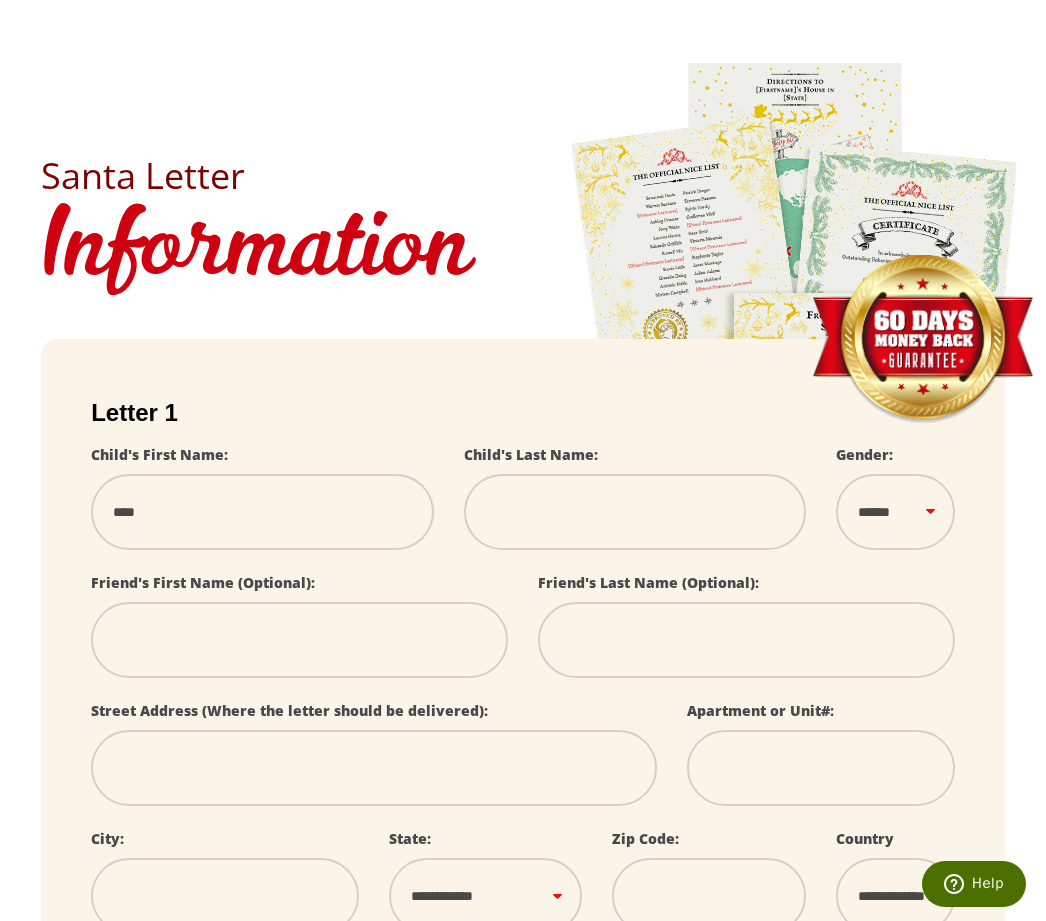 type on "*****" 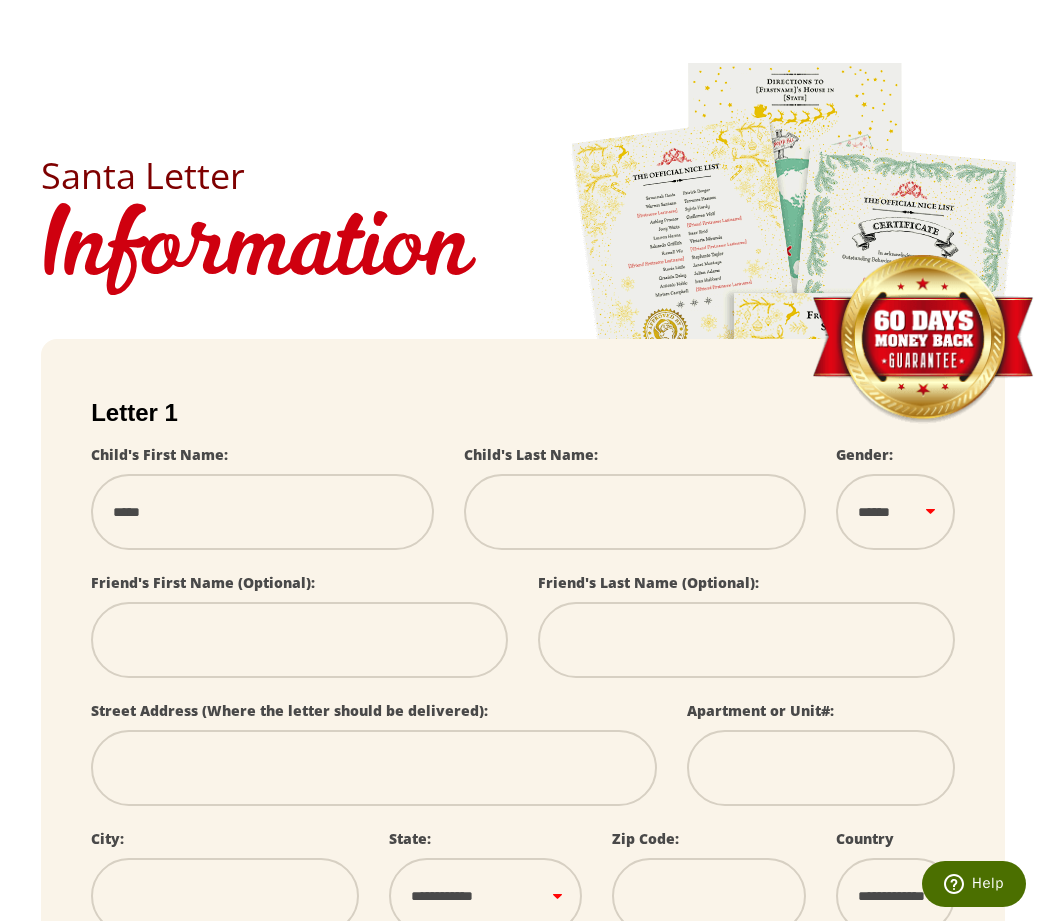 type on "******" 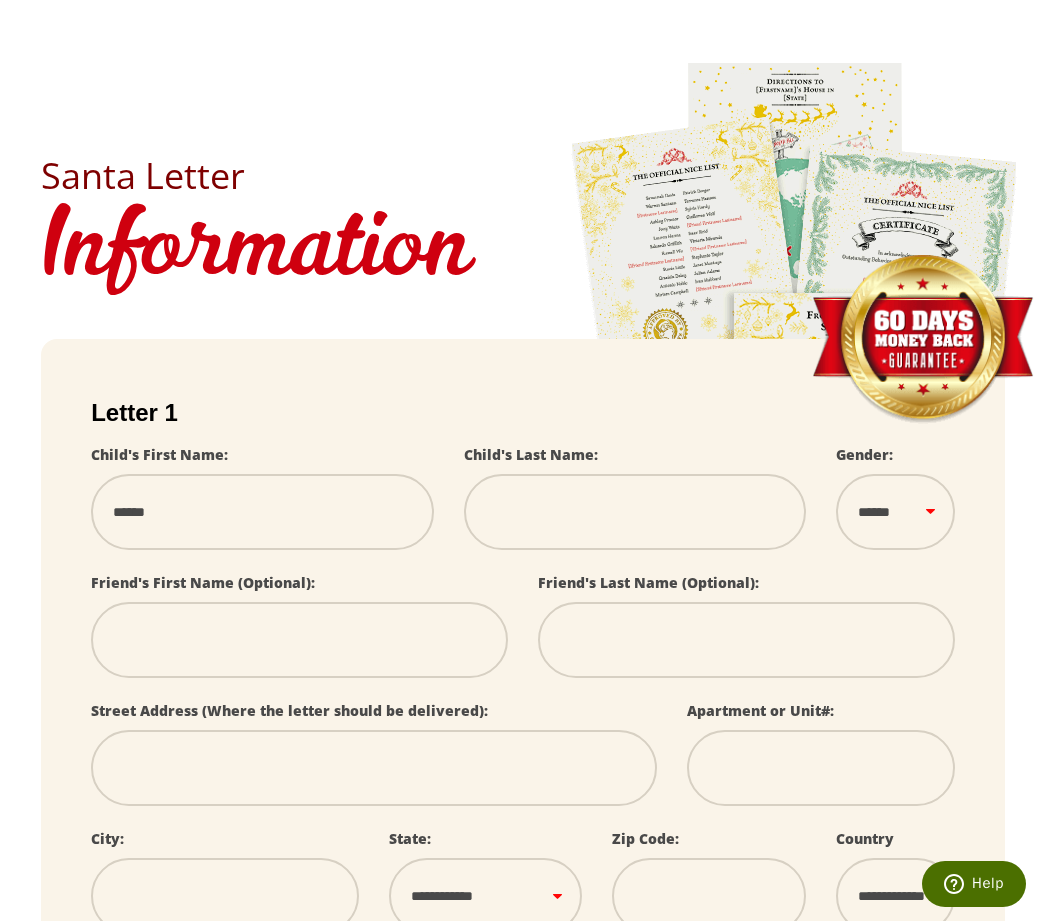 type on "*******" 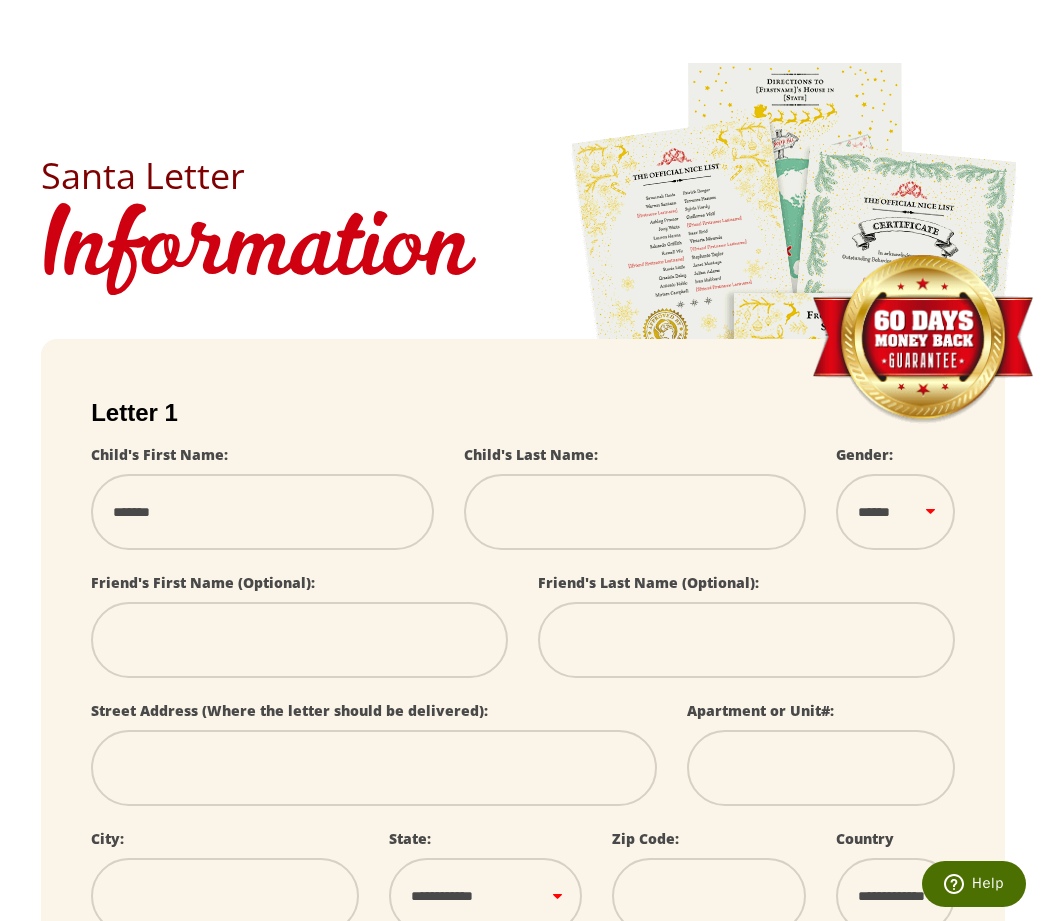 type on "*******" 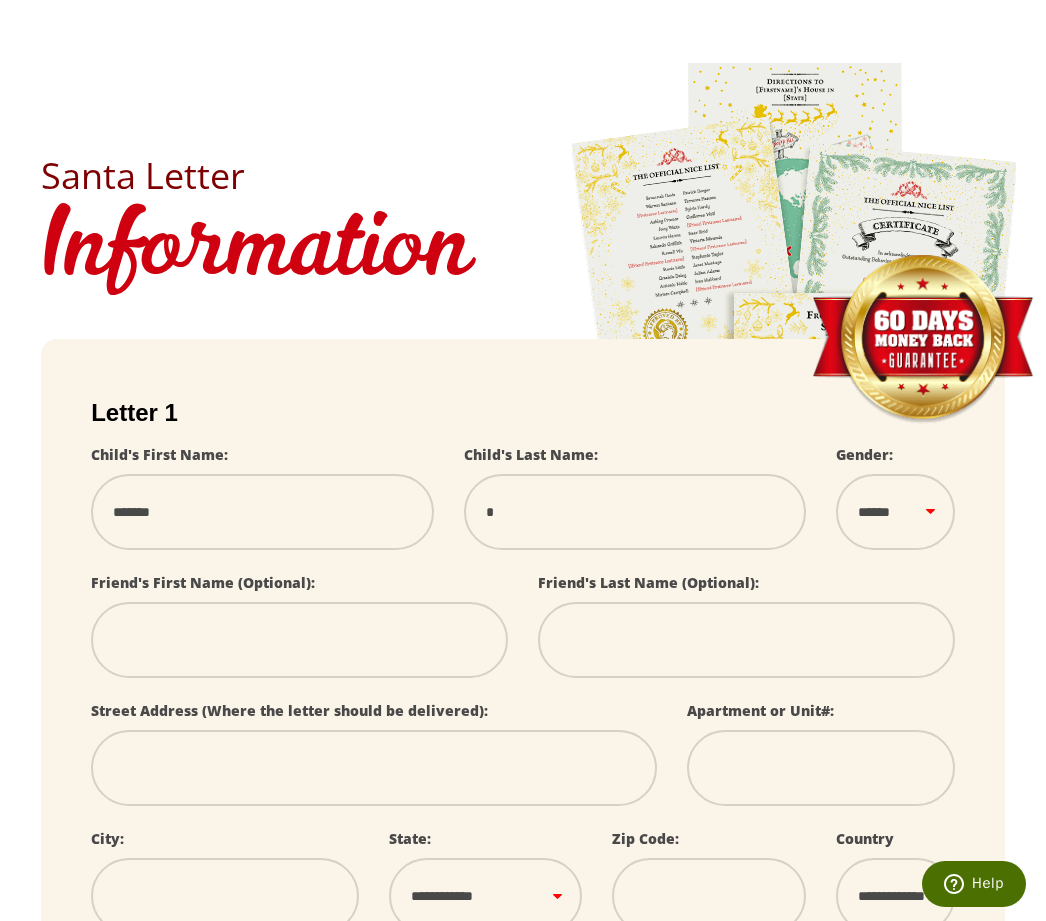 type on "**" 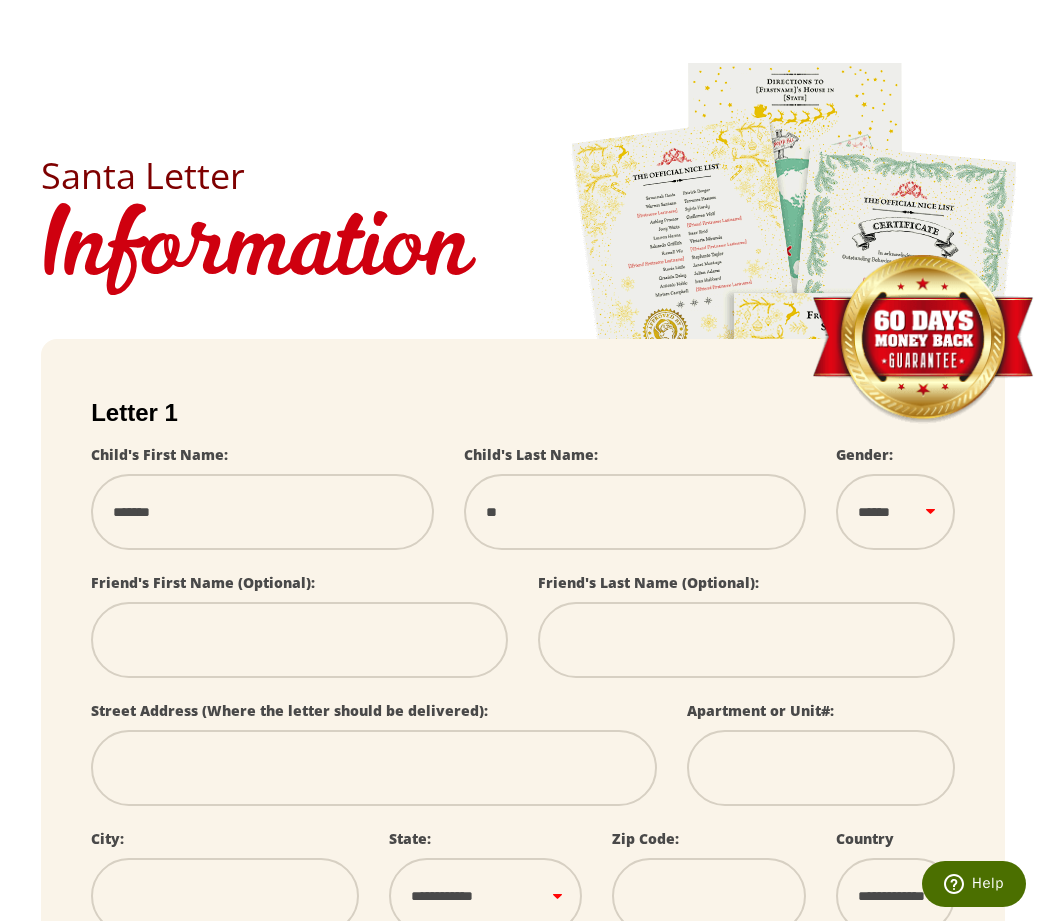 type on "***" 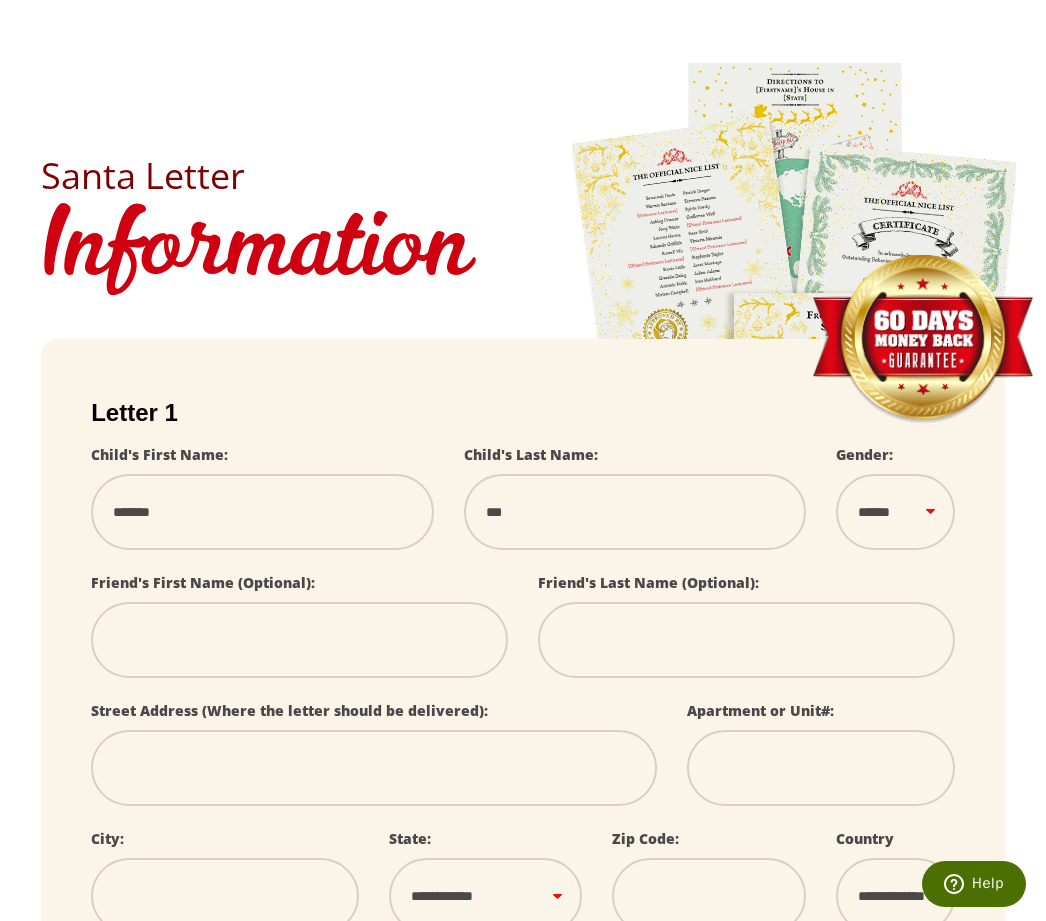 type on "****" 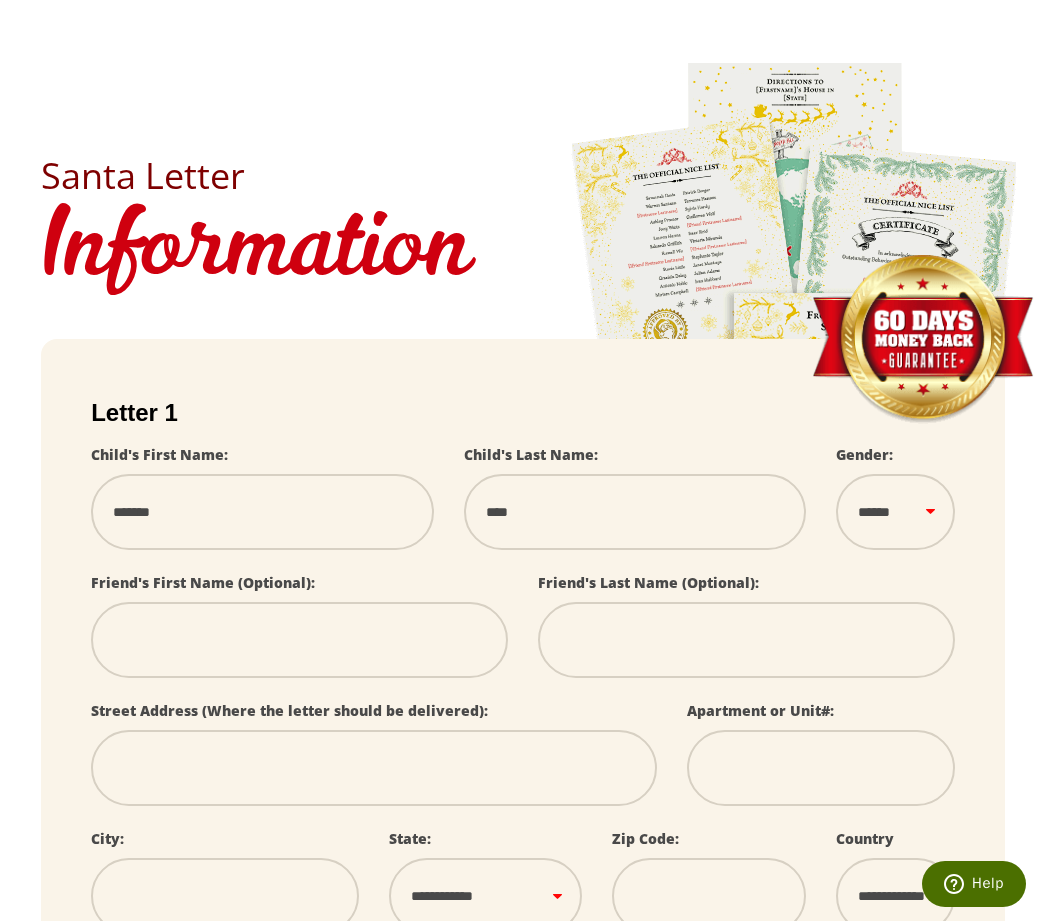 select 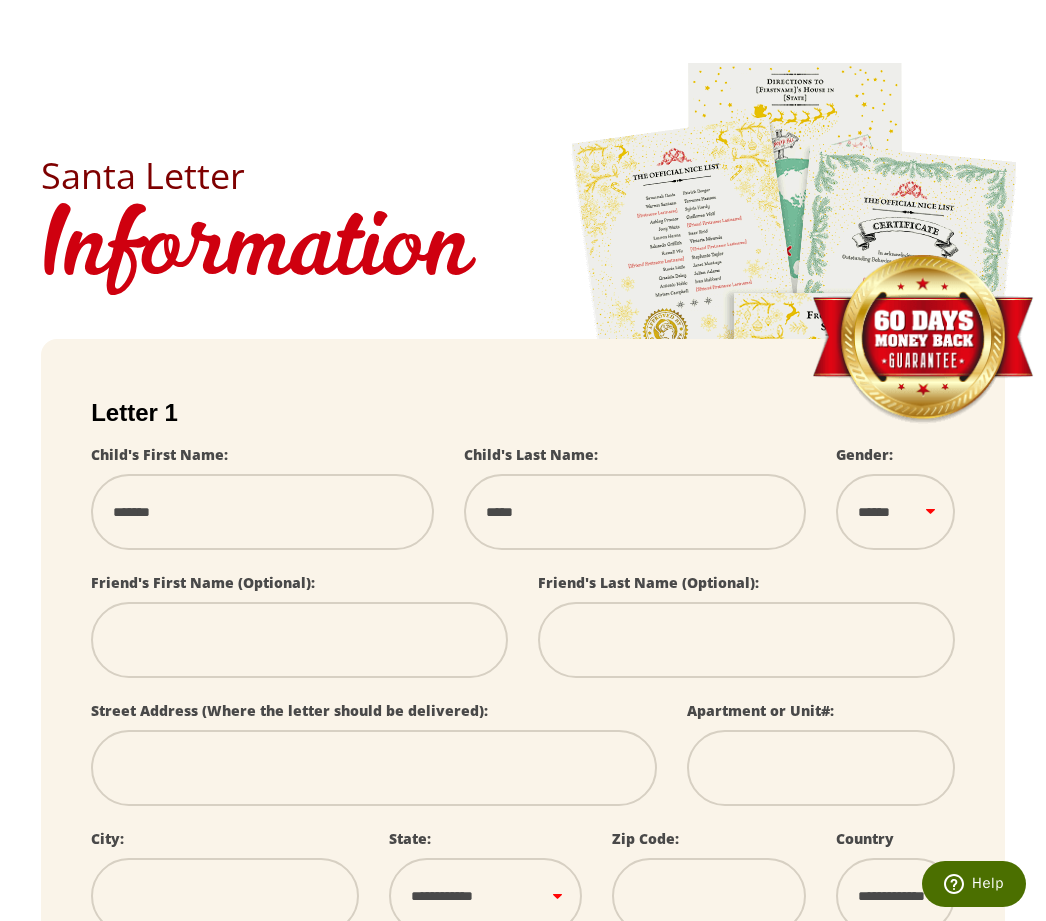 type on "*****" 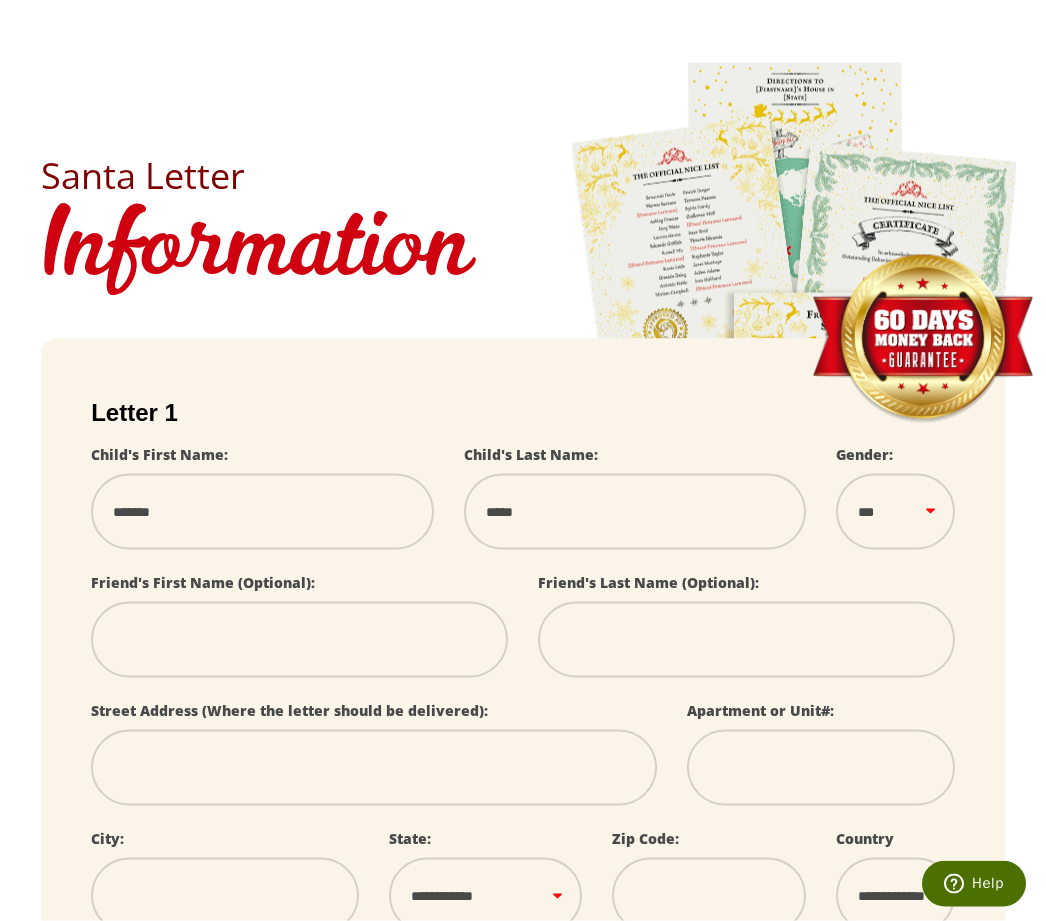 scroll, scrollTop: 102, scrollLeft: 0, axis: vertical 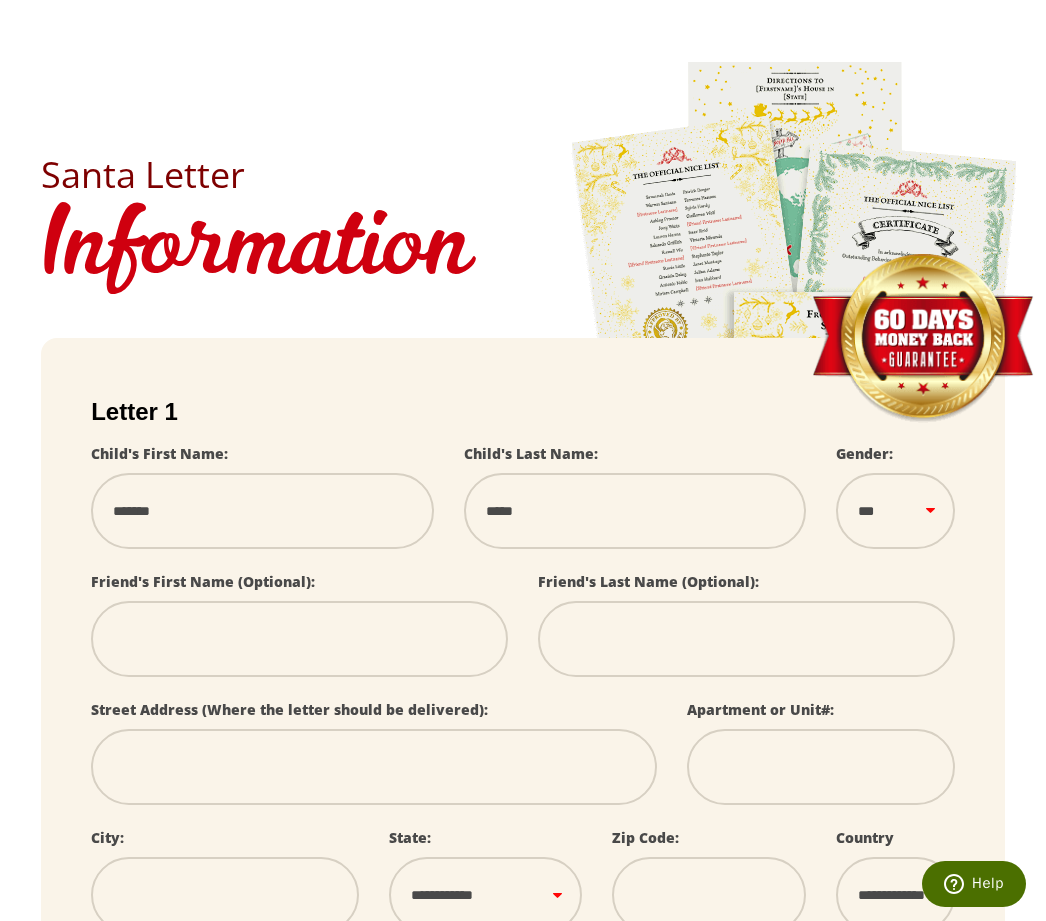 click at bounding box center [299, 639] 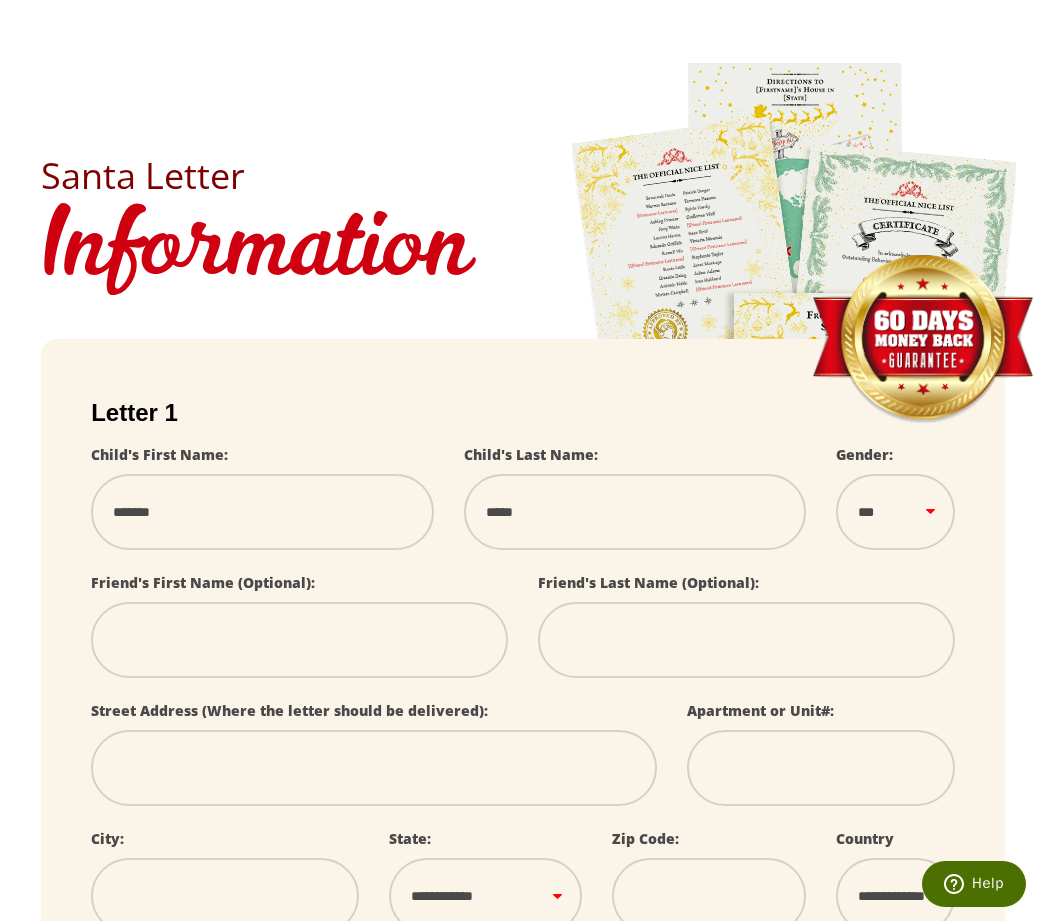 click at bounding box center [374, 768] 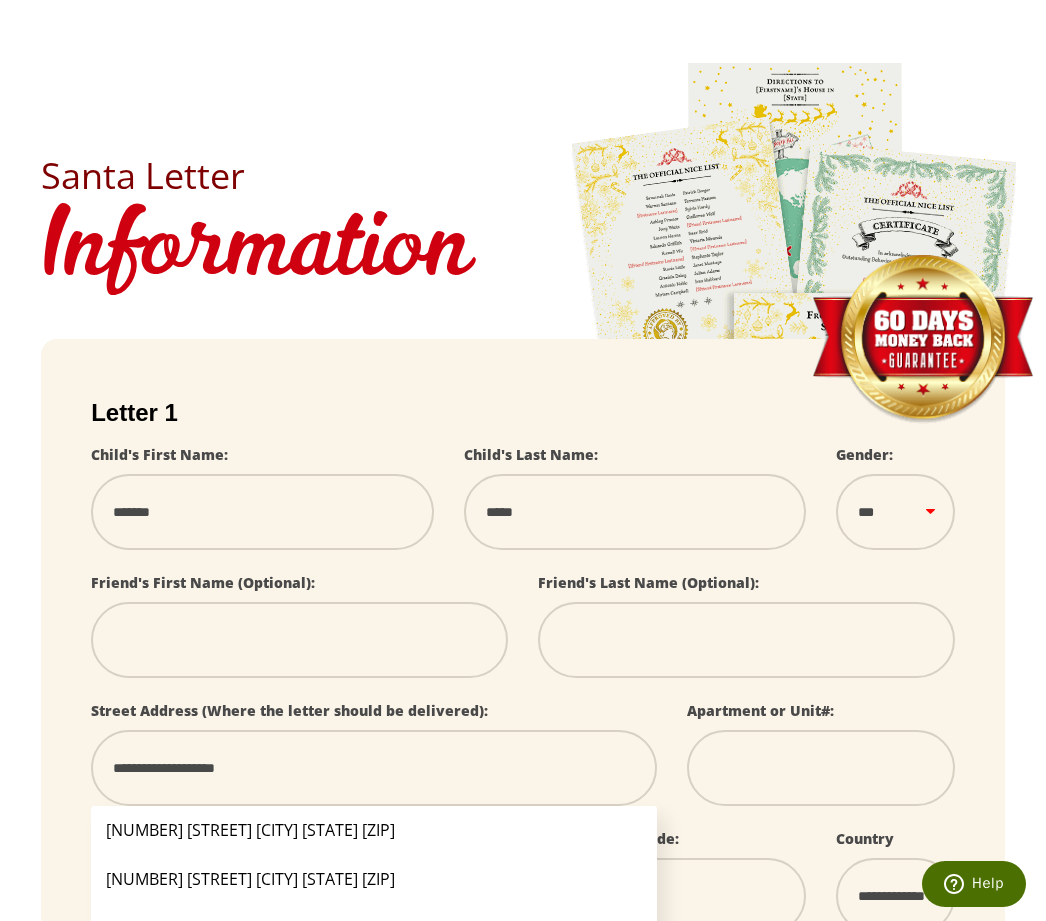 click on "[NUMBER] [STREET] [CITY]
[STATE] [ZIP]" at bounding box center (374, 830) 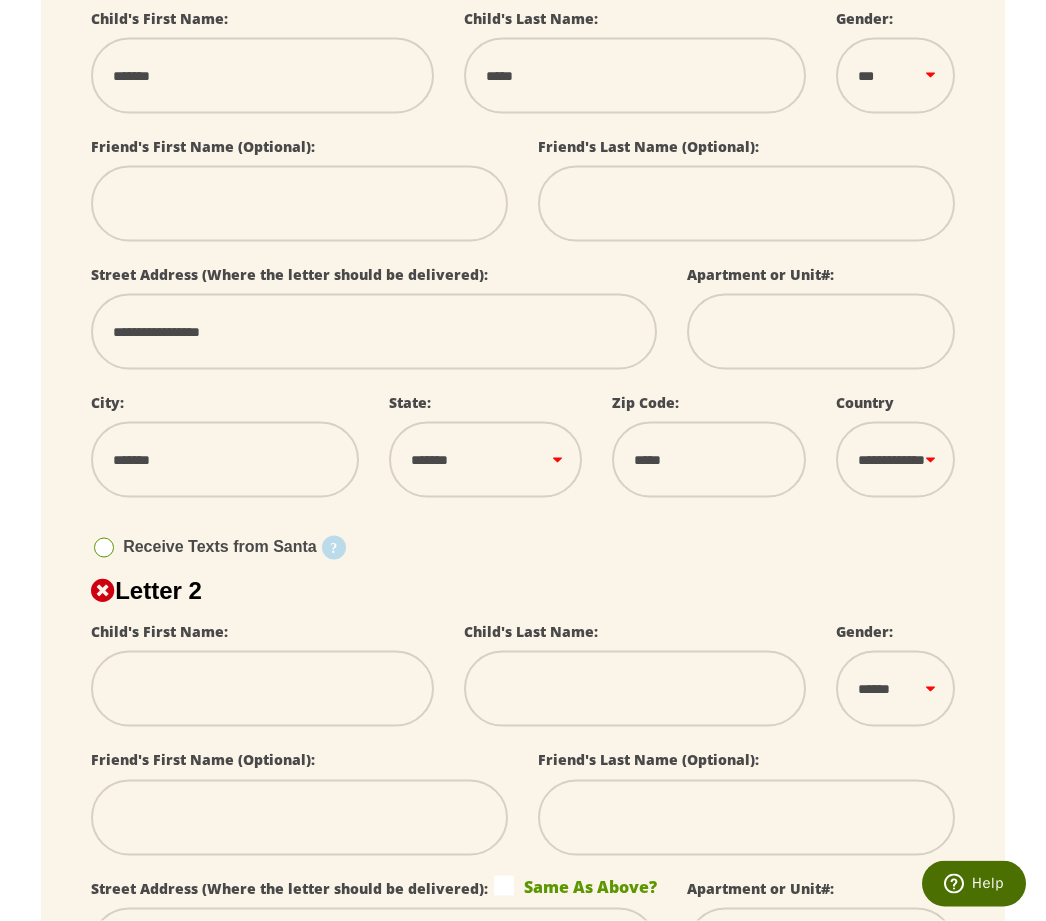 scroll, scrollTop: 539, scrollLeft: 0, axis: vertical 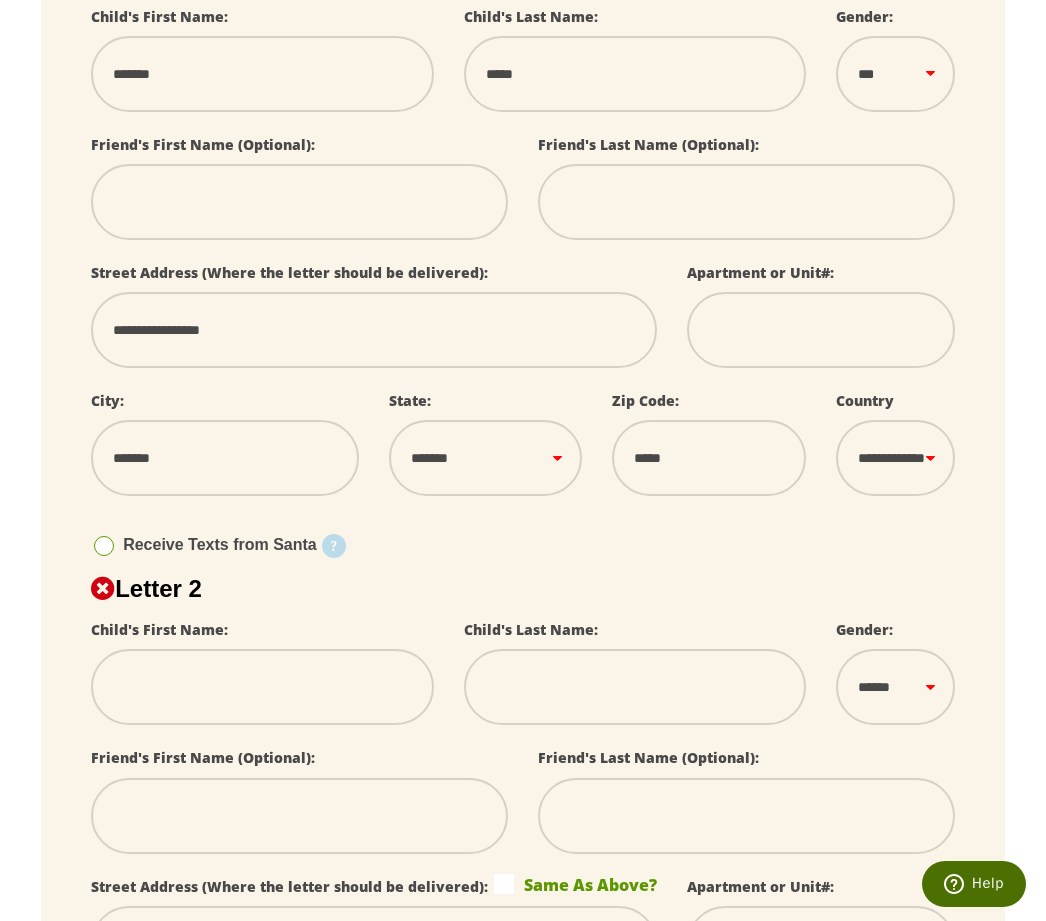 click at bounding box center [262, 687] 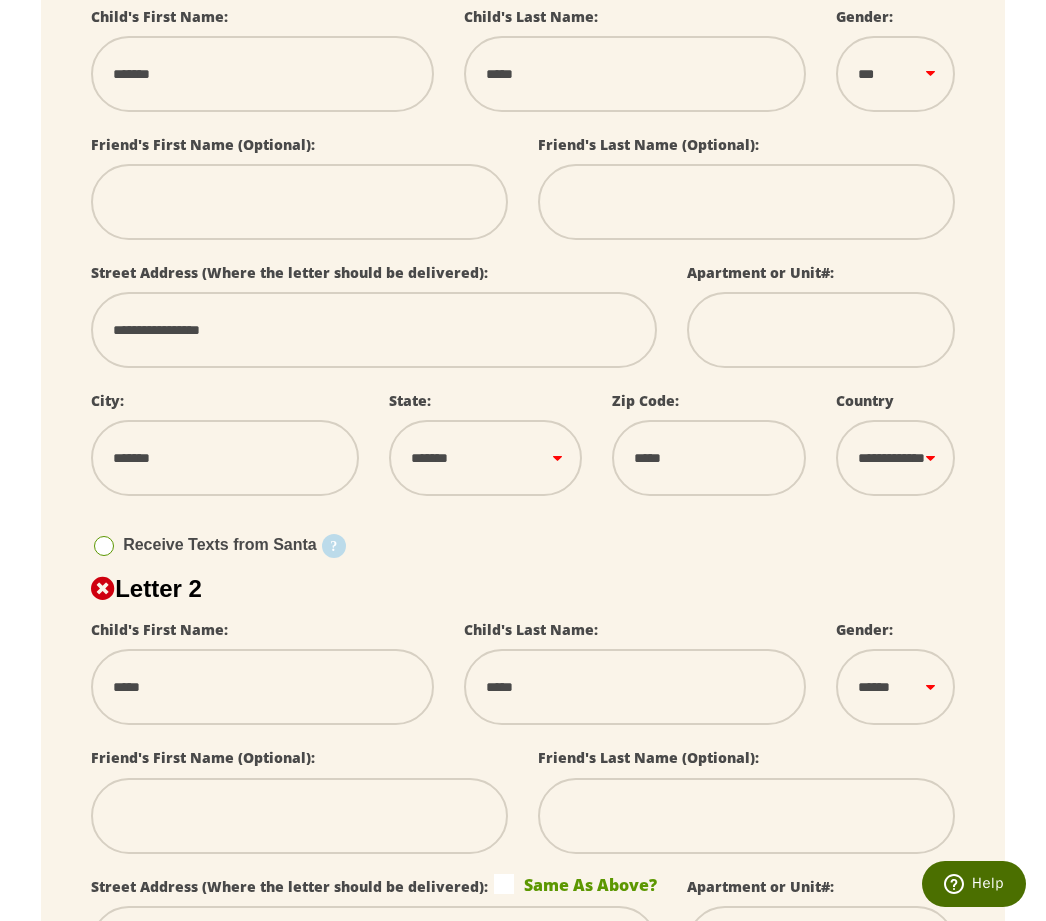 click on "******   ***   ****" at bounding box center [895, 687] 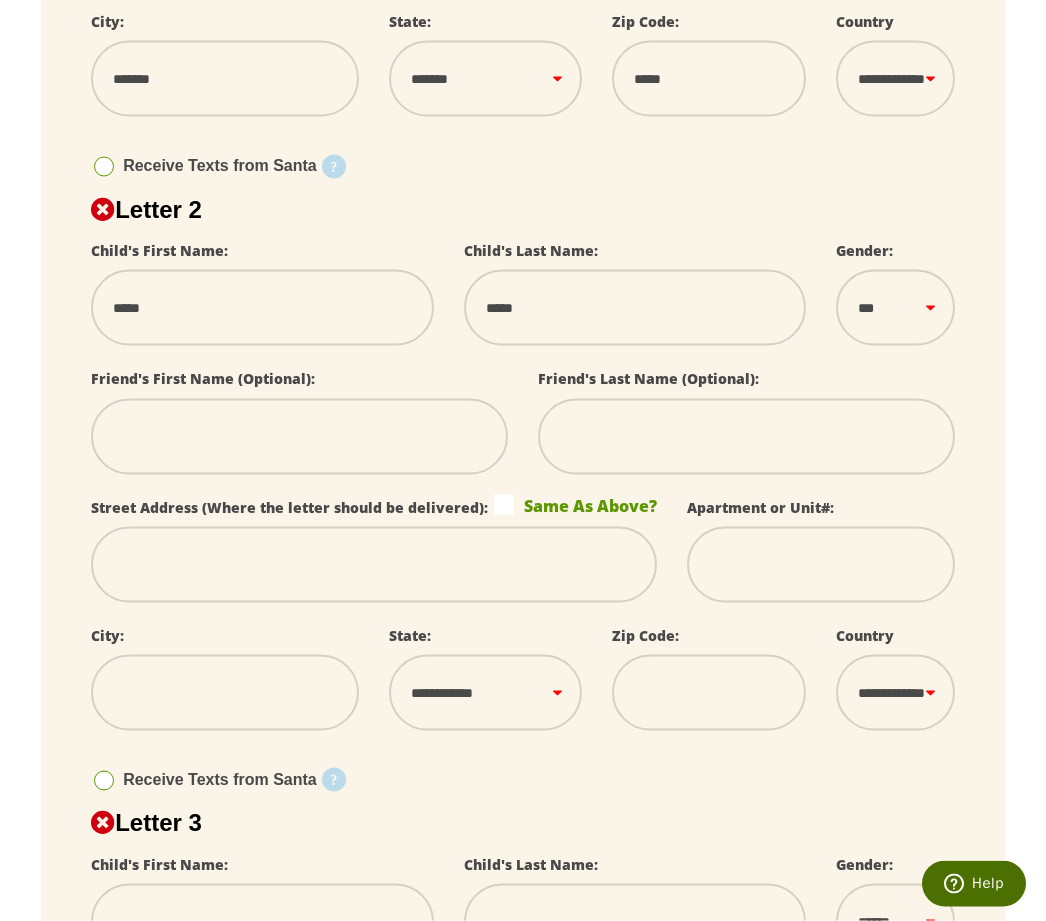 scroll, scrollTop: 916, scrollLeft: 0, axis: vertical 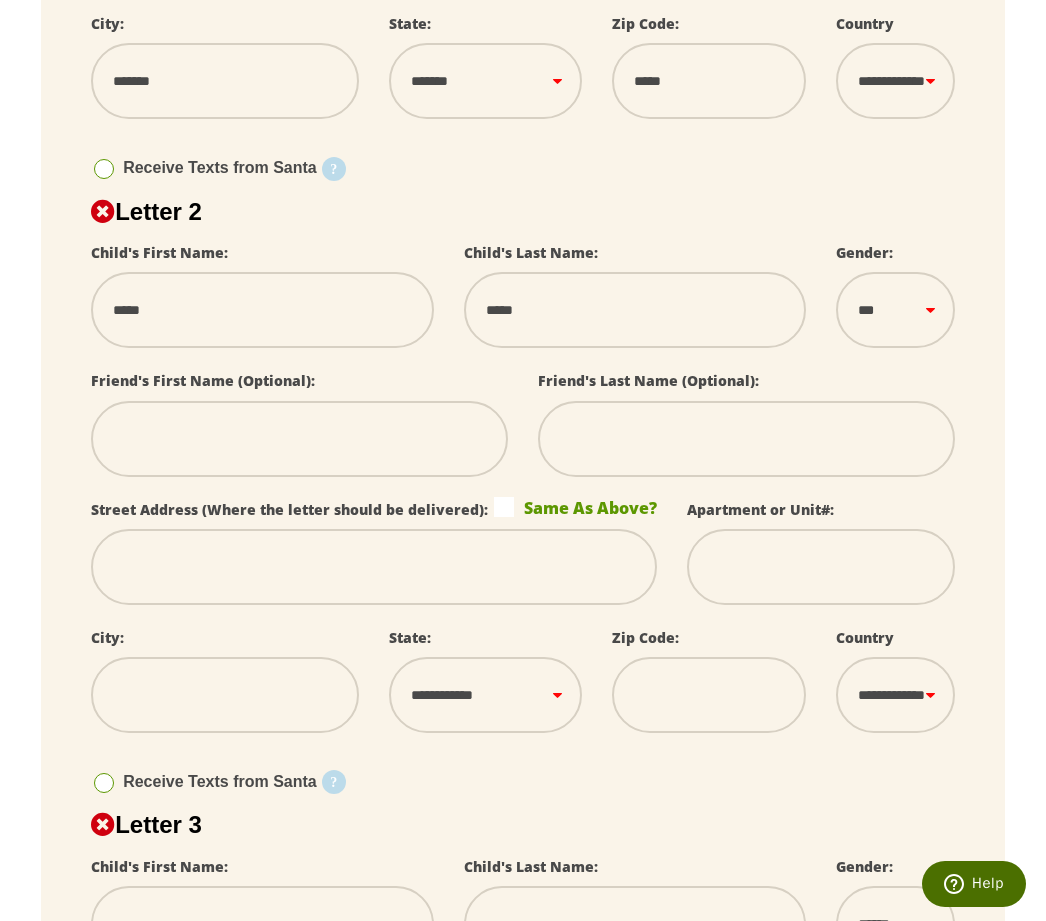 click at bounding box center [374, 567] 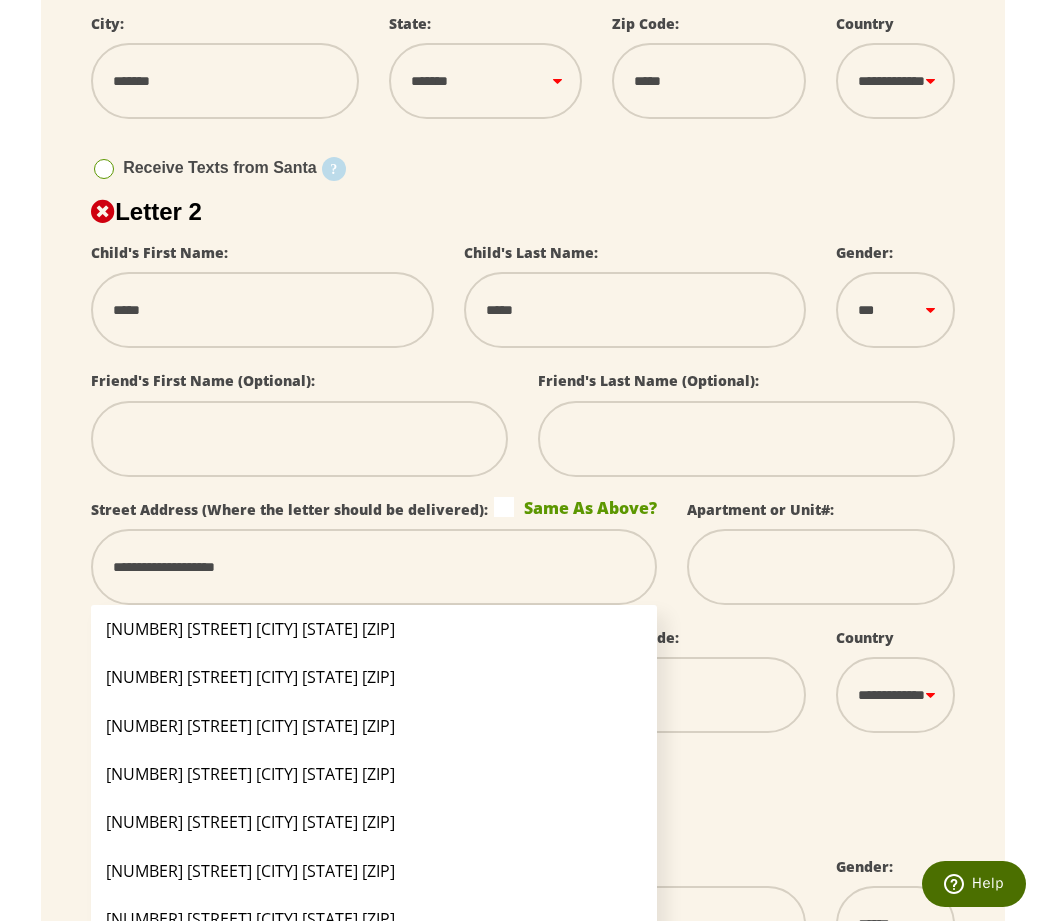 click on "[NUMBER] [STREET] [CITY]
[STATE] [ZIP]" at bounding box center [374, 629] 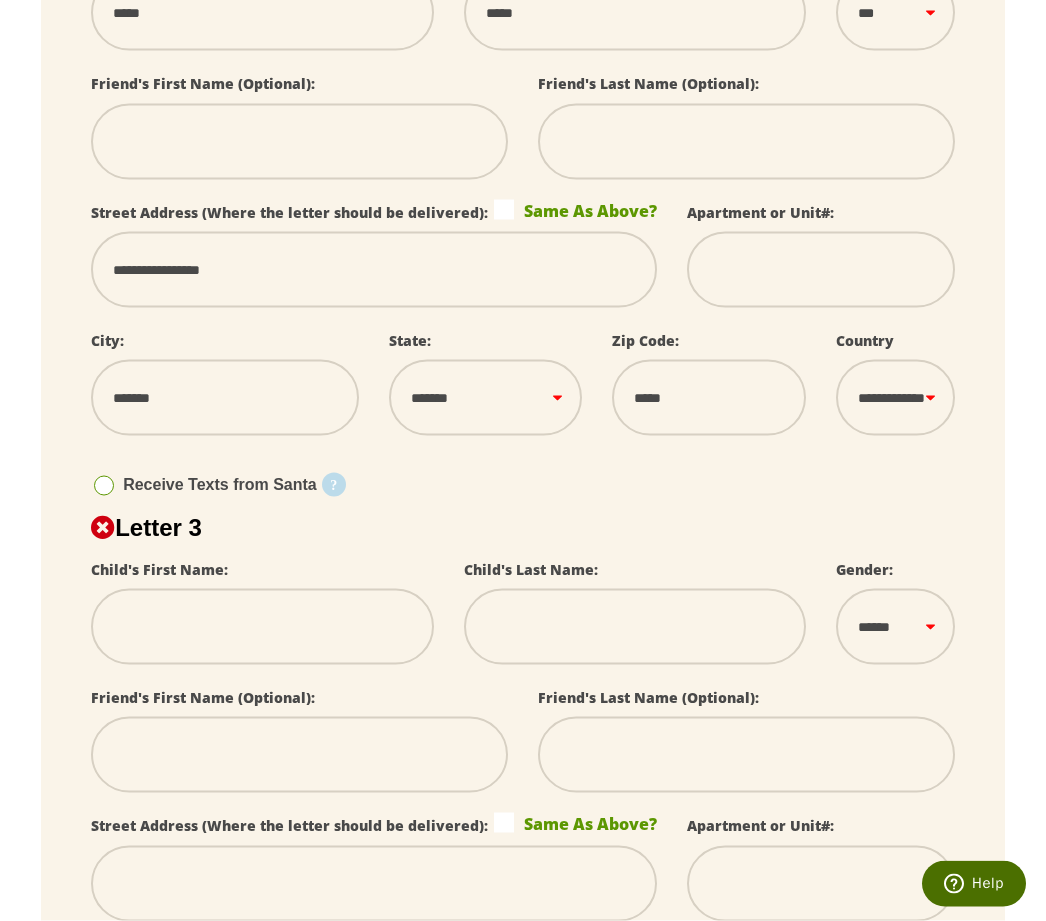 scroll, scrollTop: 1214, scrollLeft: 0, axis: vertical 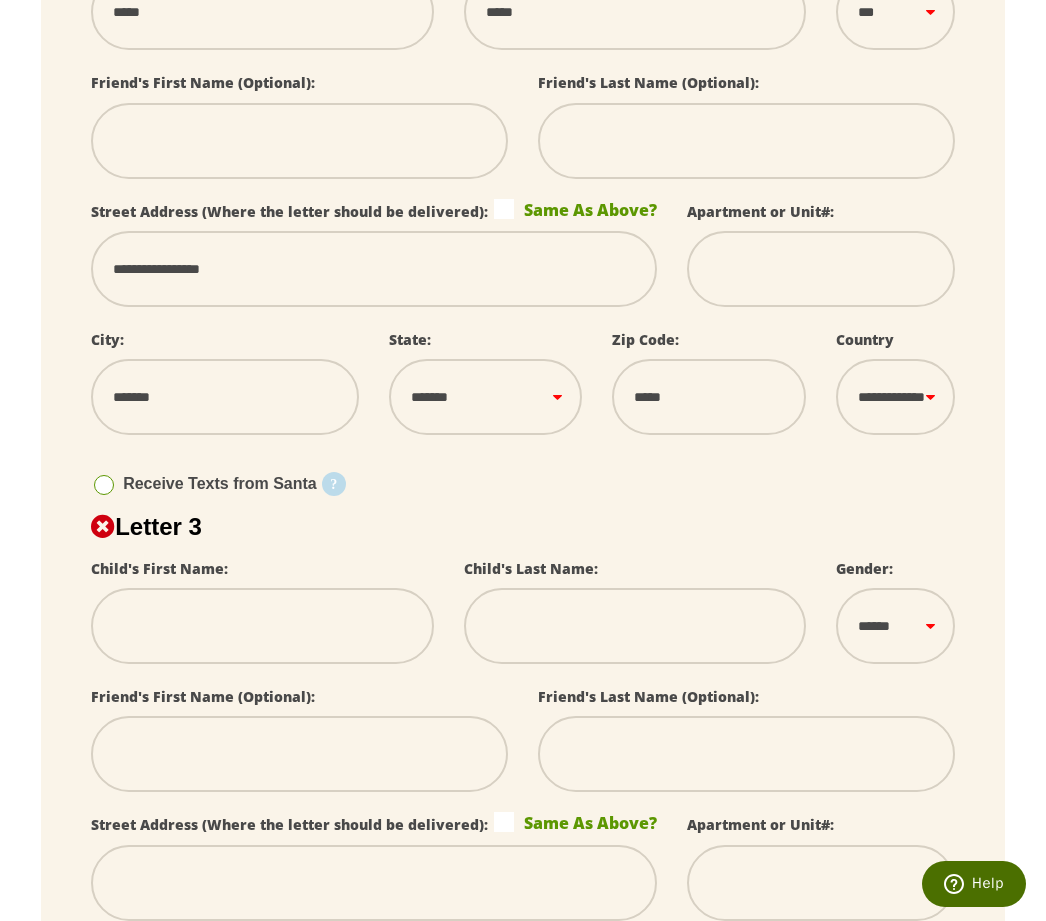 click at bounding box center [262, 626] 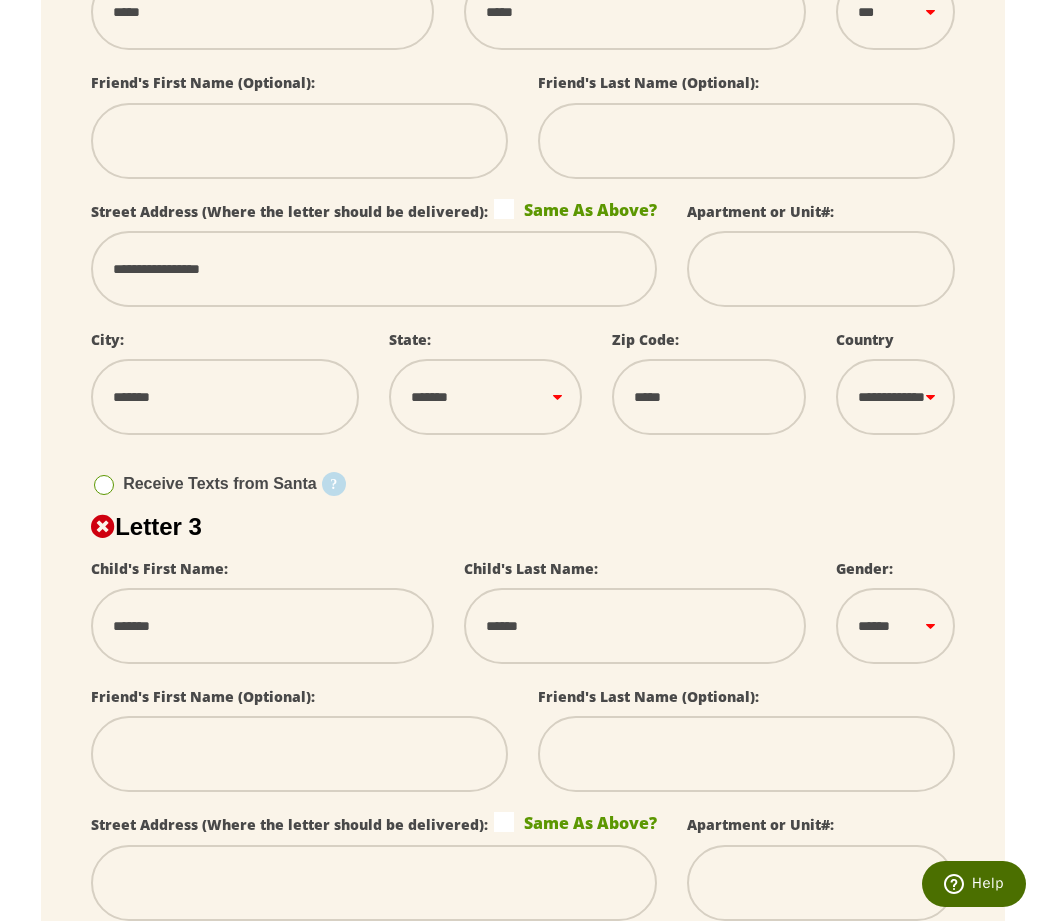 click on "******   ***   ****" at bounding box center (895, 626) 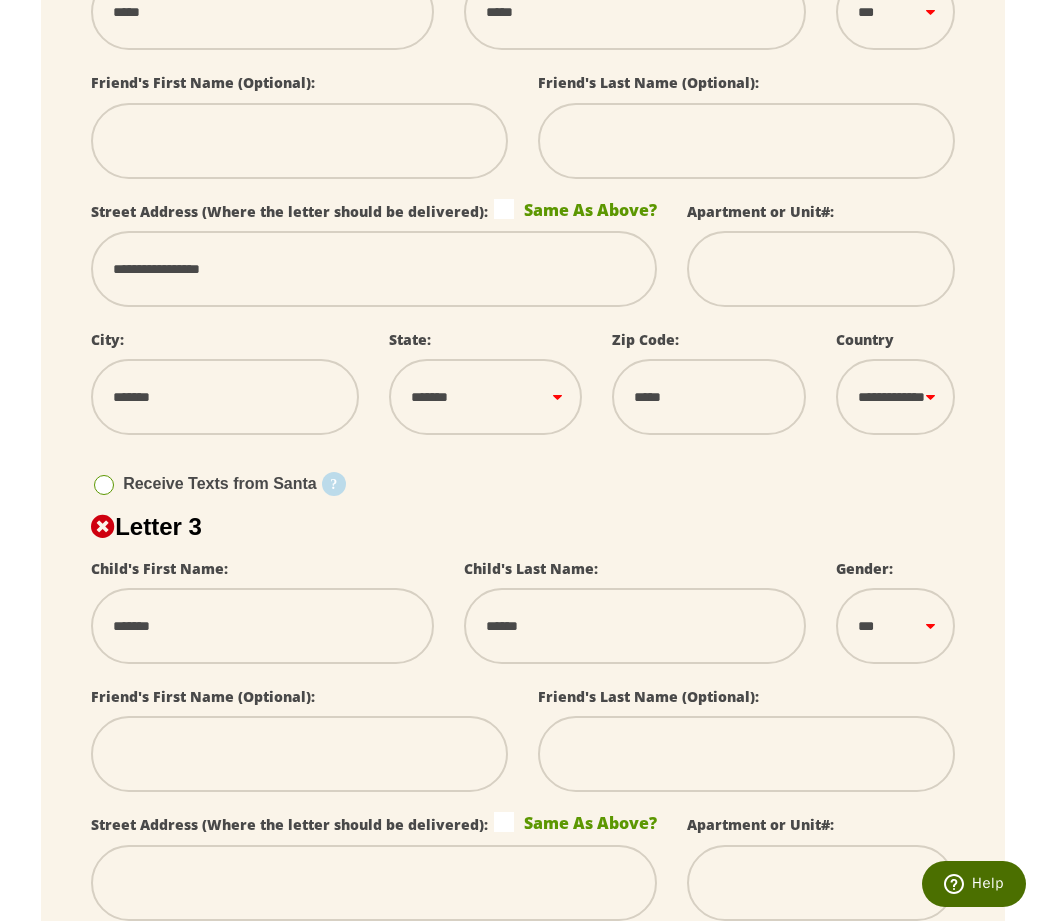 click at bounding box center (374, 883) 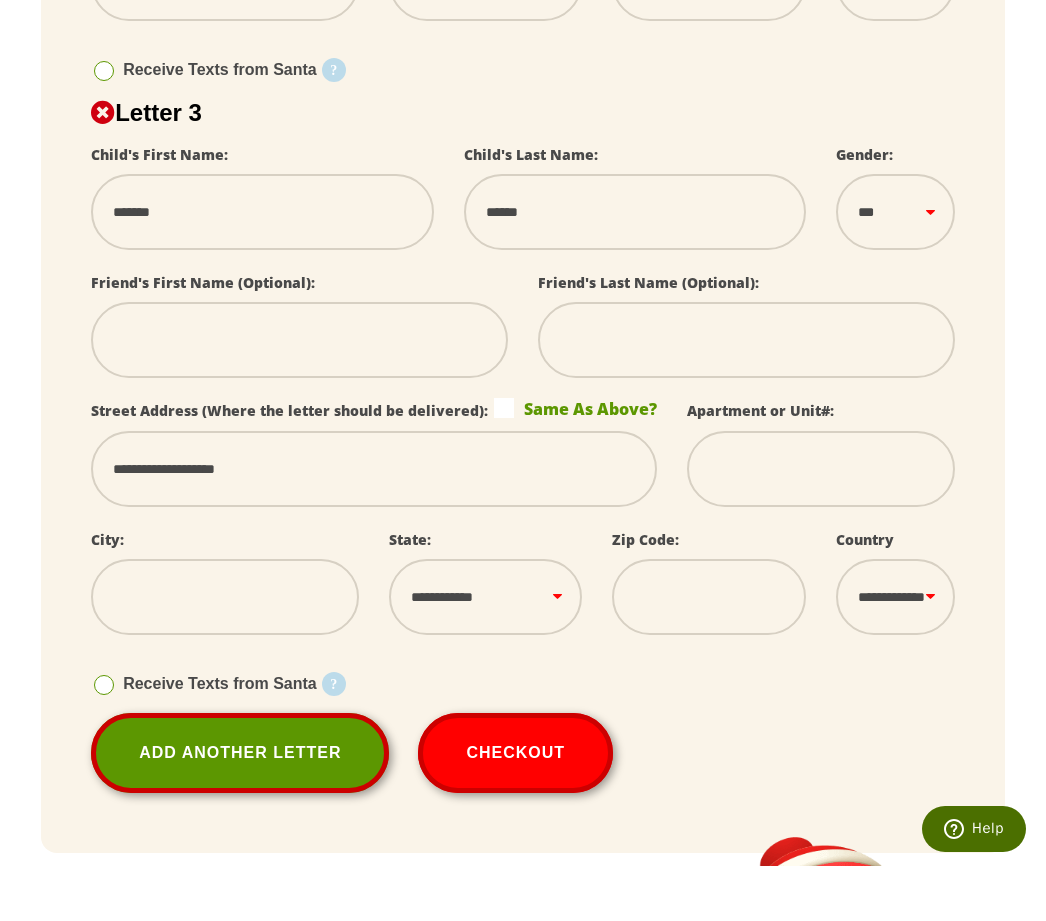 click on "**********" at bounding box center [374, 524] 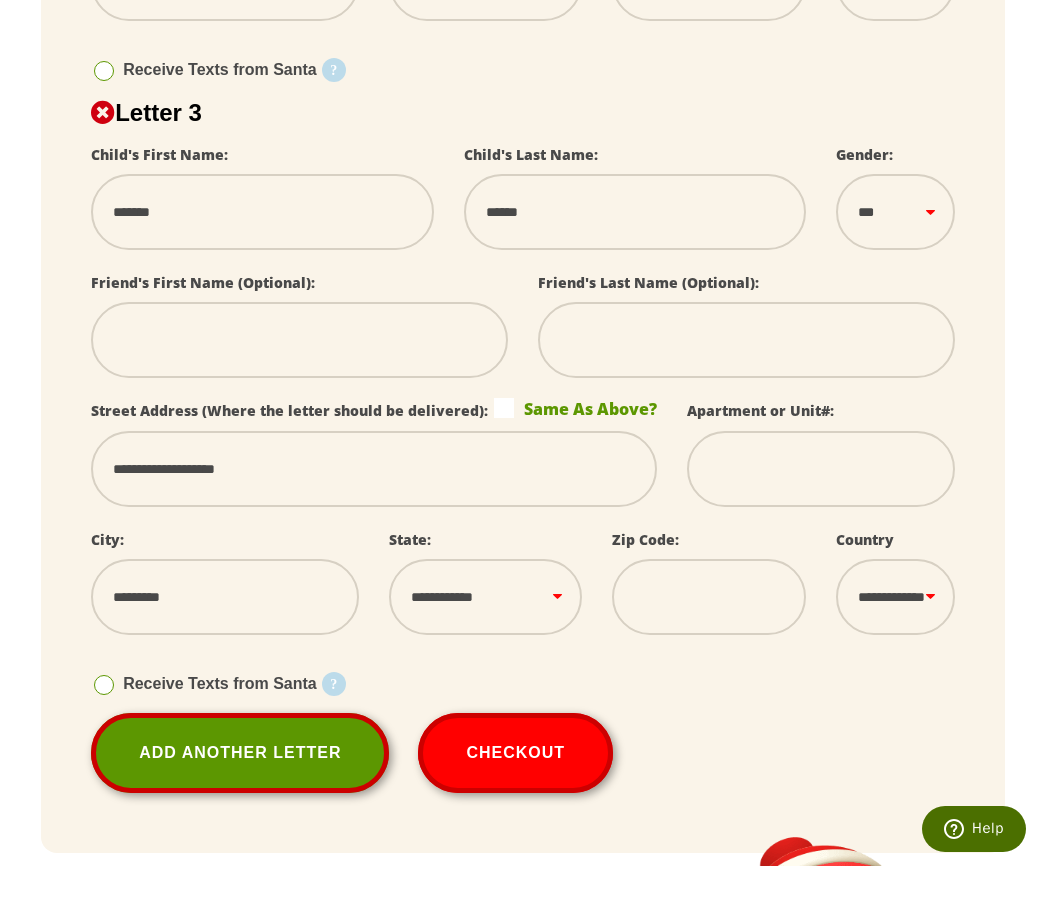 click on "**********" at bounding box center (485, 652) 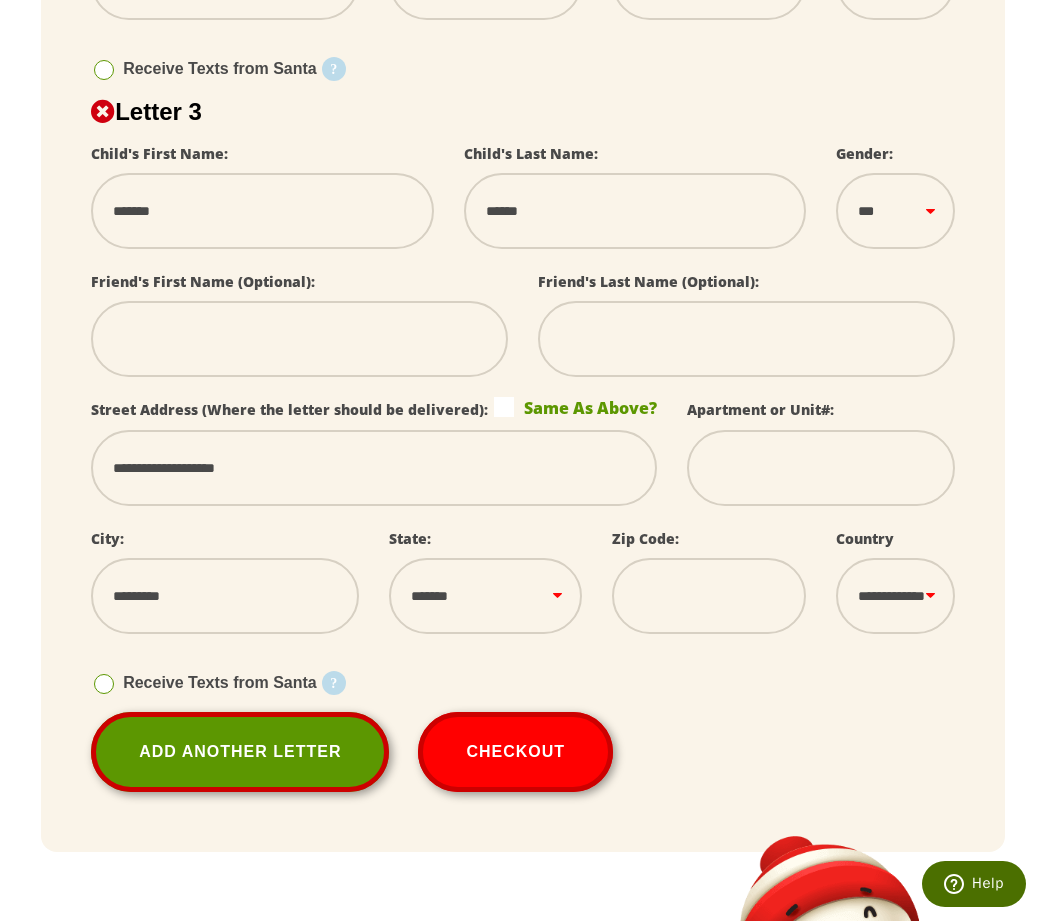 click on "Receive Texts from Santa
Starting December 1st, your child can receive 25 daily text messages from
Santa, Mrs. Claus, and the Elves, including pictures of the North Pole
and holiday preparations. Please enter a phone number of a parent or
guardian that can share these messages with the child. [PHONE]" at bounding box center (523, 683) 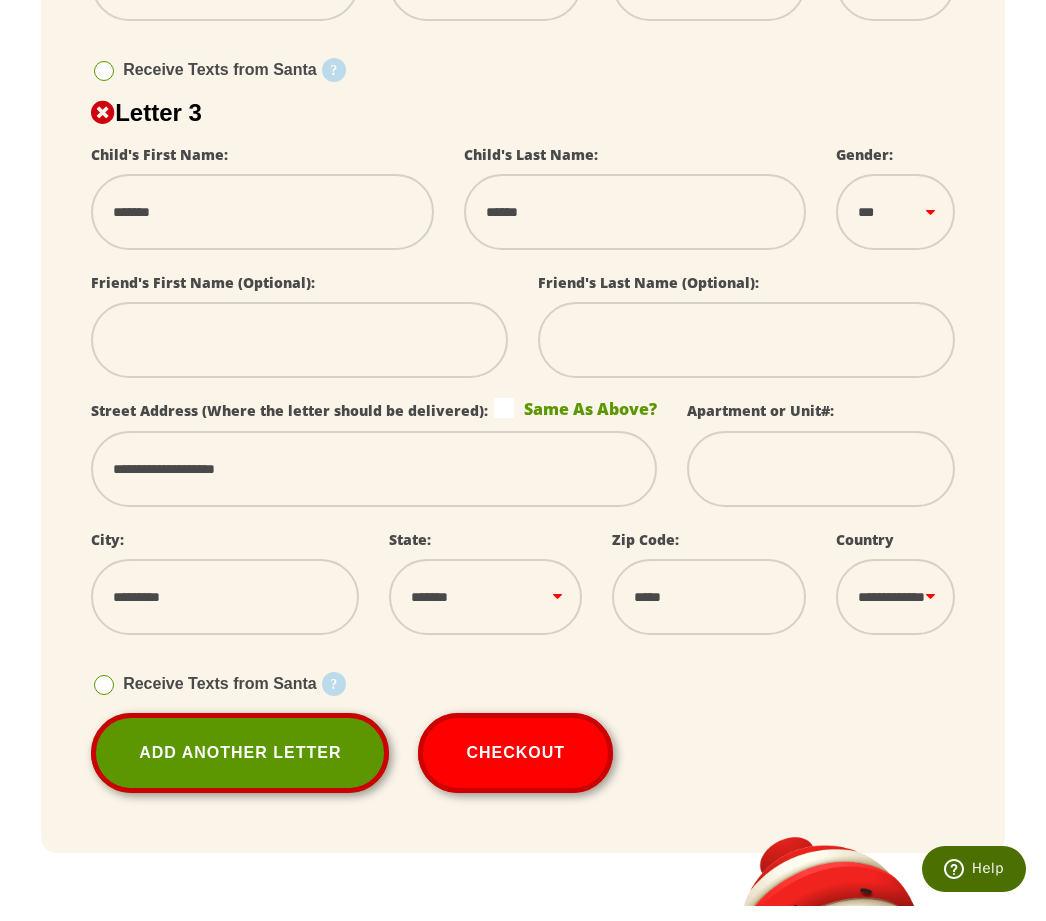 scroll, scrollTop: 1598, scrollLeft: 0, axis: vertical 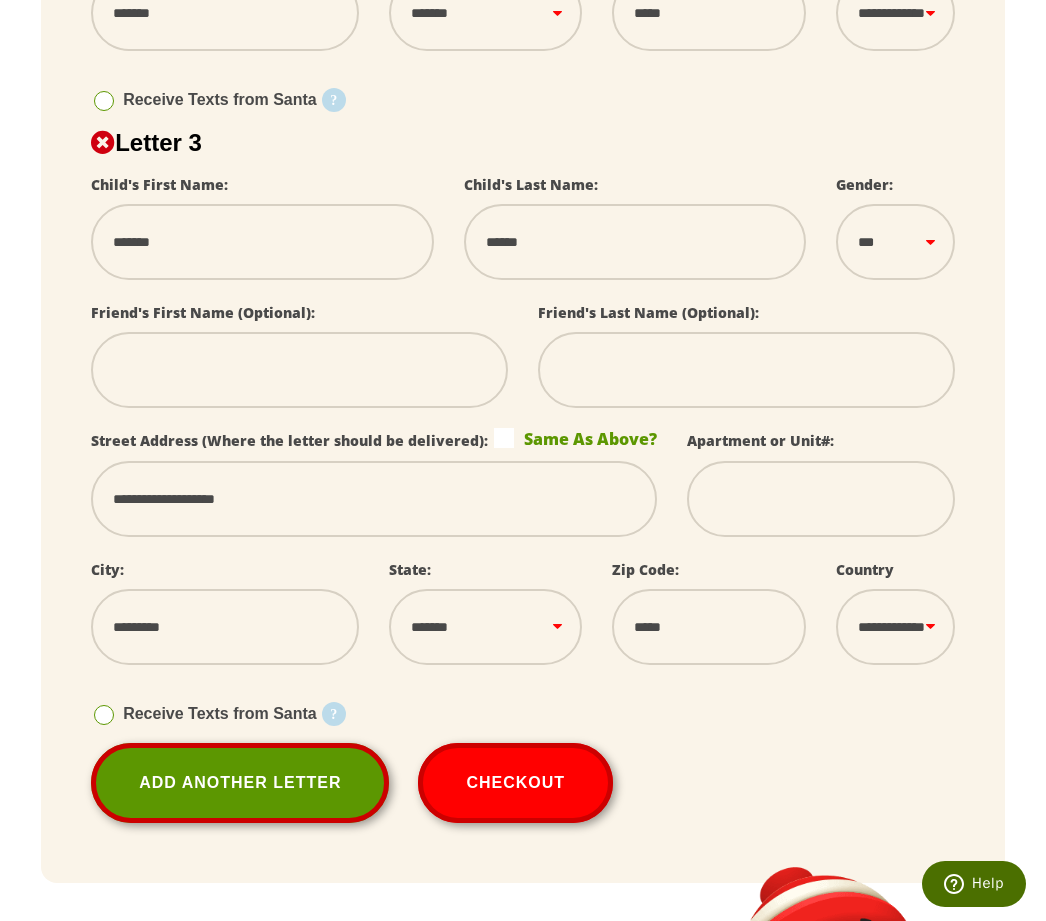 click on "Checkout" at bounding box center [515, 783] 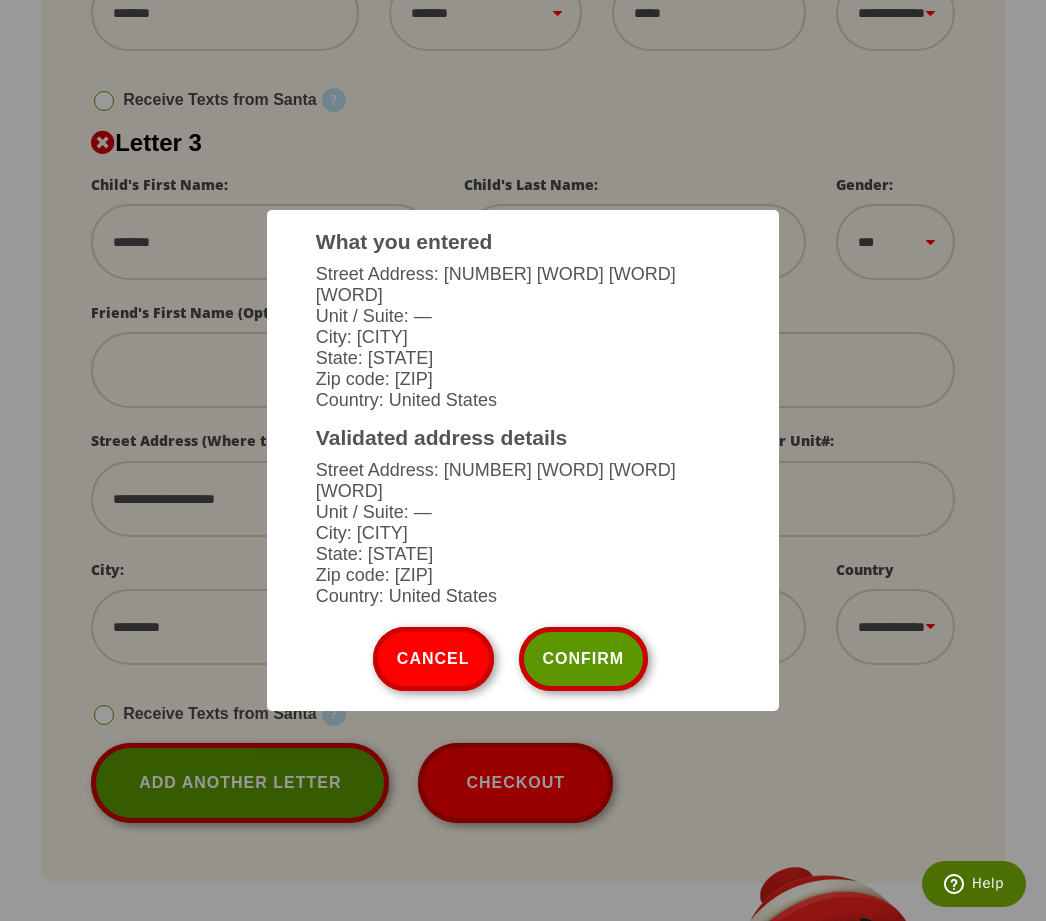 scroll, scrollTop: 1599, scrollLeft: 0, axis: vertical 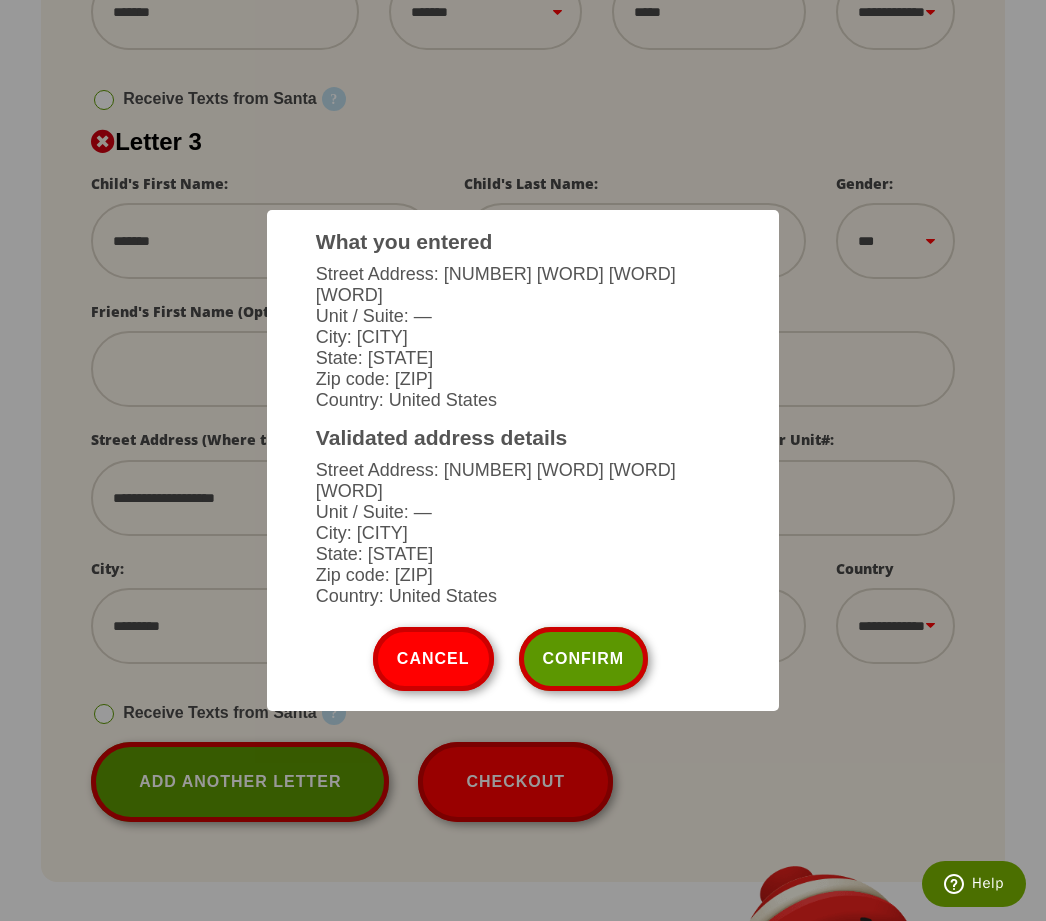 click on "Confirm" at bounding box center (584, 659) 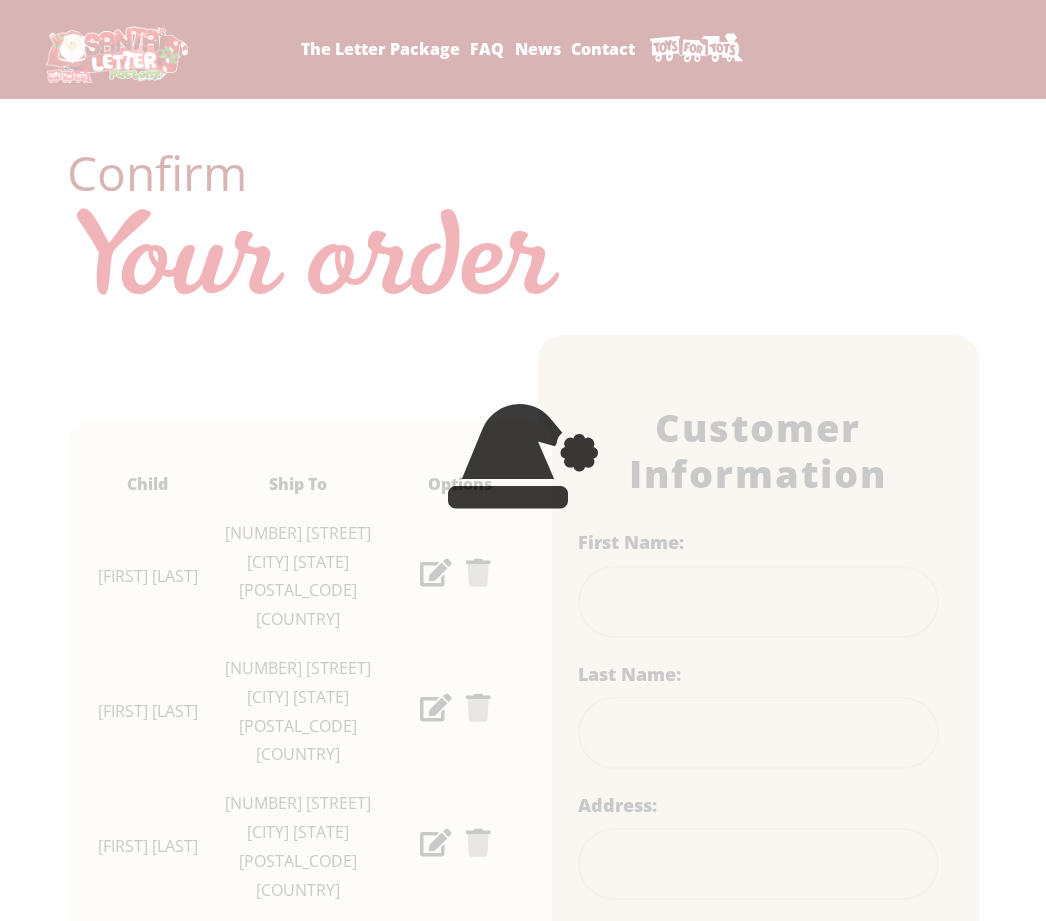 scroll, scrollTop: 0, scrollLeft: 0, axis: both 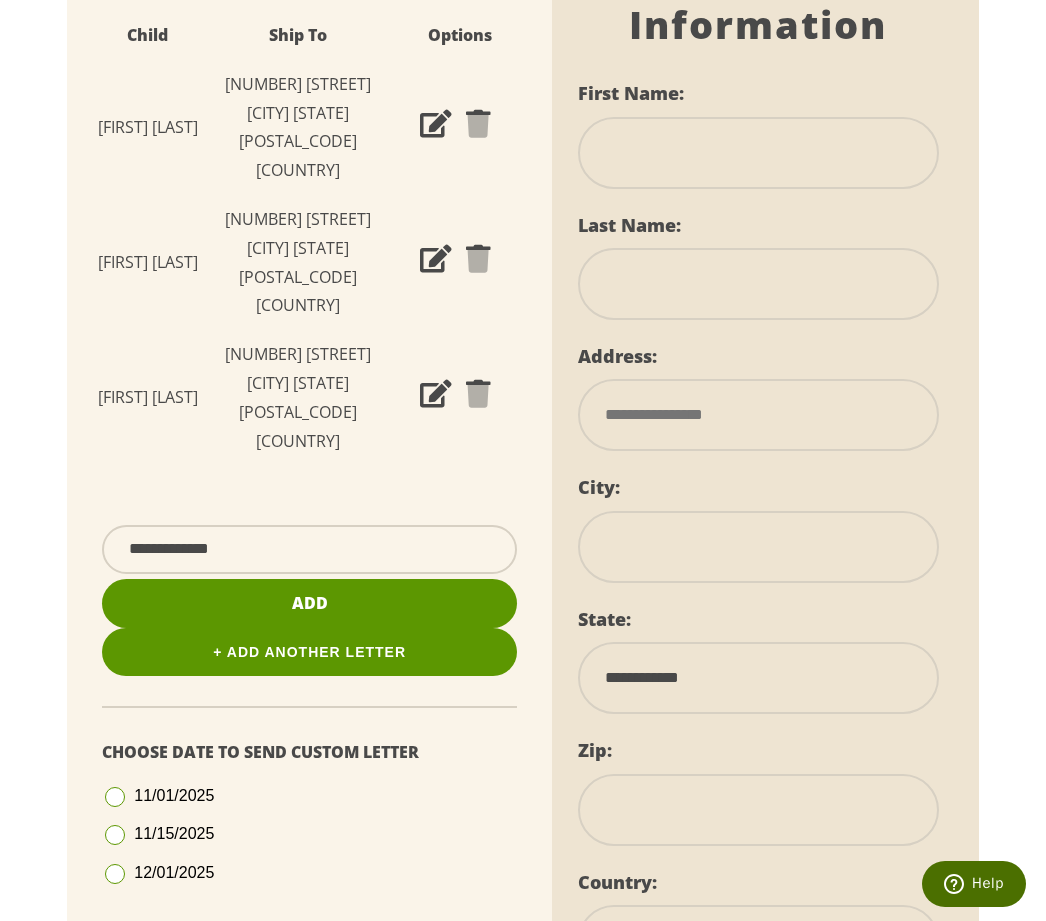 click at bounding box center [115, 874] 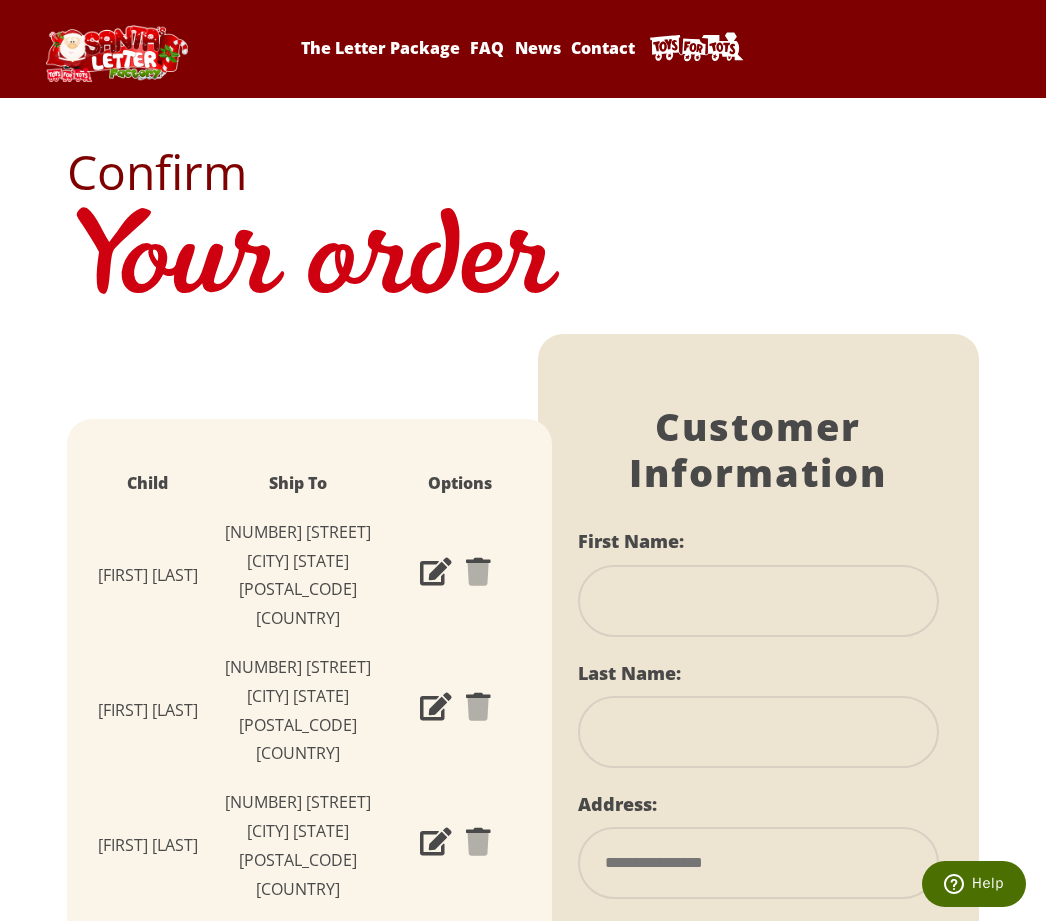 scroll, scrollTop: 0, scrollLeft: 0, axis: both 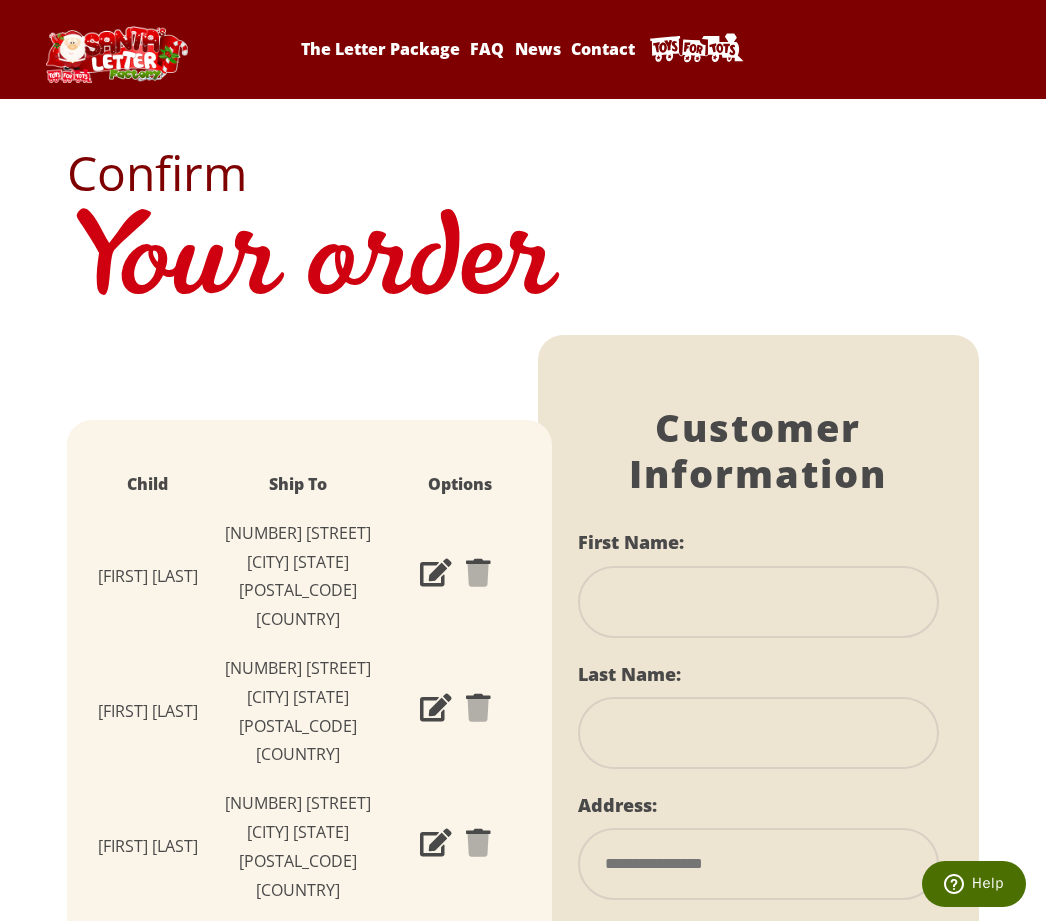 click at bounding box center (758, 602) 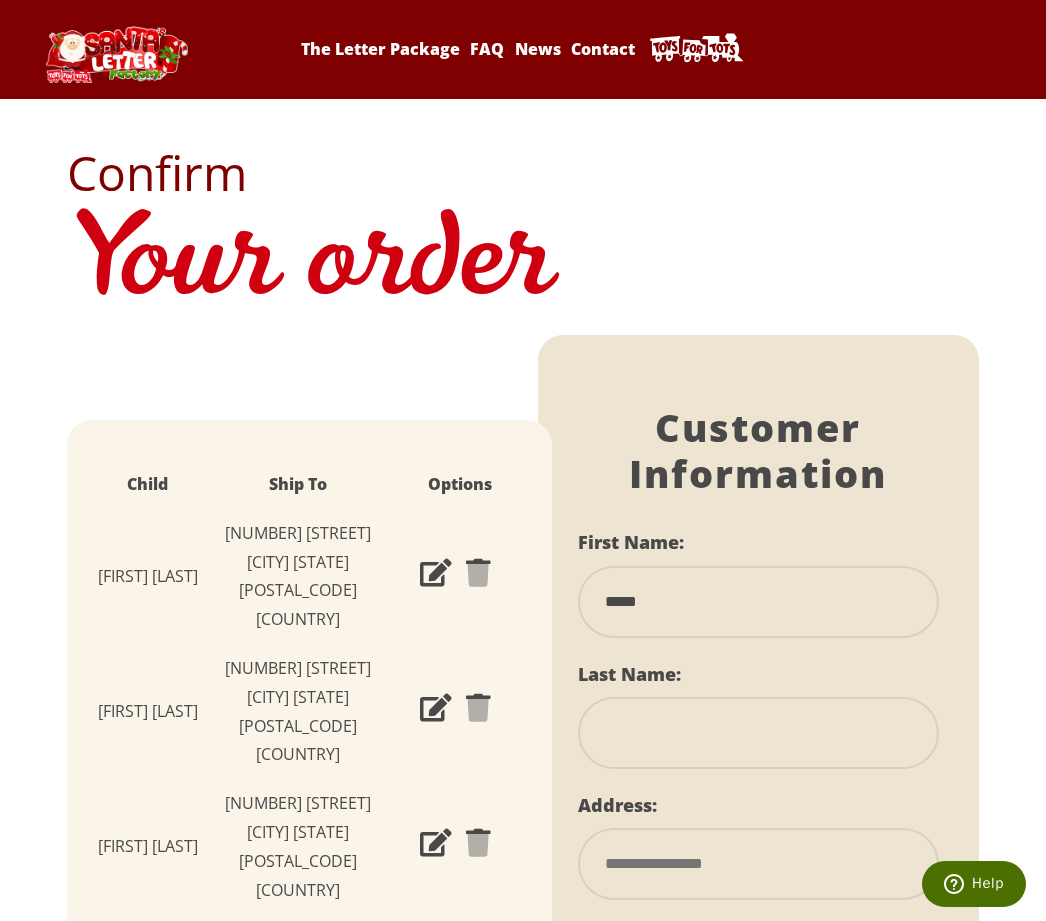 type on "*****" 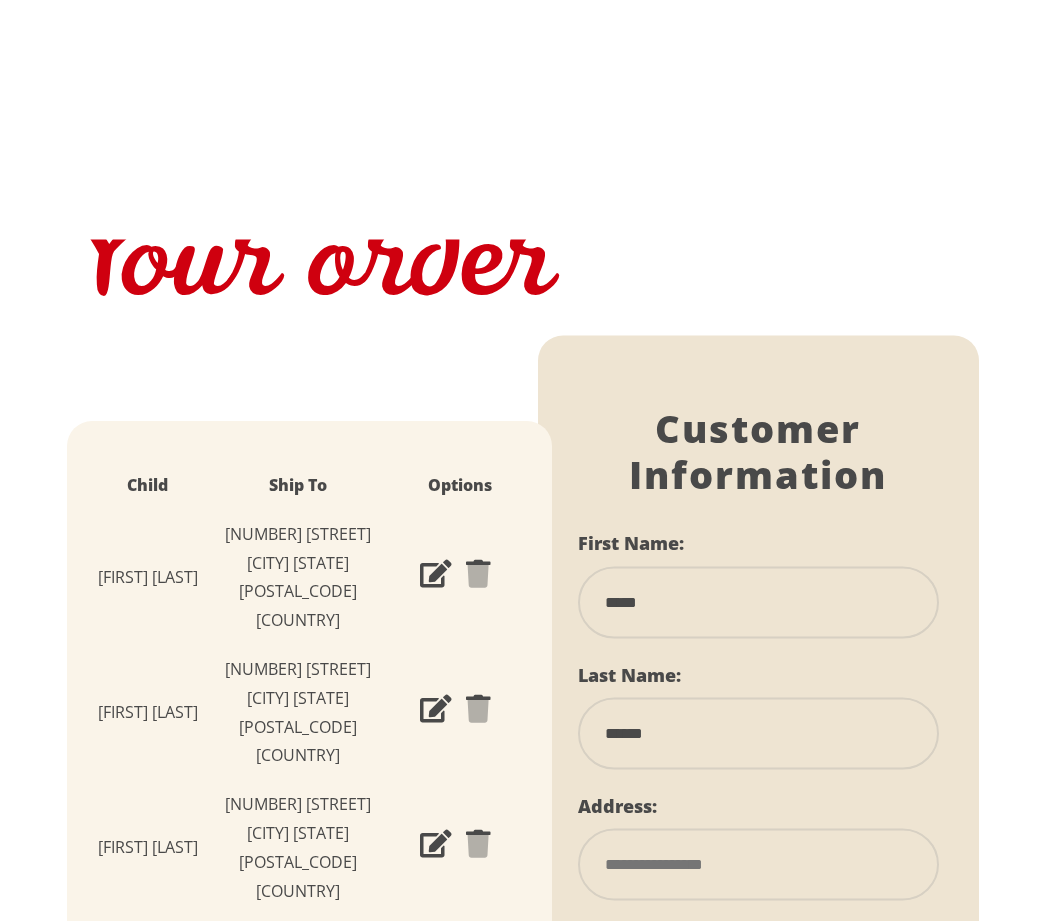 scroll, scrollTop: 274, scrollLeft: 0, axis: vertical 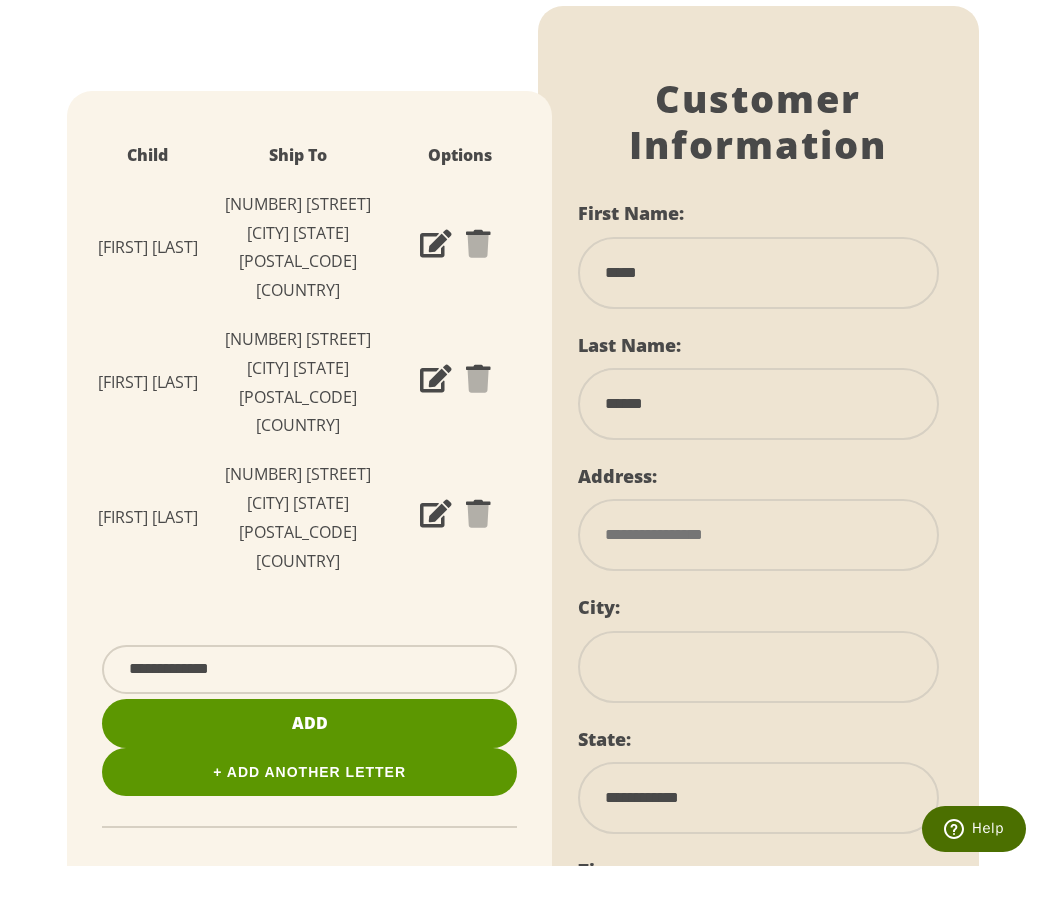 type on "******" 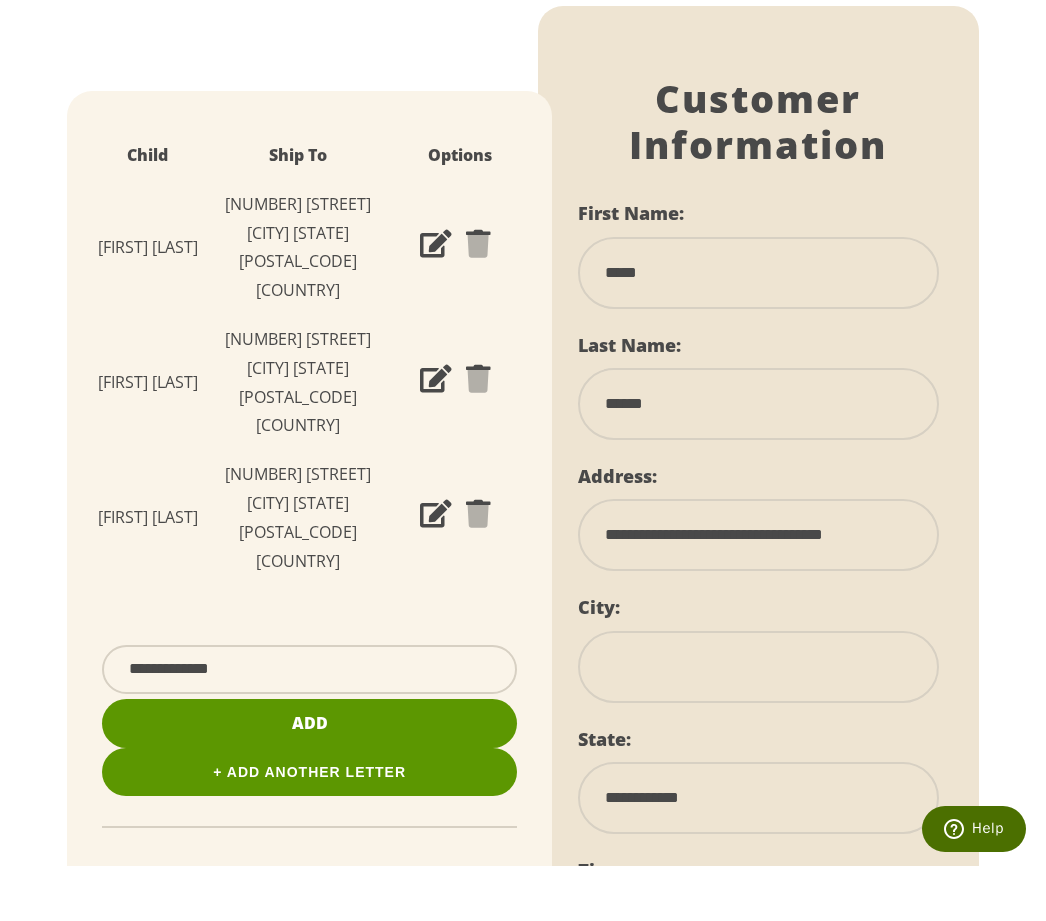 type on "**********" 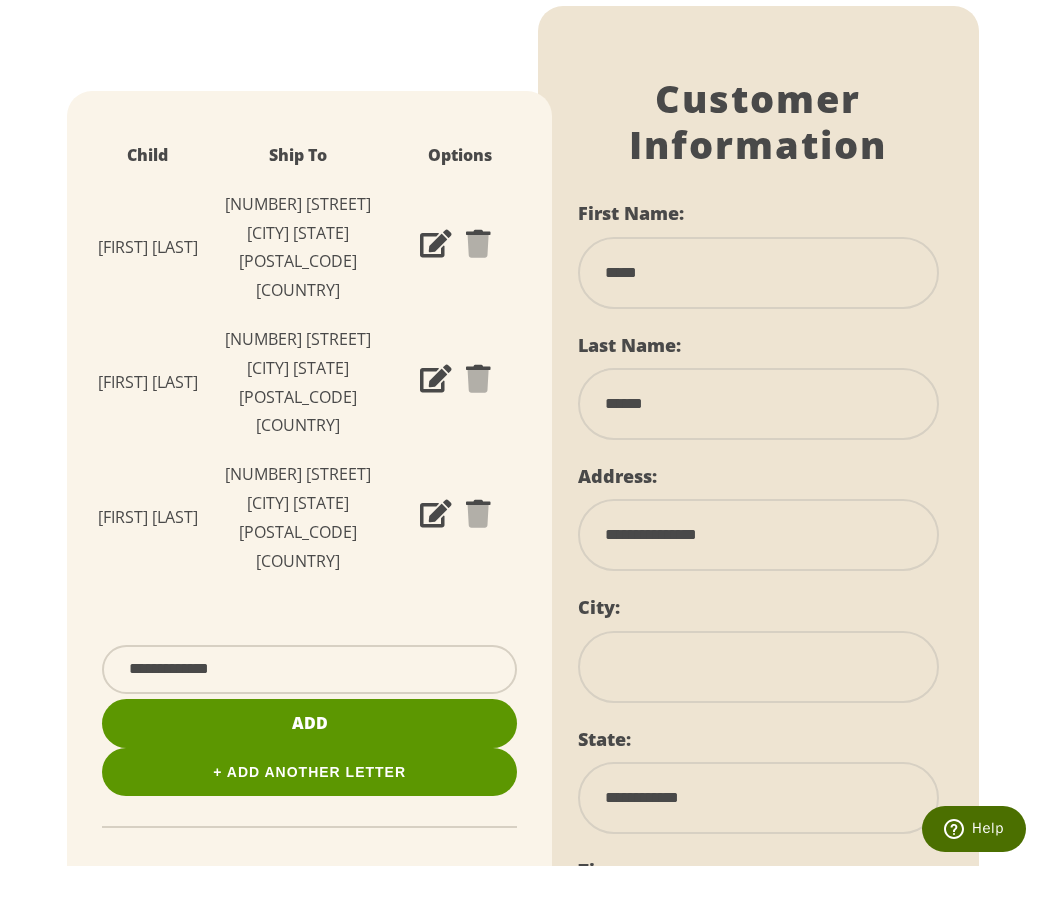 scroll, scrollTop: 996, scrollLeft: 0, axis: vertical 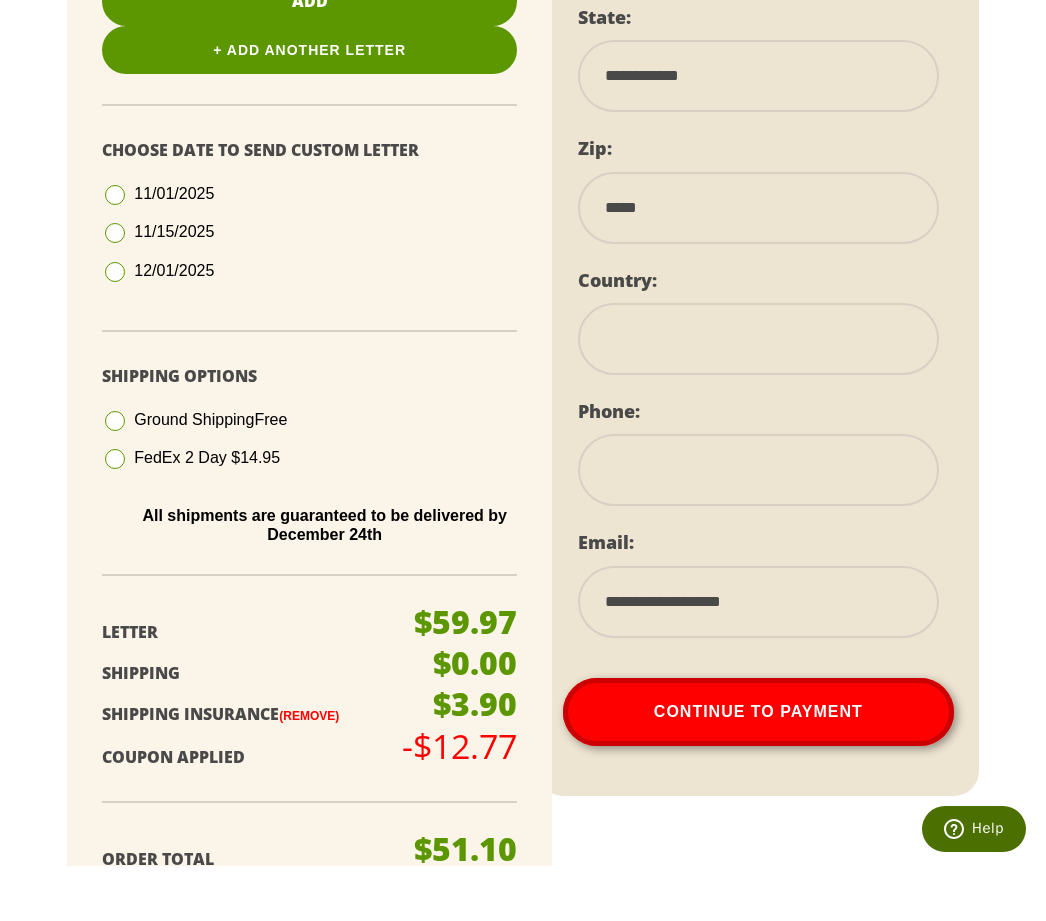 select 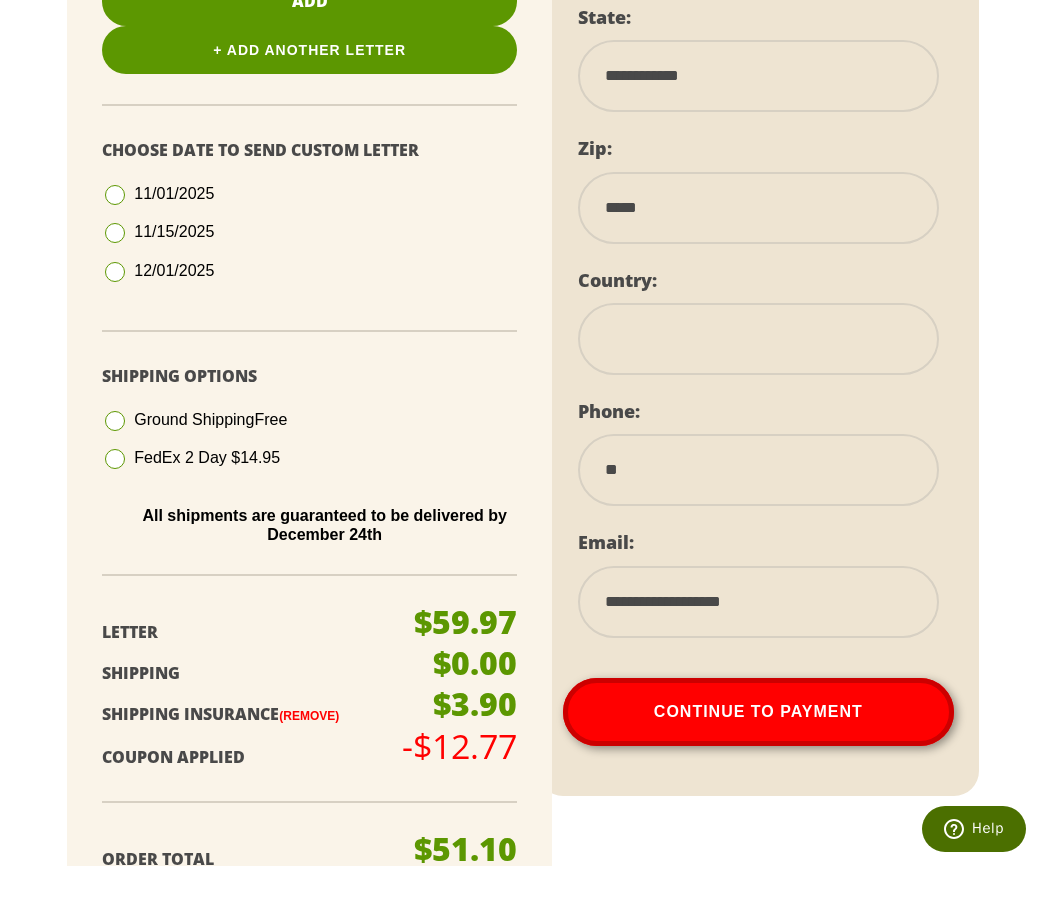 select 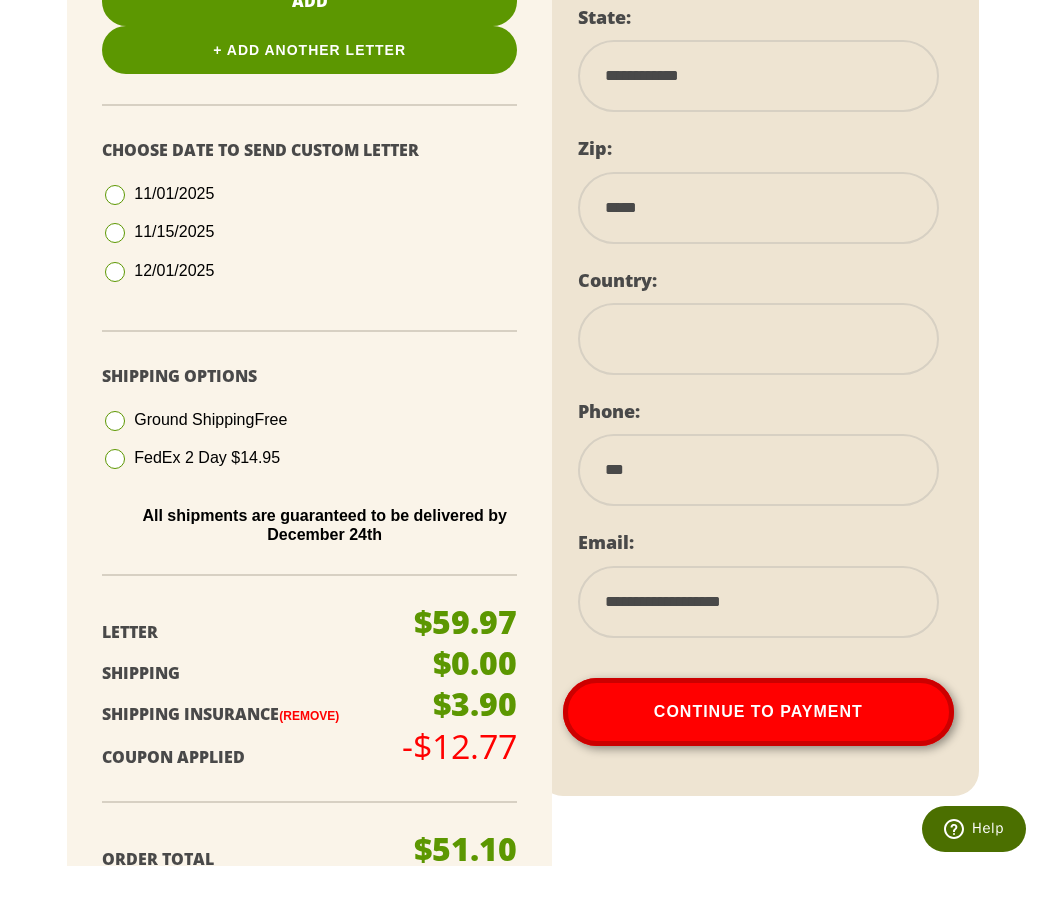 select 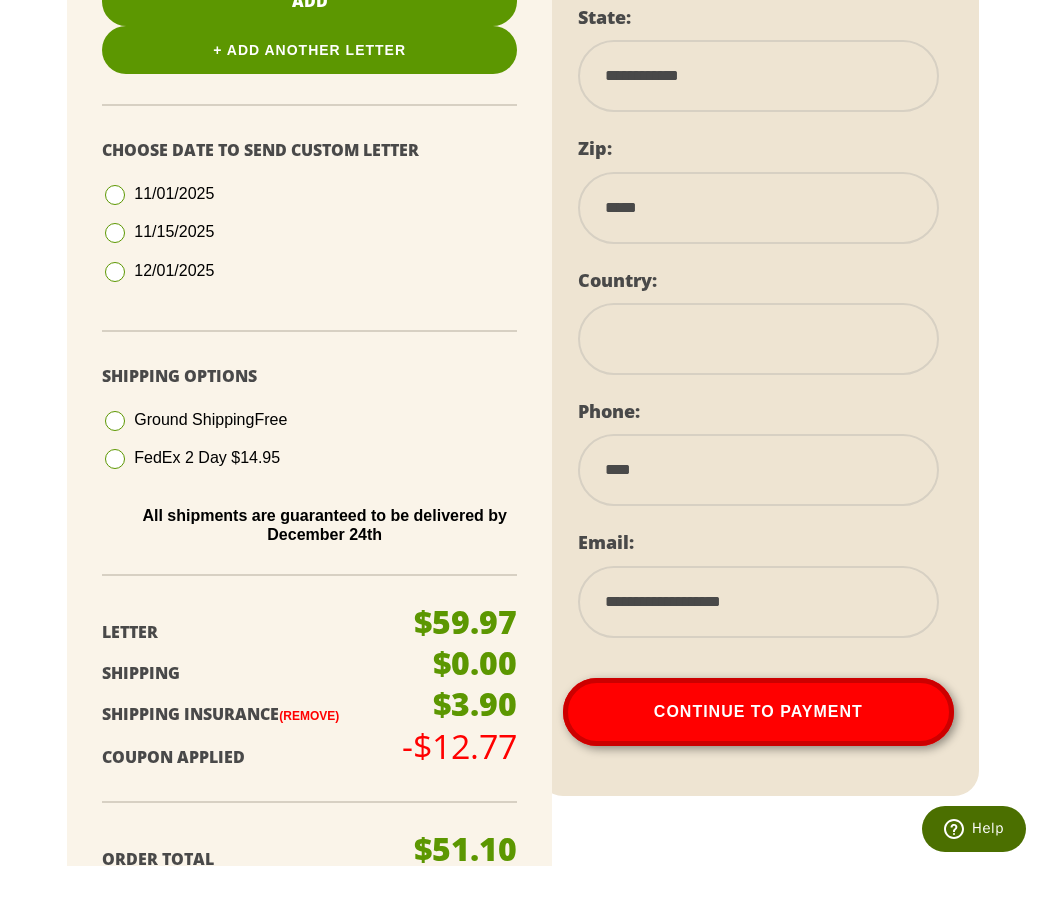 select 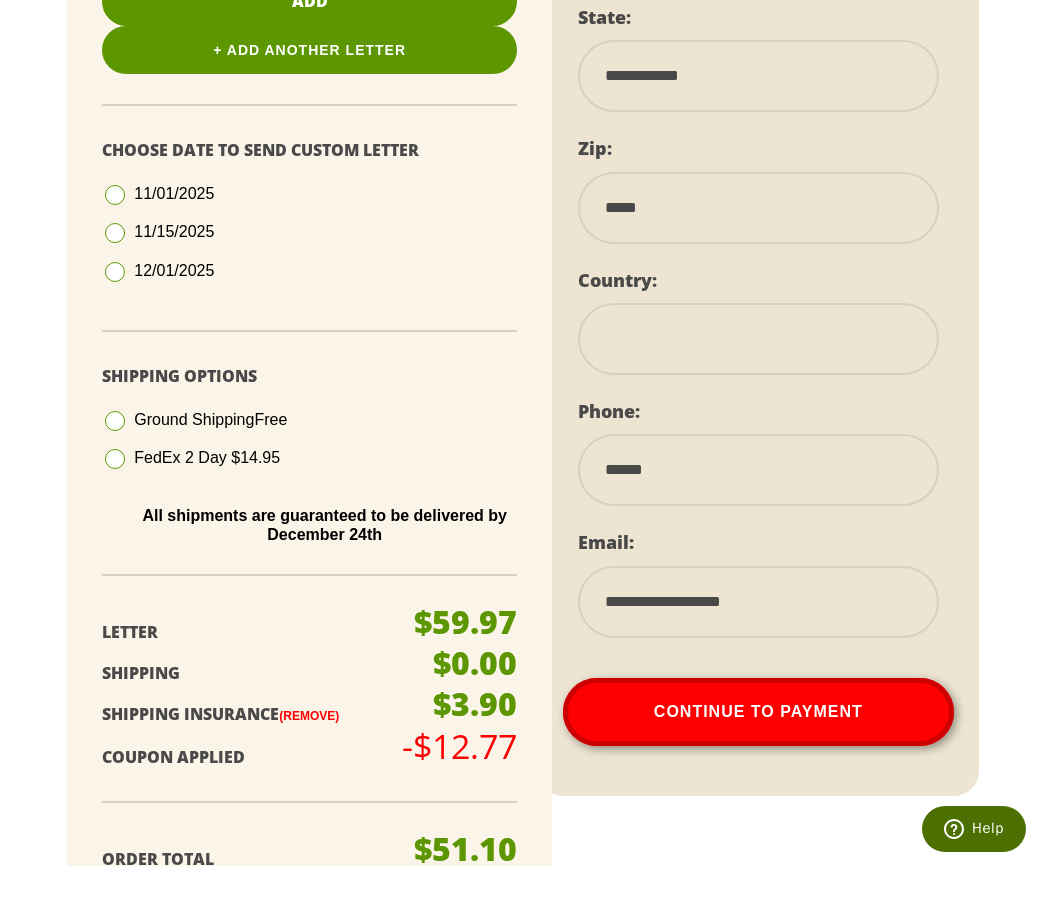 select 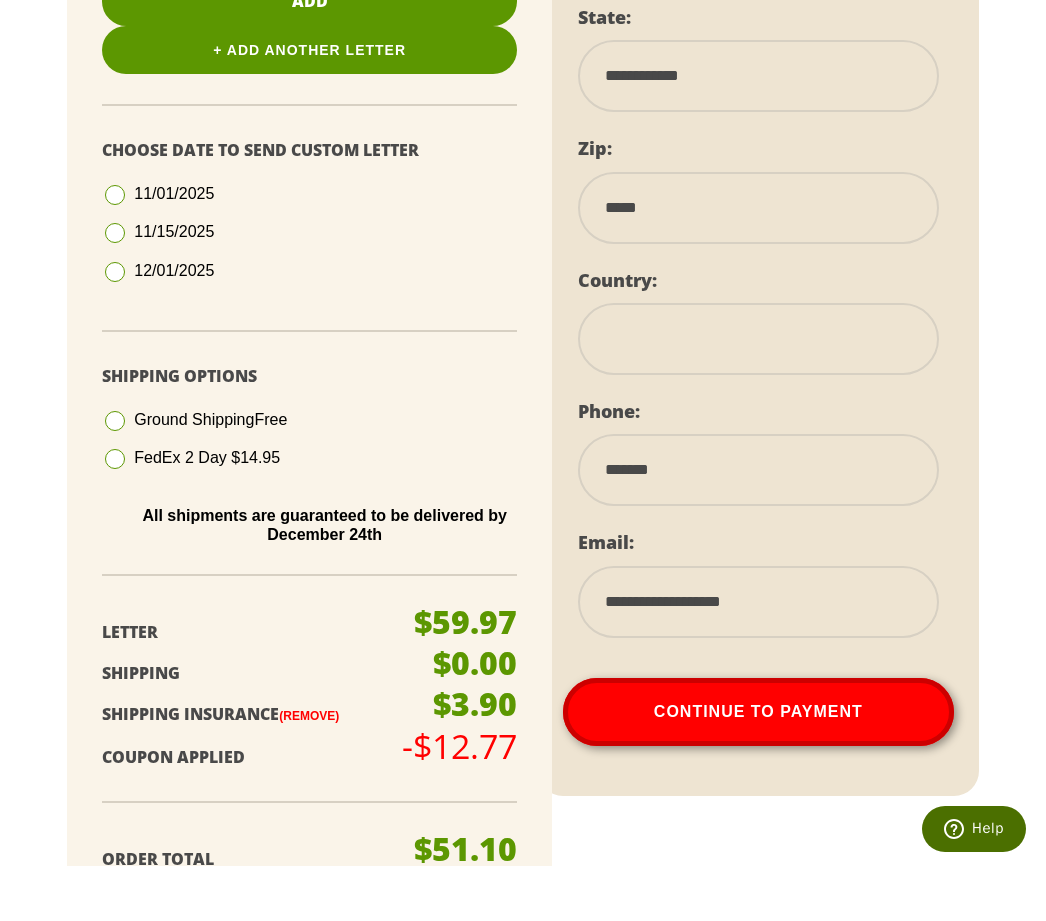 select 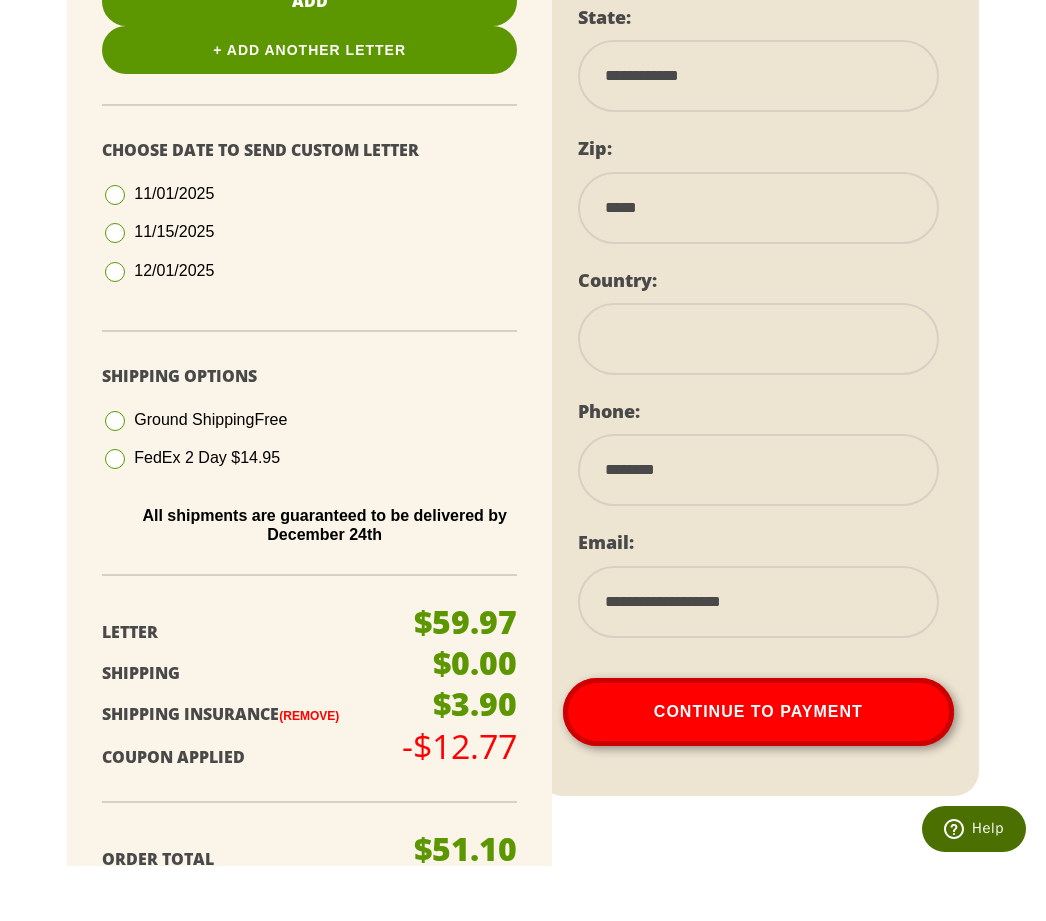 select 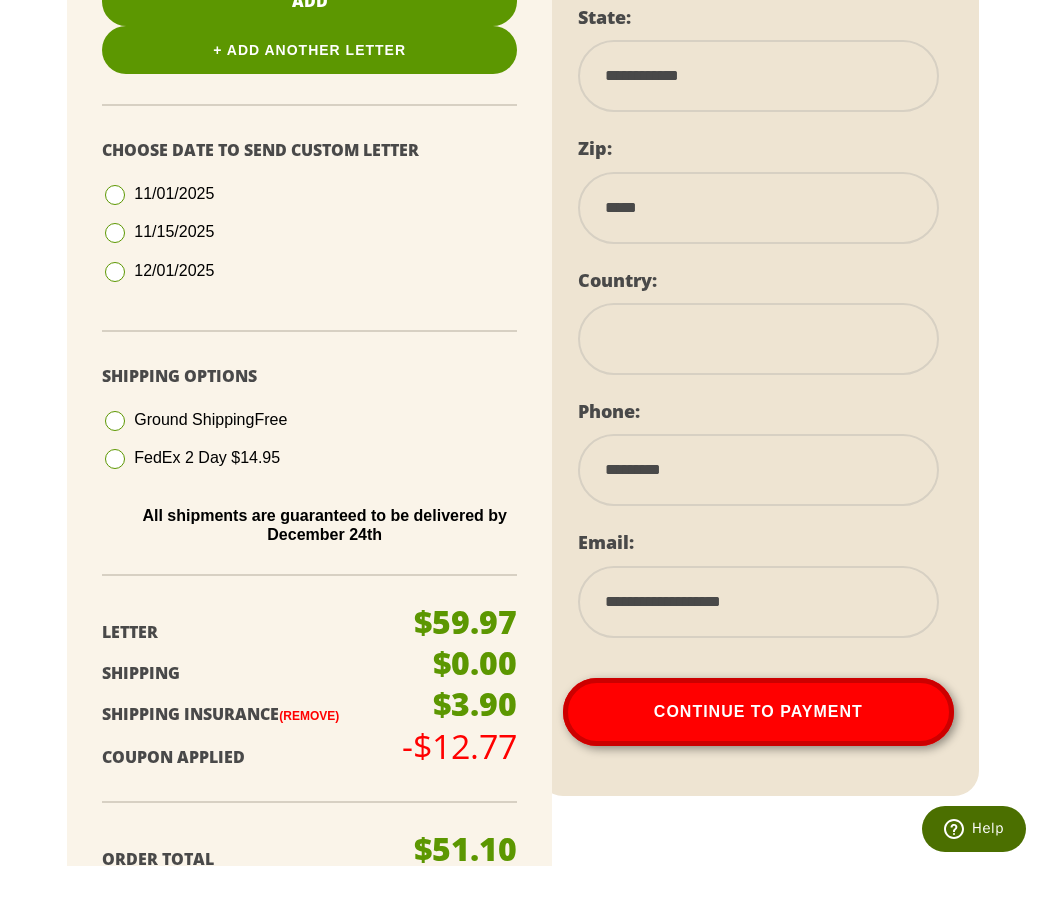 select 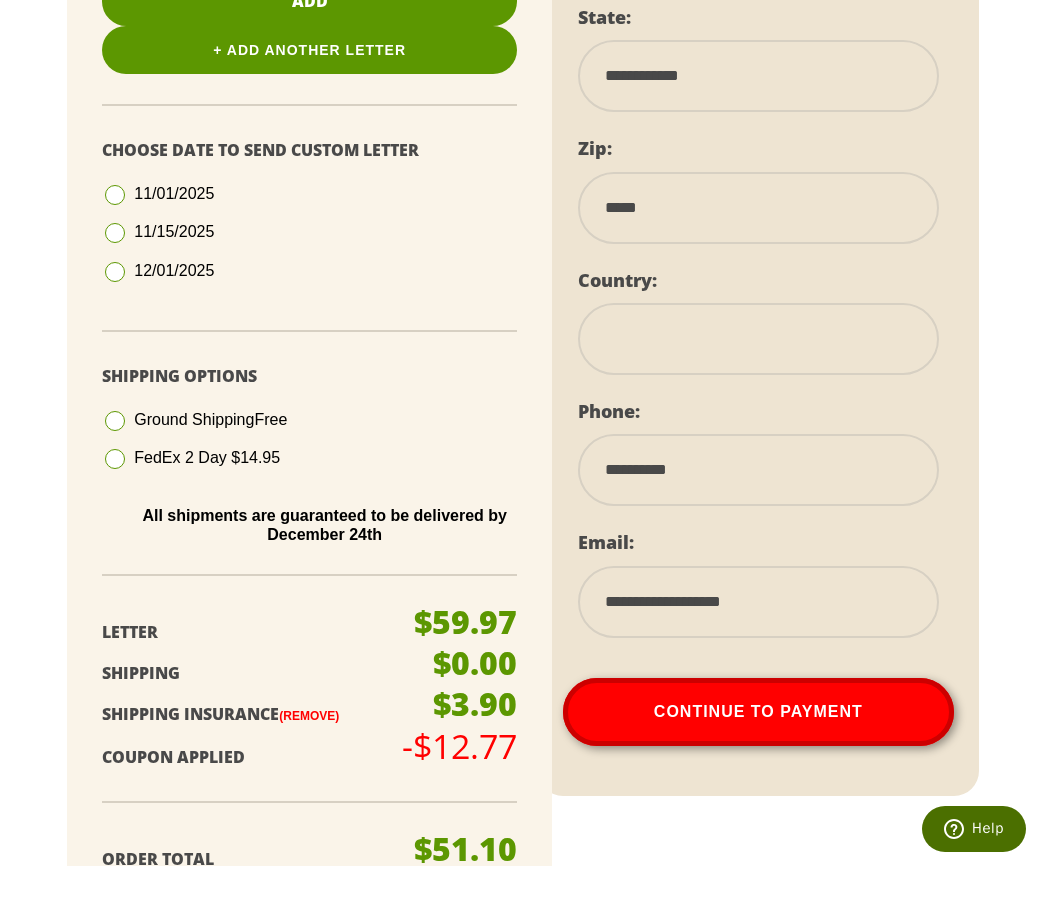 select 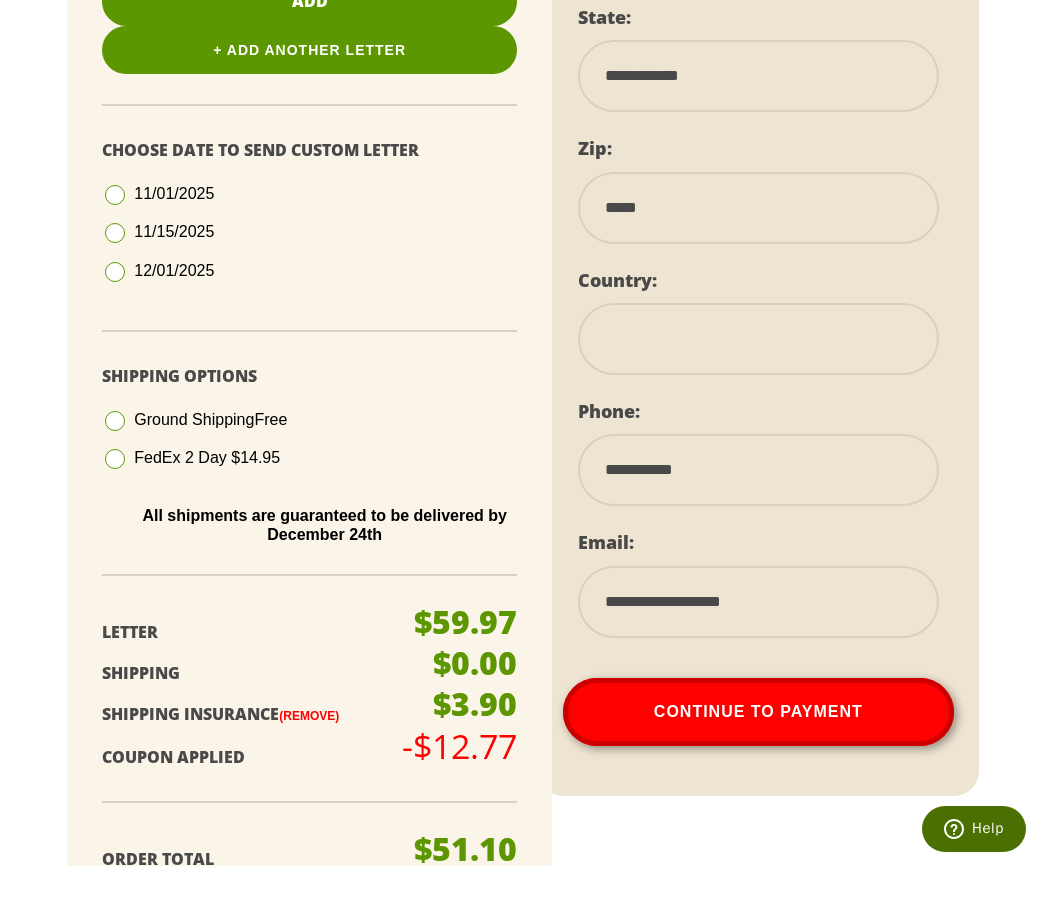 select 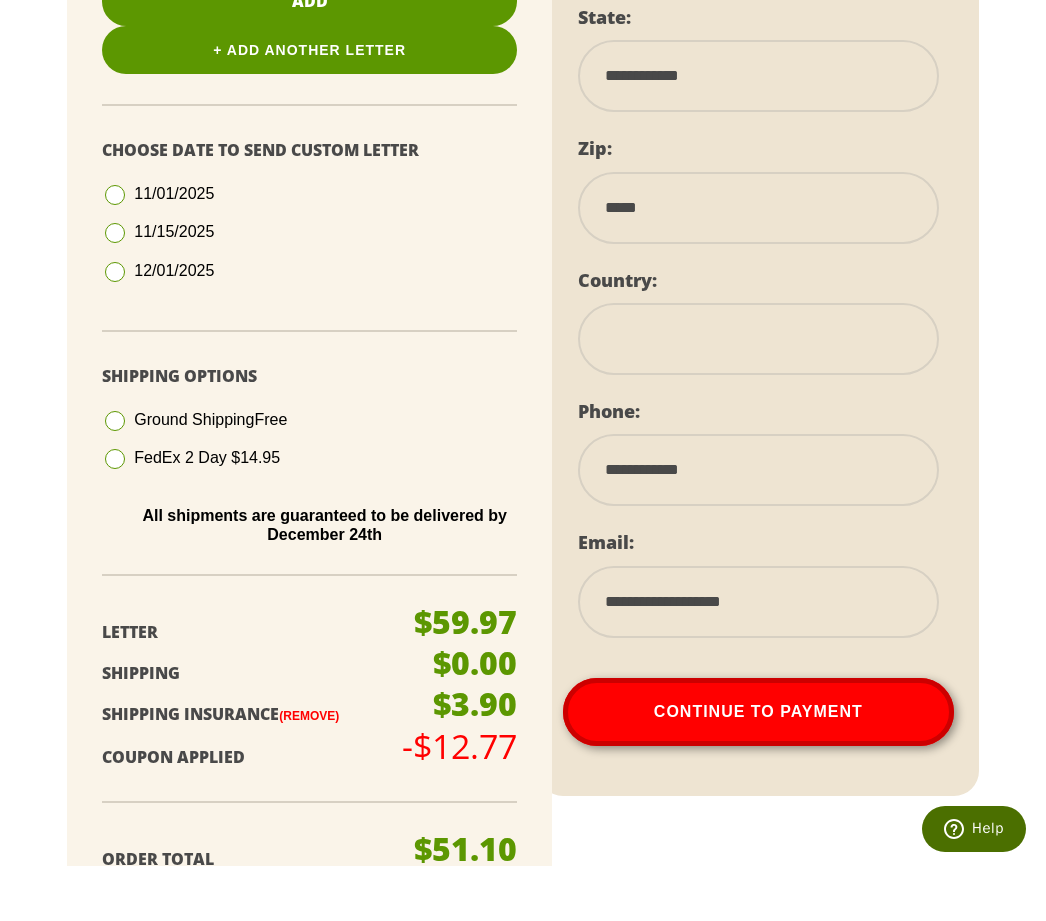 select 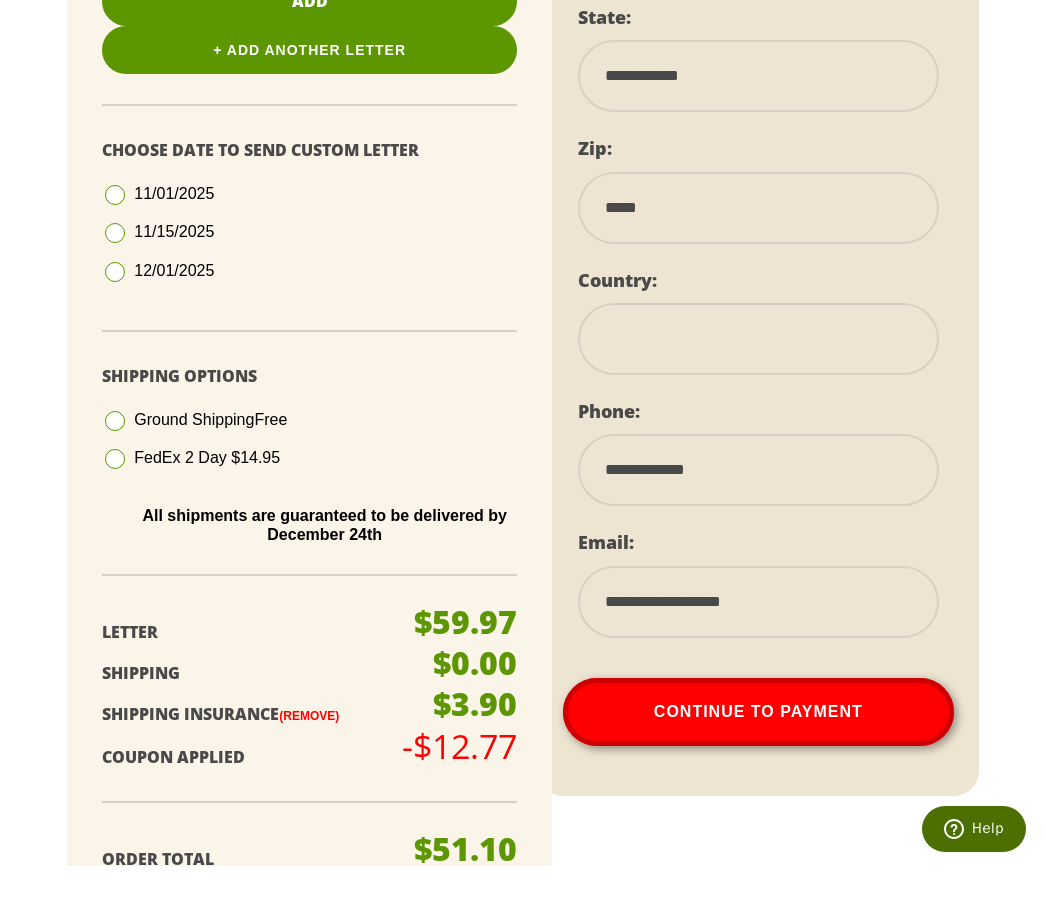 select 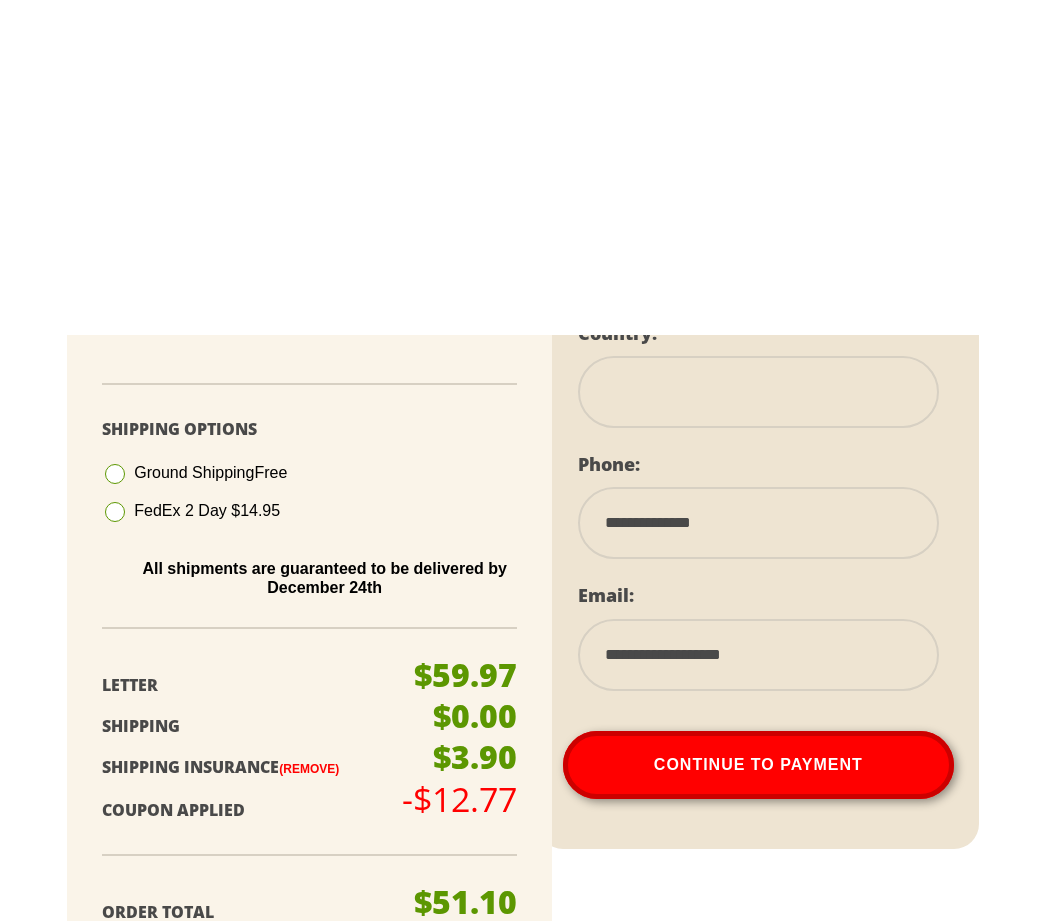 scroll, scrollTop: 998, scrollLeft: 0, axis: vertical 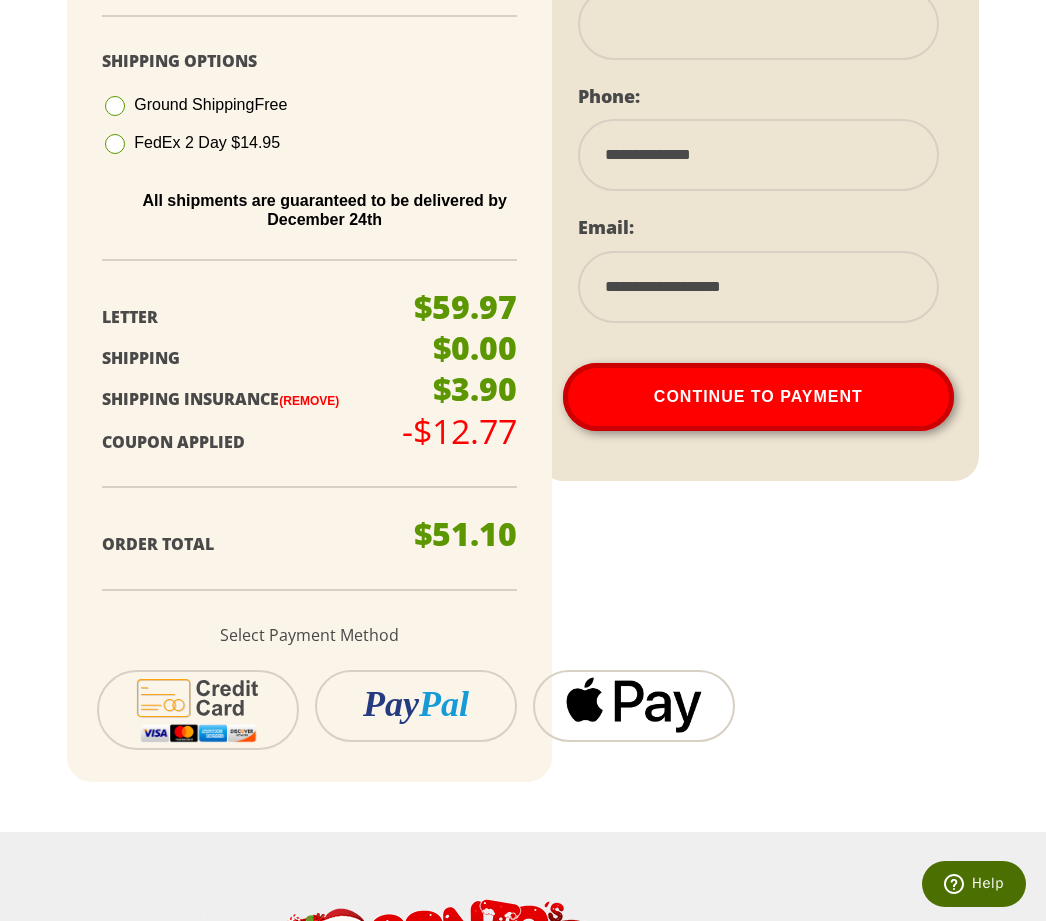 type on "**********" 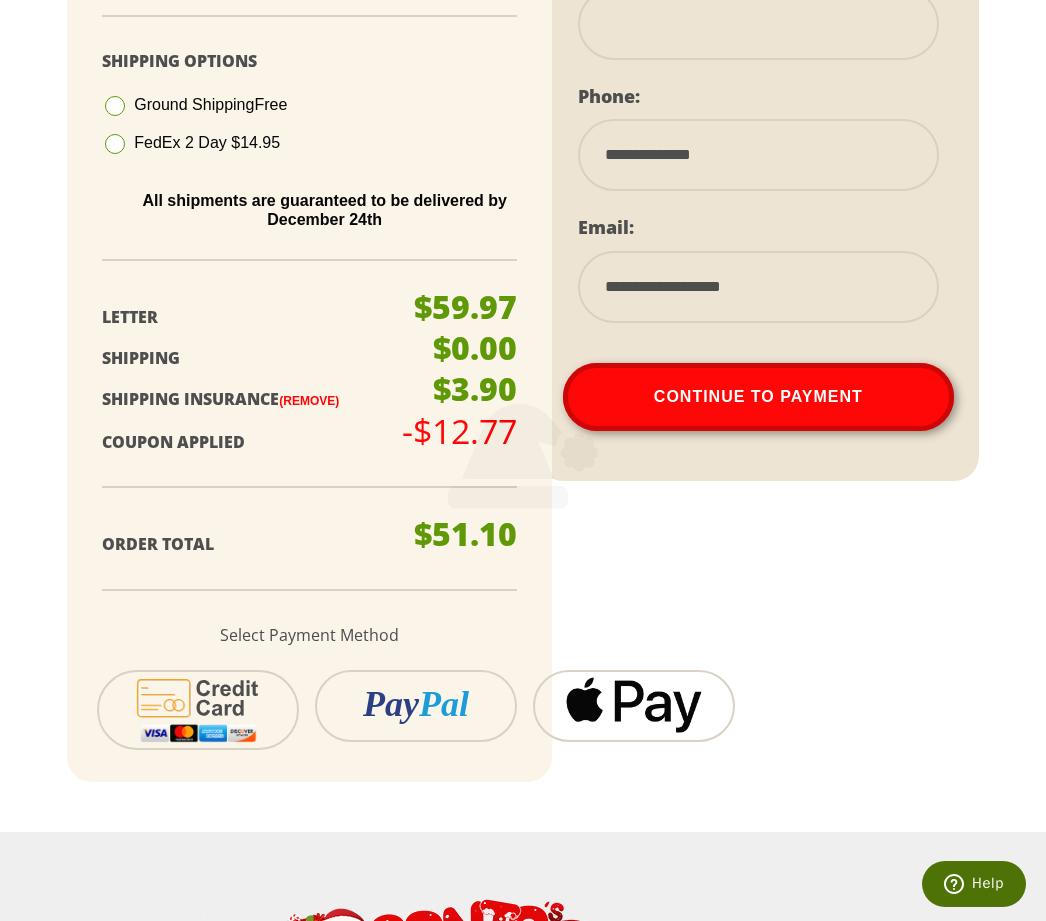 scroll, scrollTop: 525, scrollLeft: 0, axis: vertical 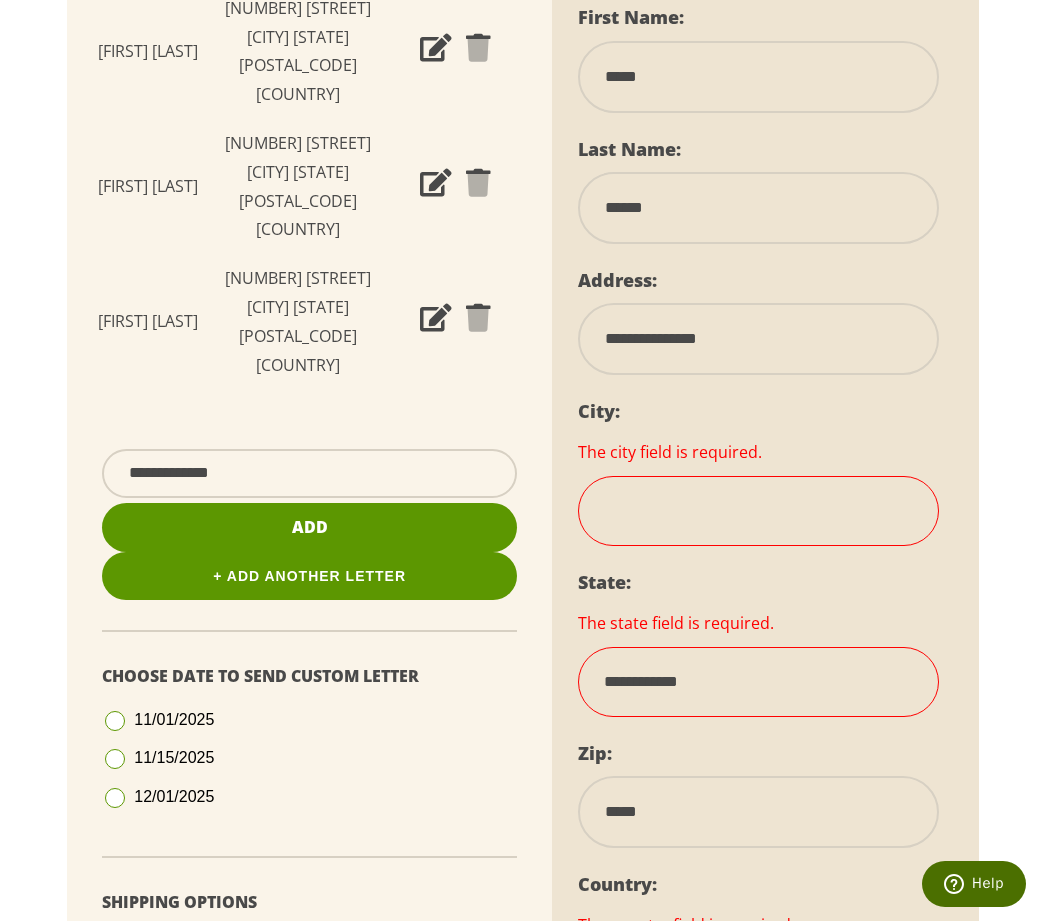 click at bounding box center (758, 511) 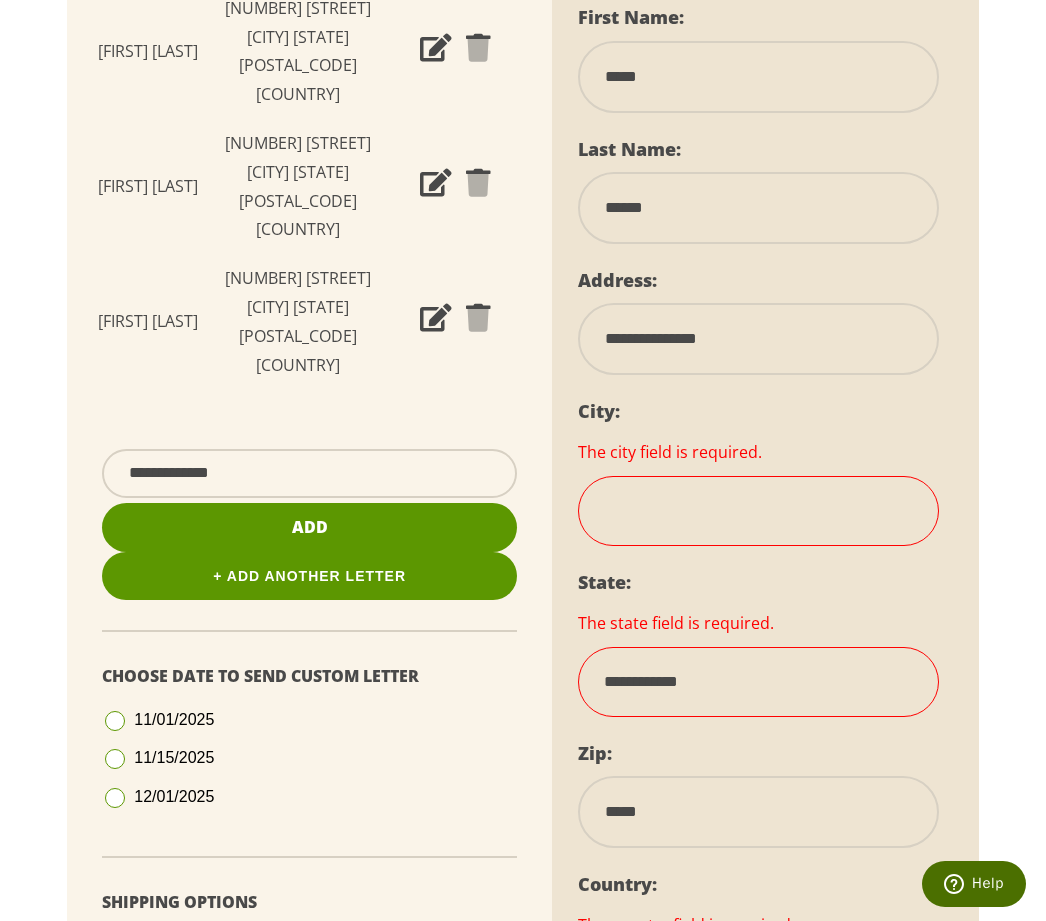 select 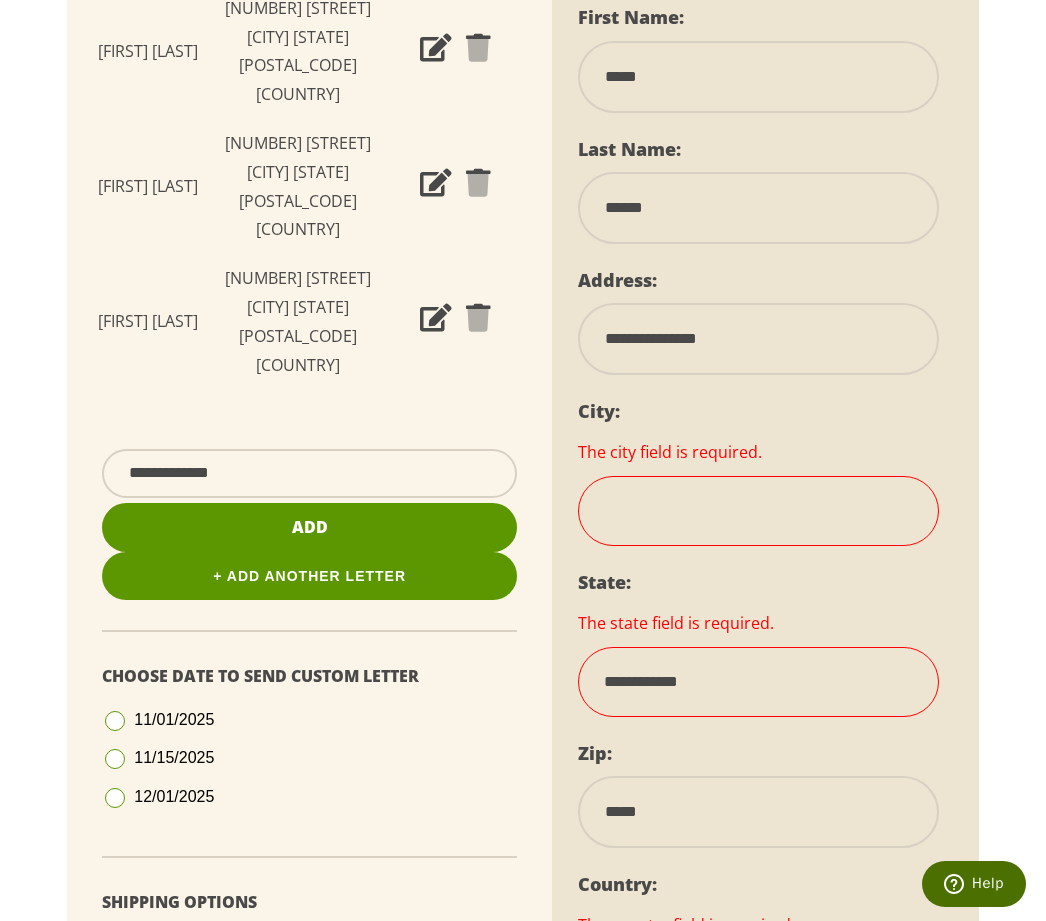 type on "*" 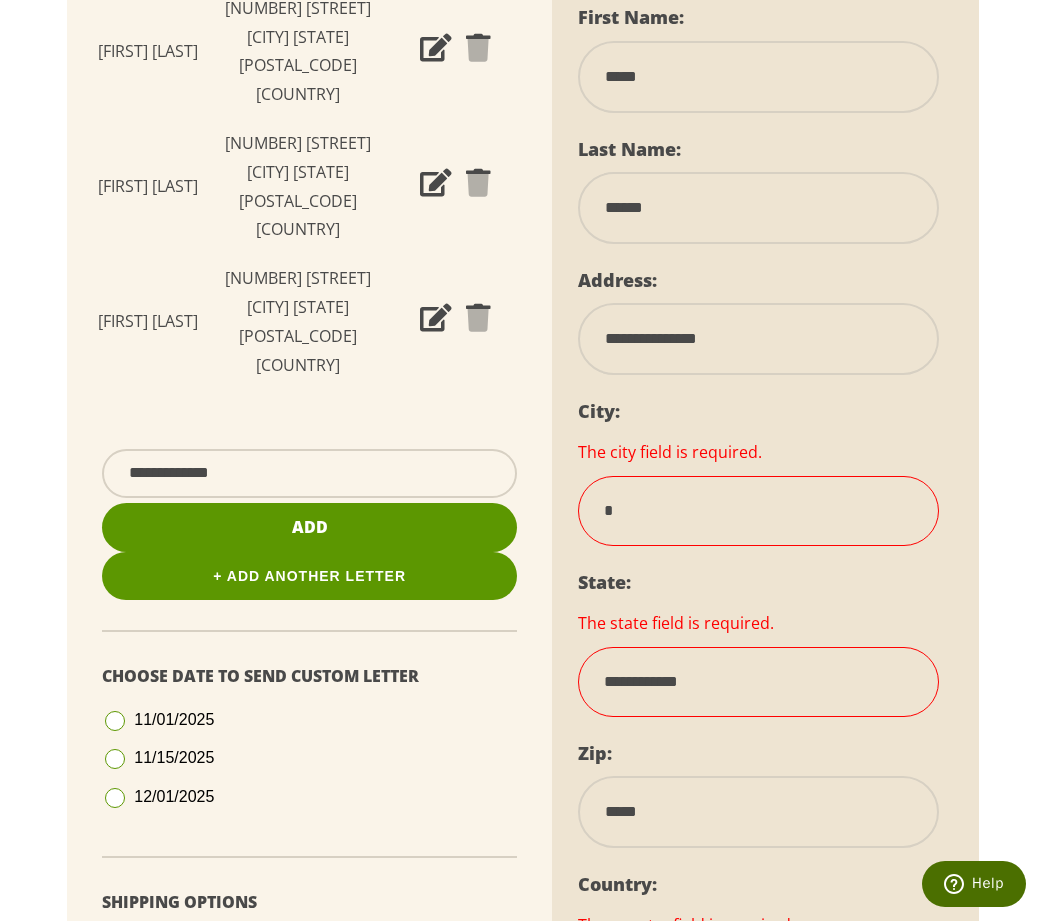 select 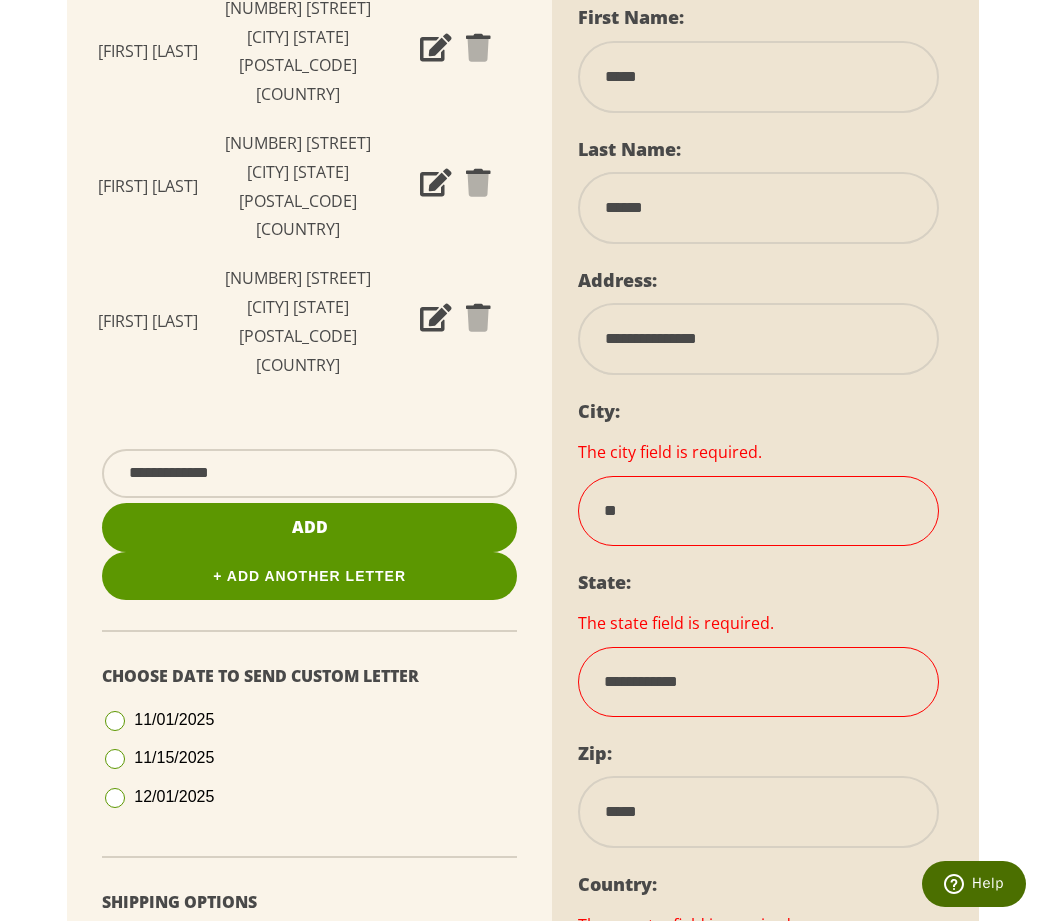 select 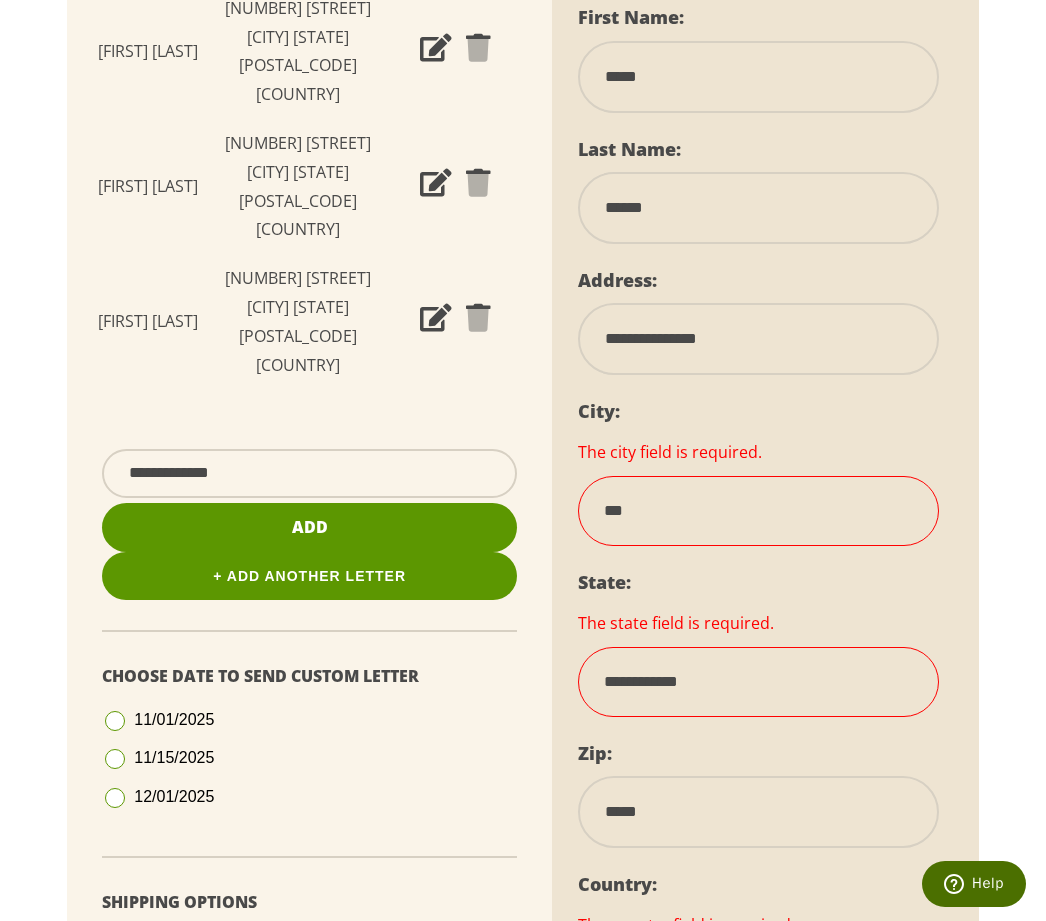 select 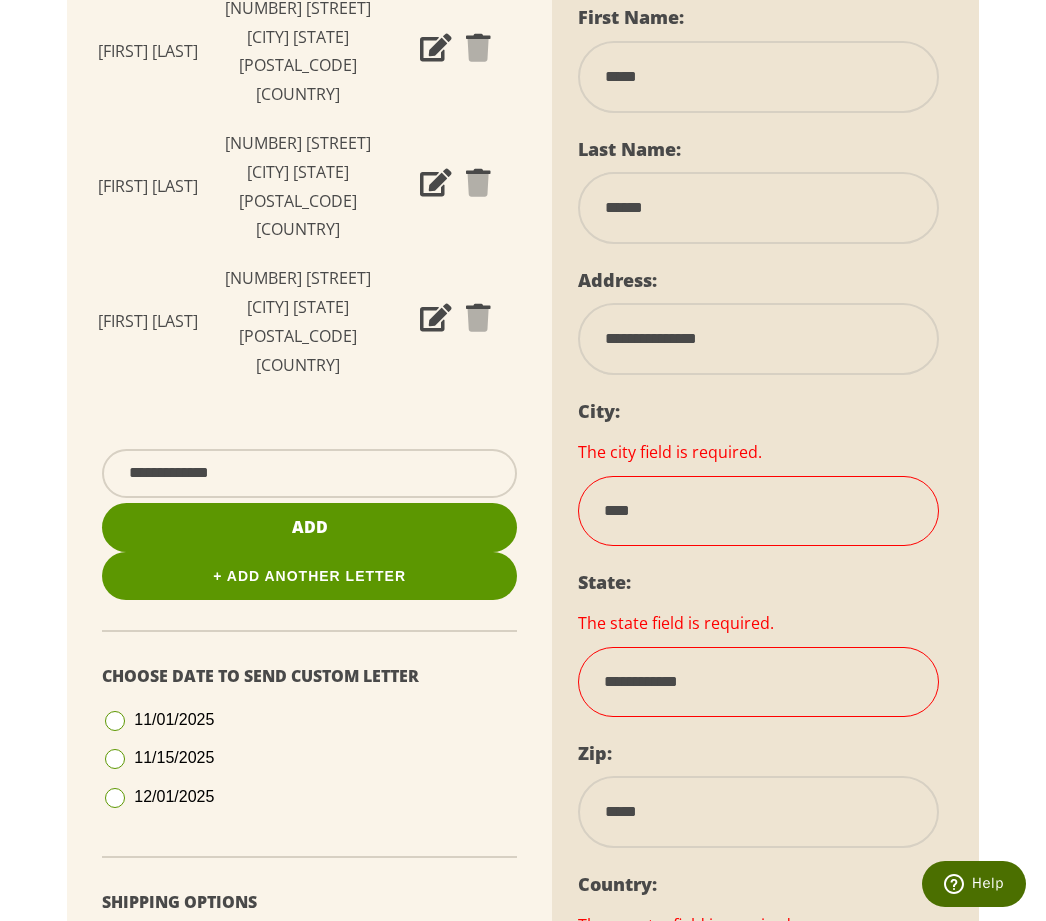 select 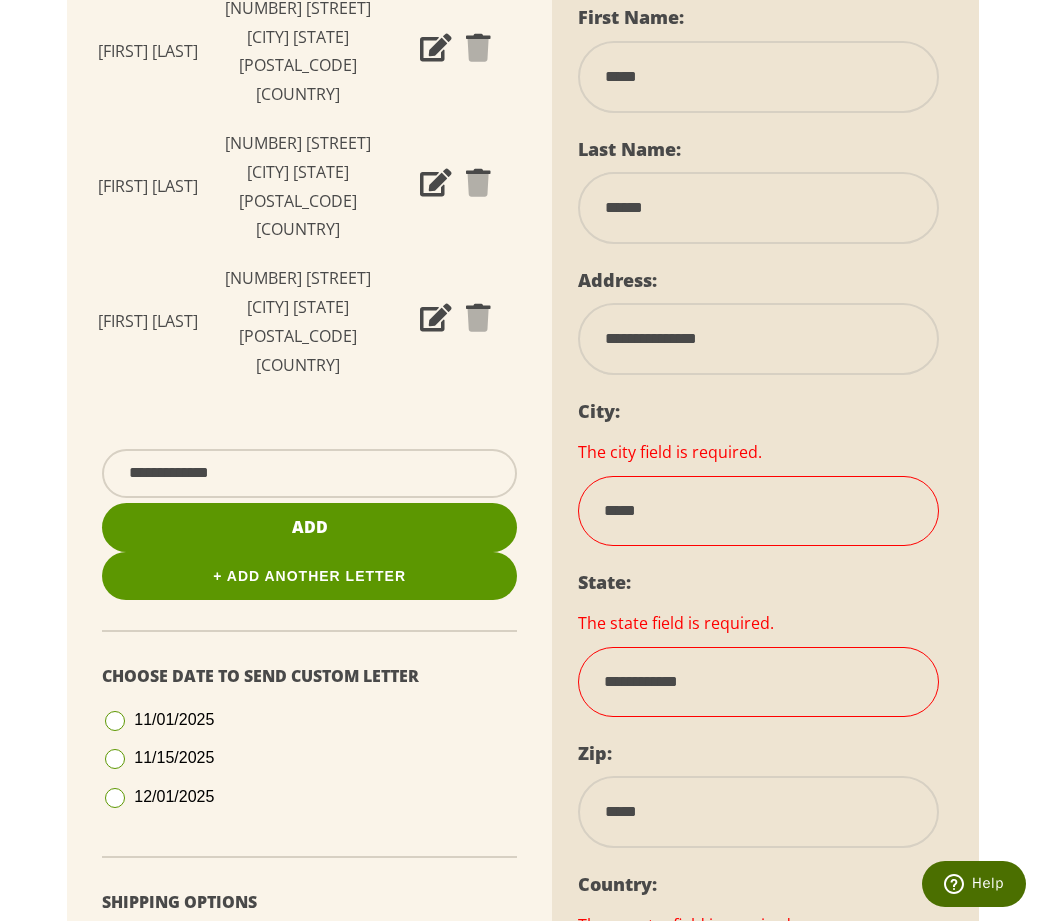 select 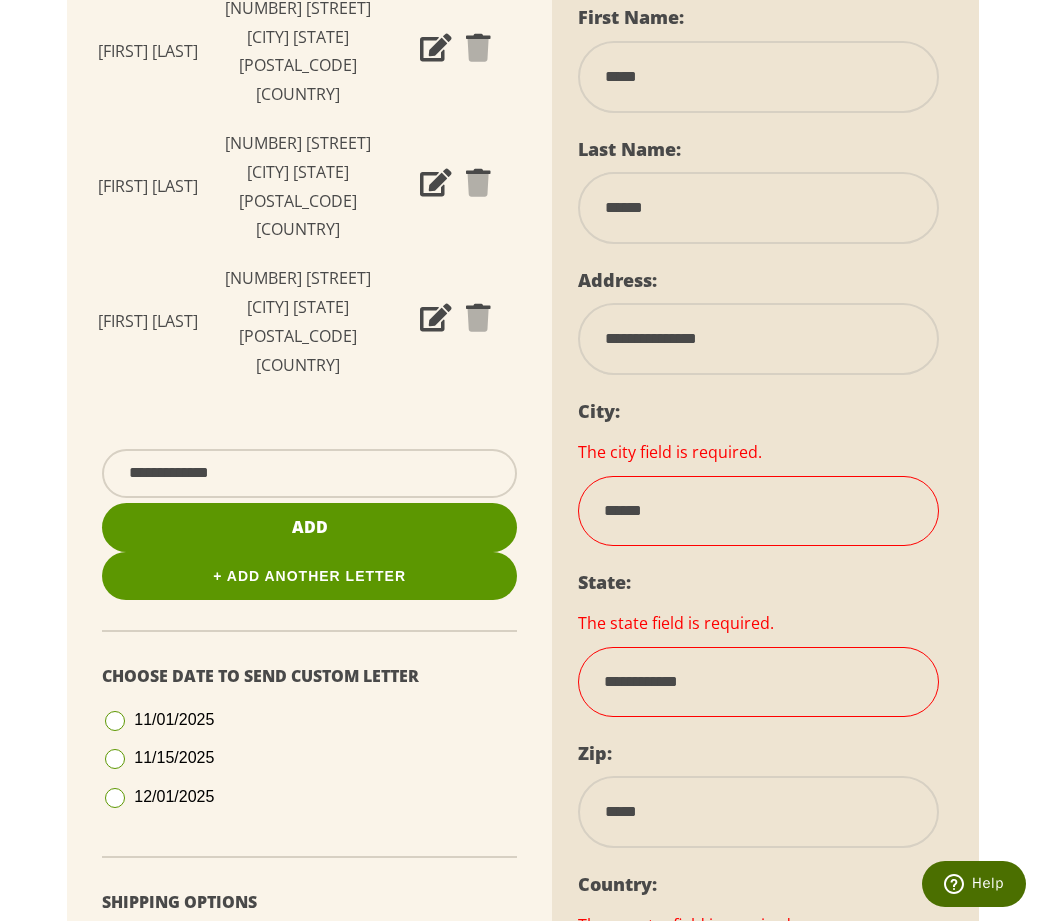 type on "******" 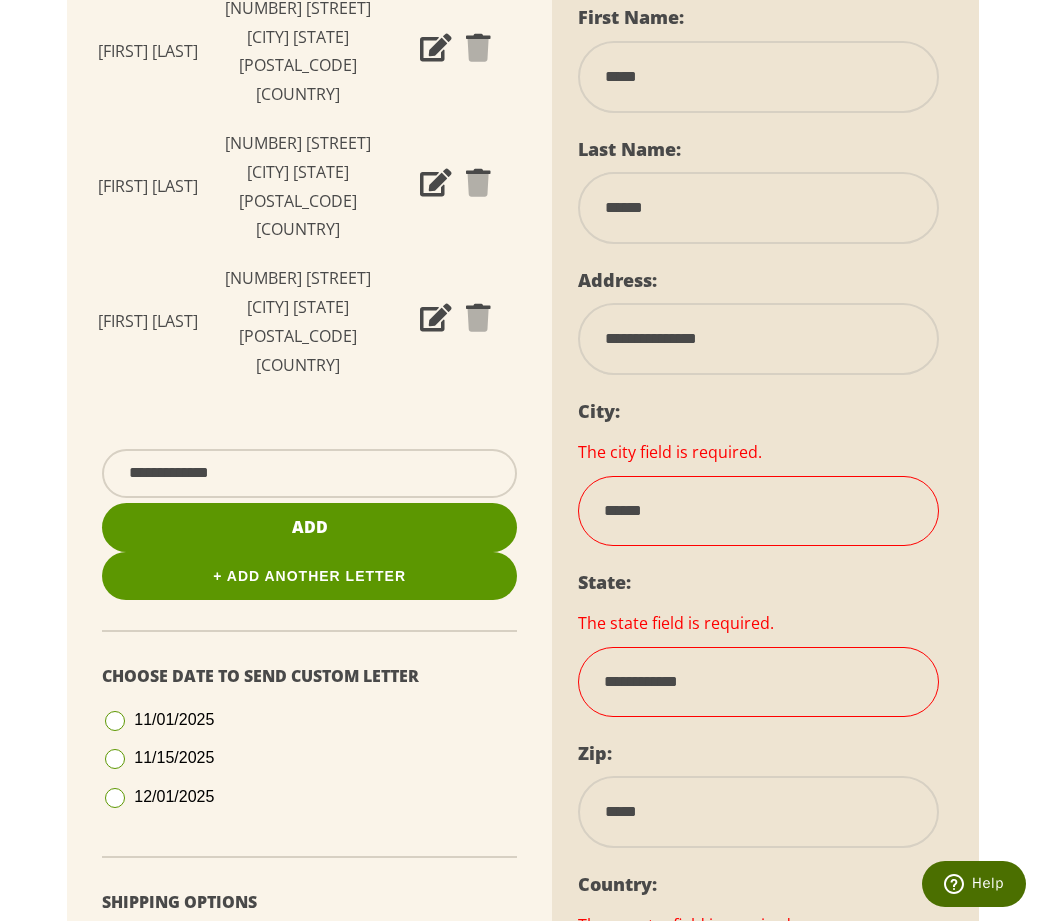 click on "**********" at bounding box center (758, 682) 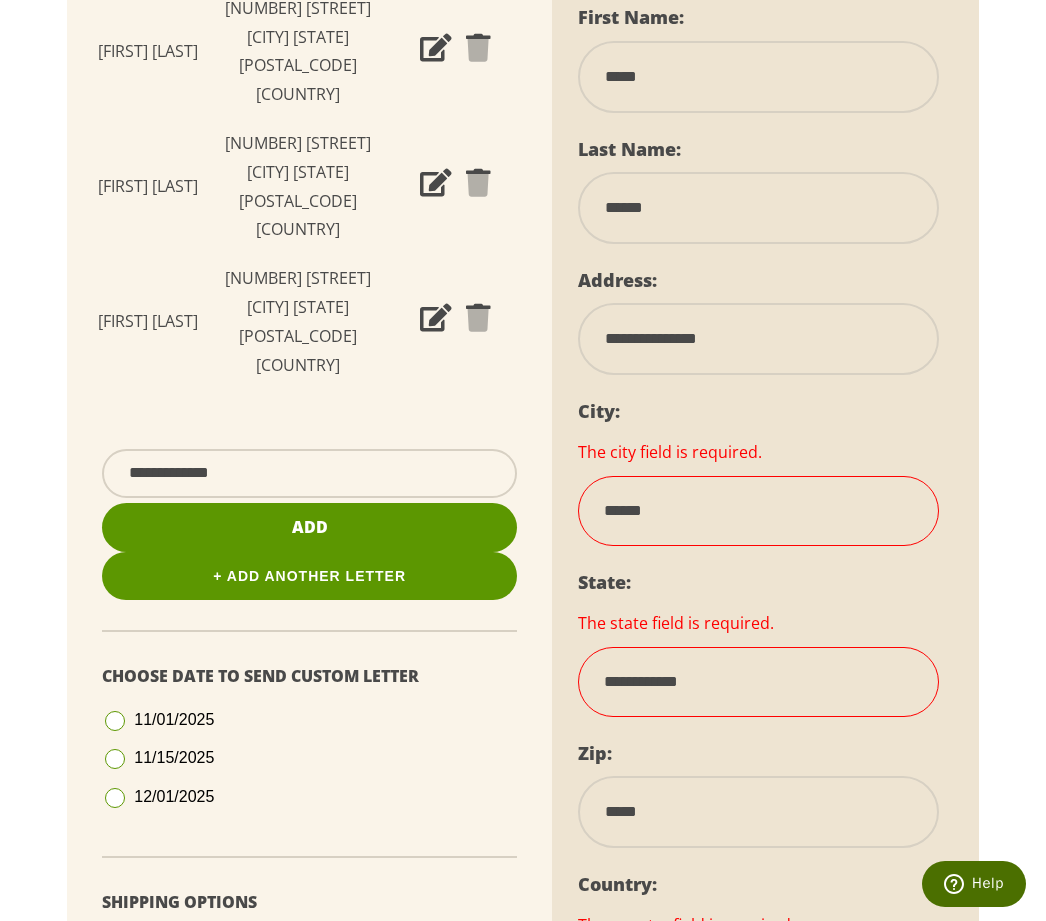 select on "**" 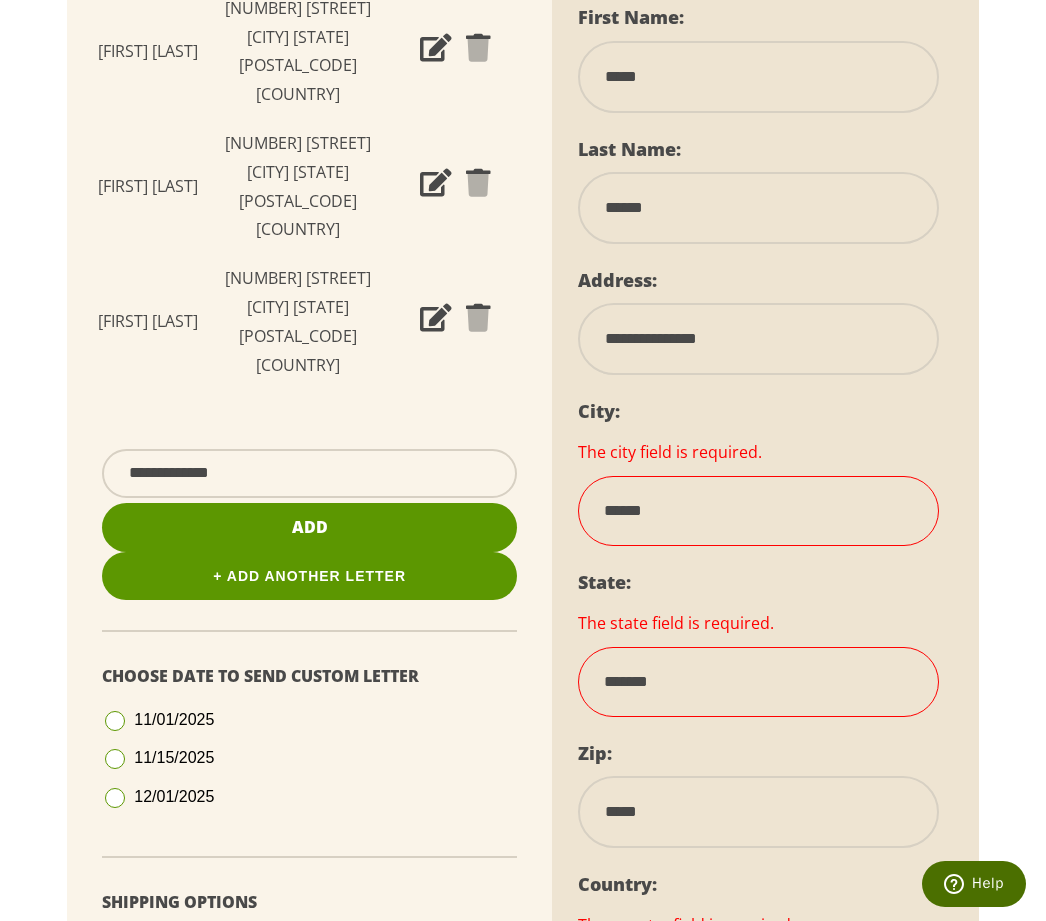 select 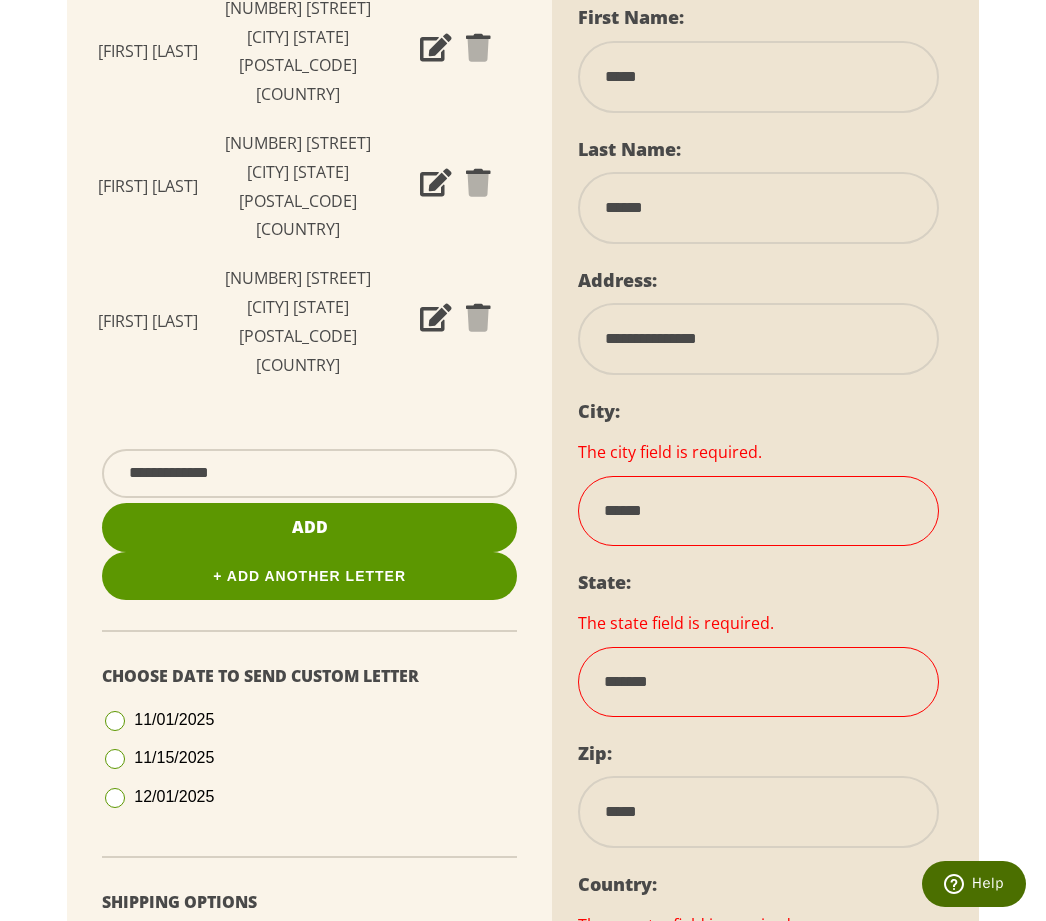 select on "**" 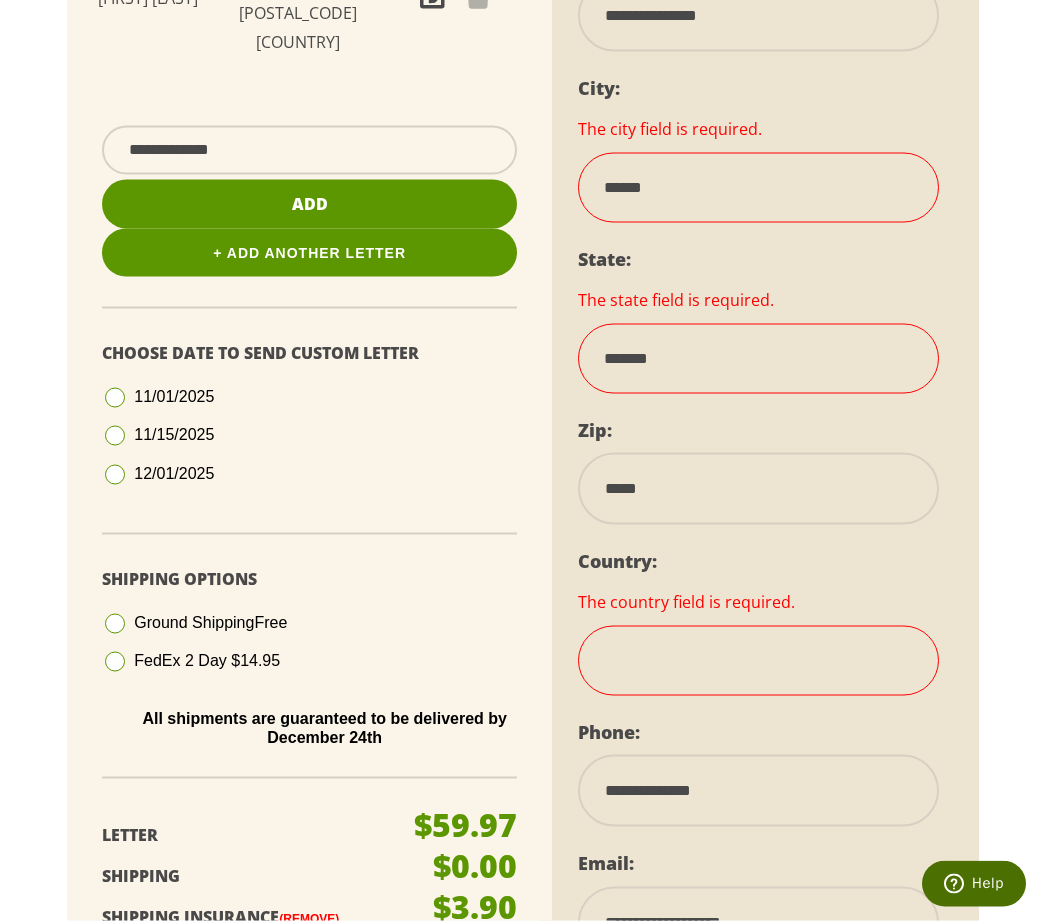 scroll, scrollTop: 849, scrollLeft: 0, axis: vertical 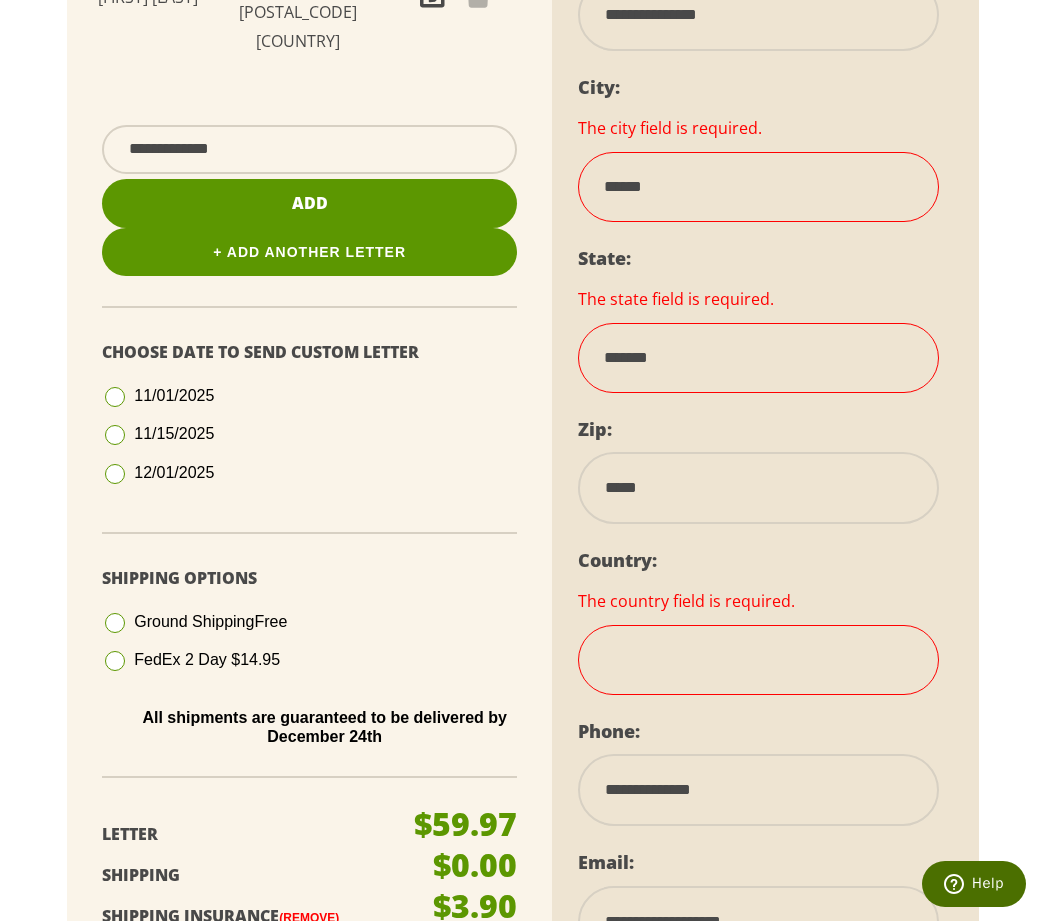 click on "**********" at bounding box center (758, 660) 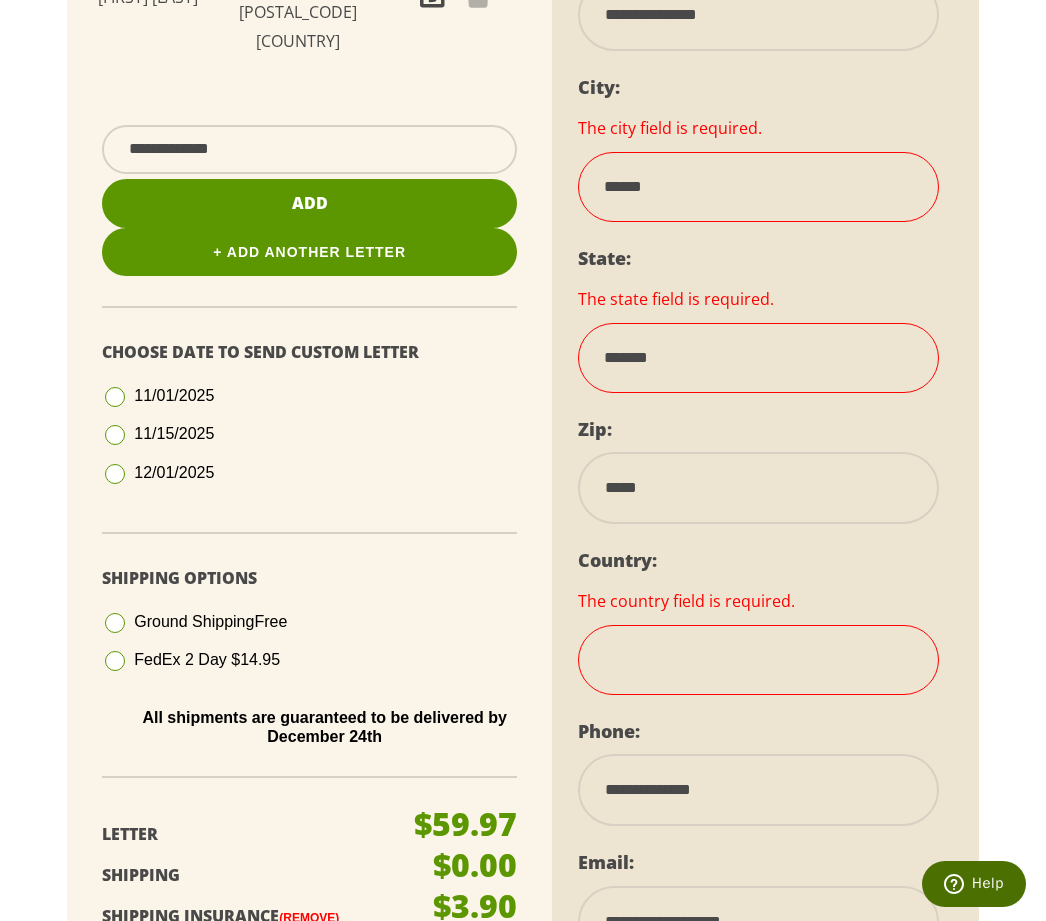 select on "**" 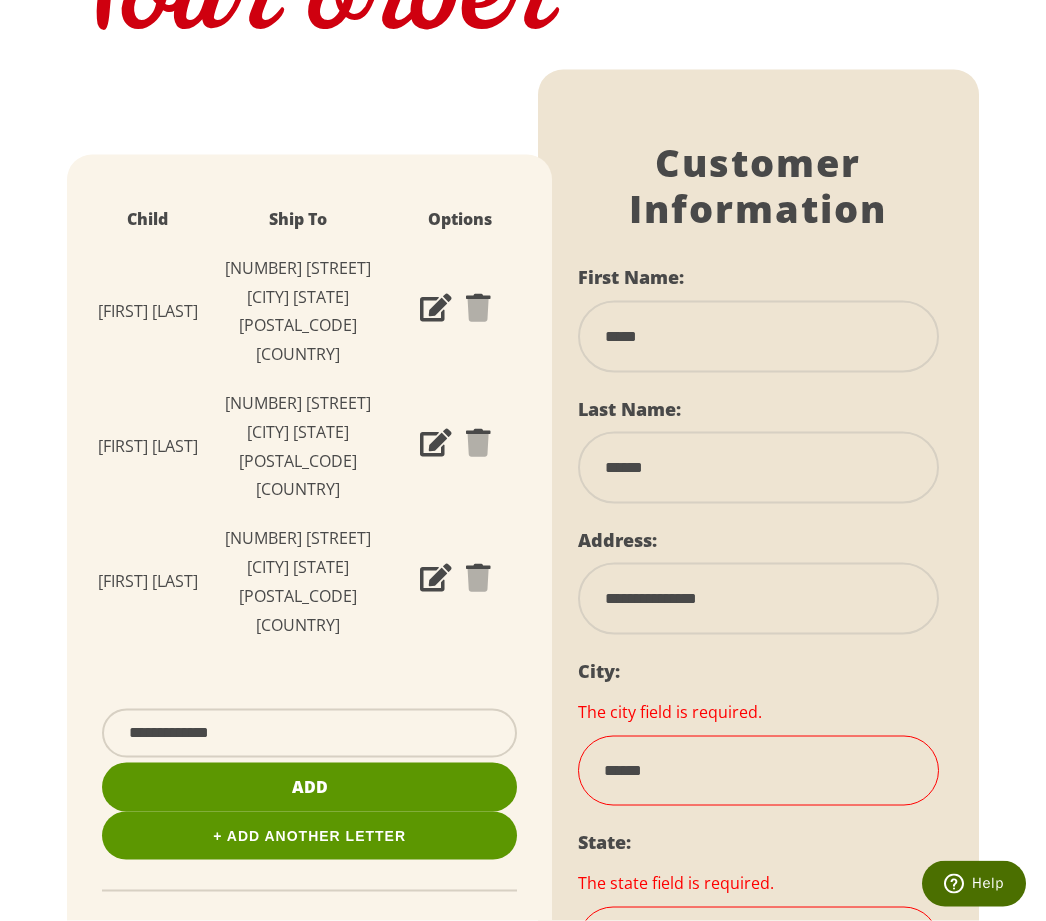 scroll, scrollTop: 266, scrollLeft: 0, axis: vertical 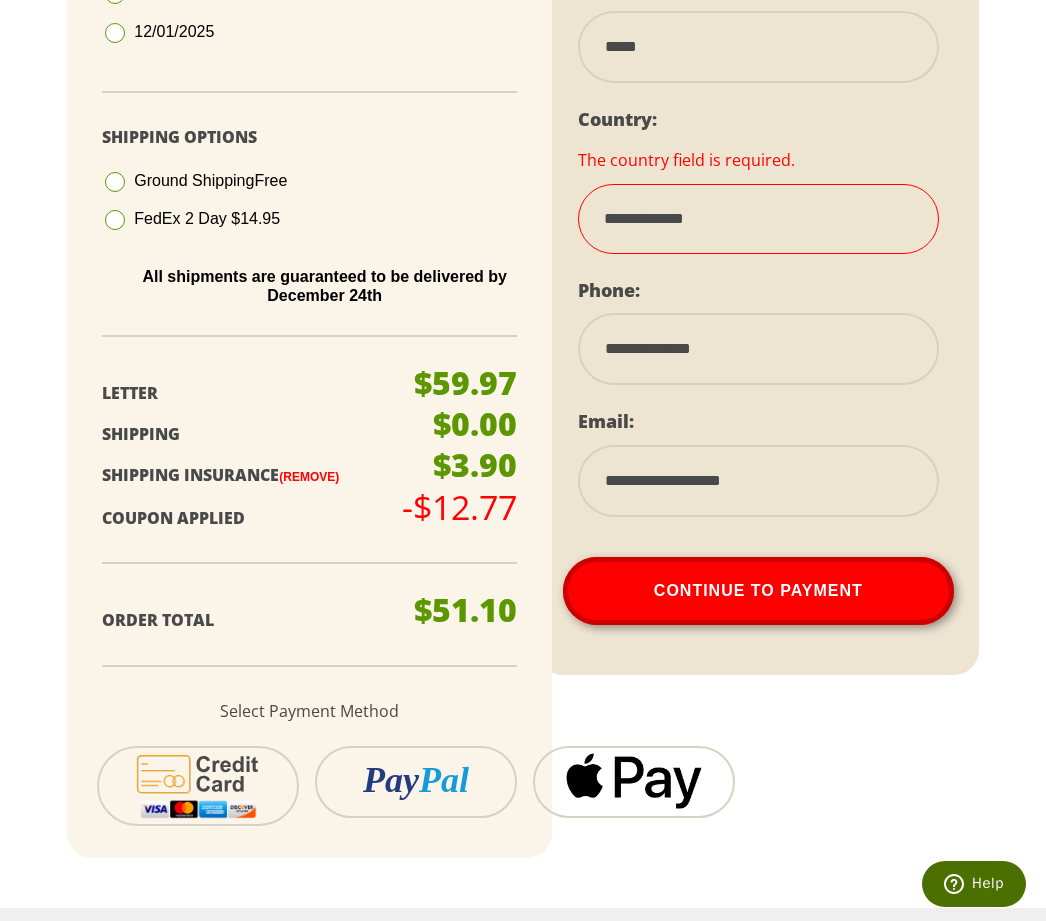 click on "Continue To Payment" at bounding box center (758, 591) 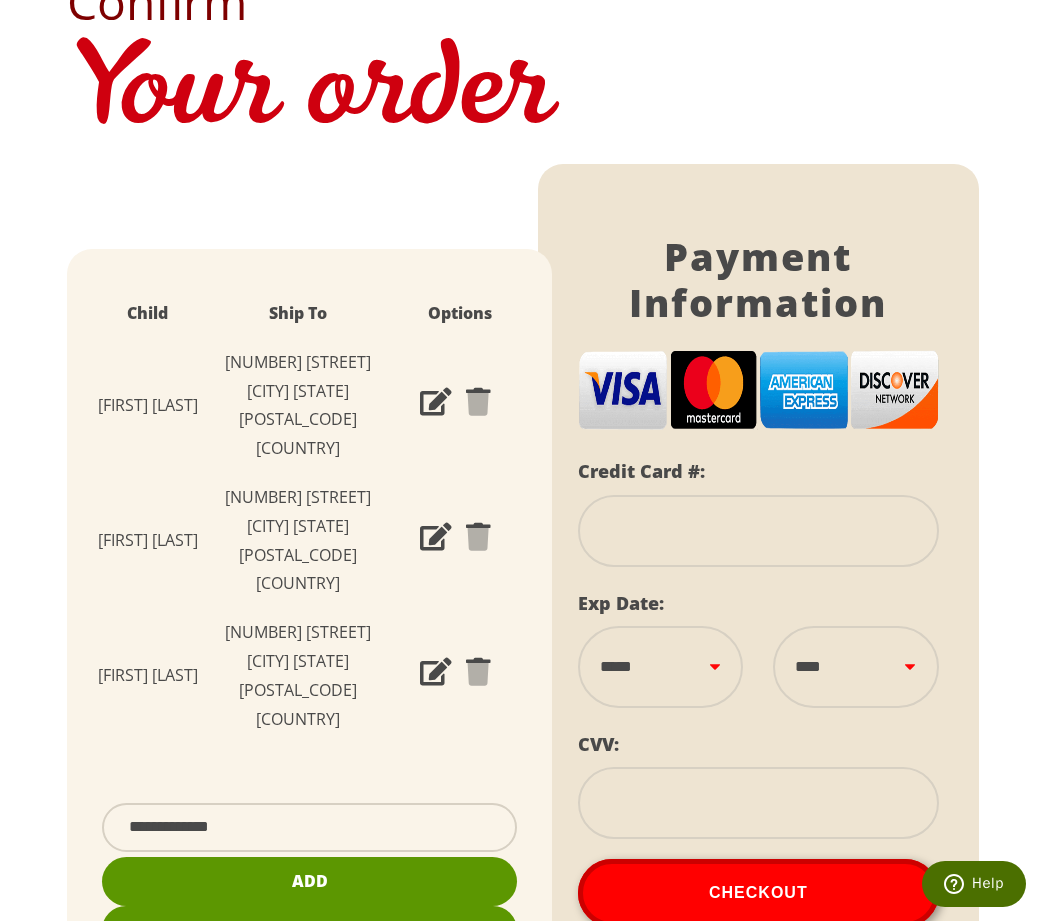 scroll, scrollTop: 170, scrollLeft: 0, axis: vertical 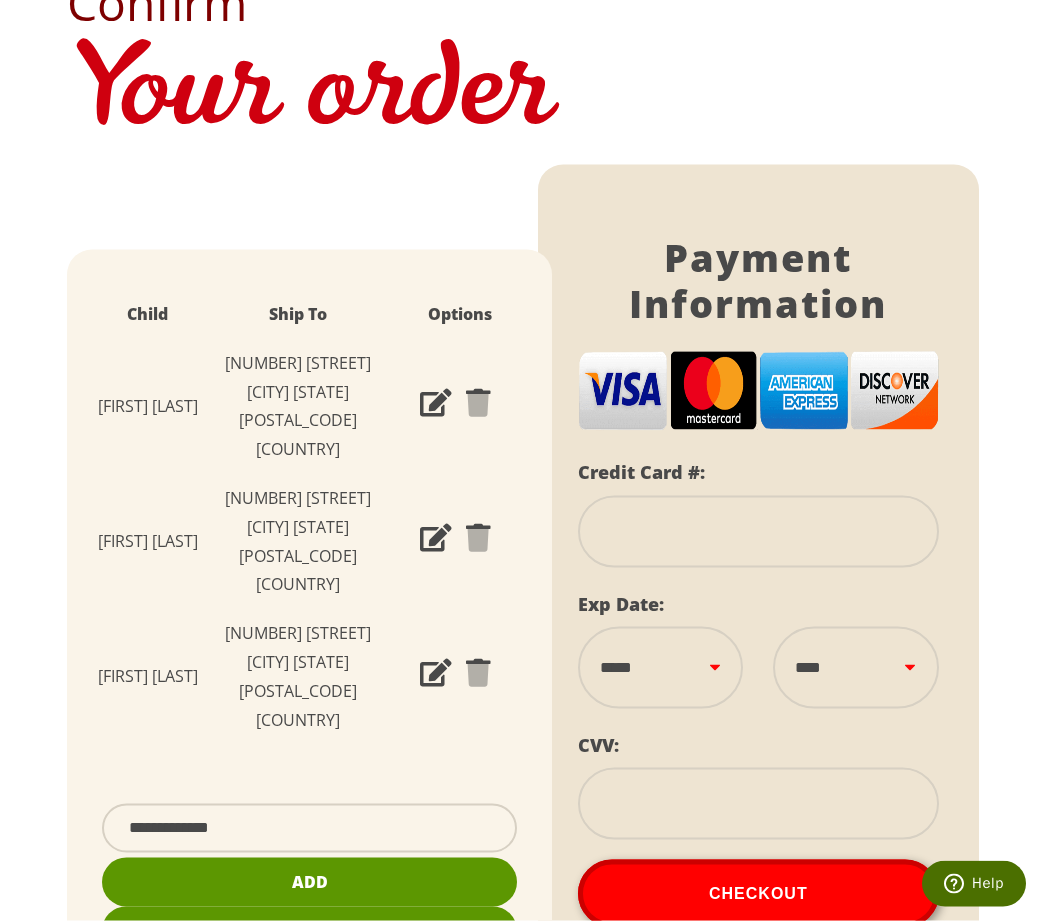 click at bounding box center [436, 404] 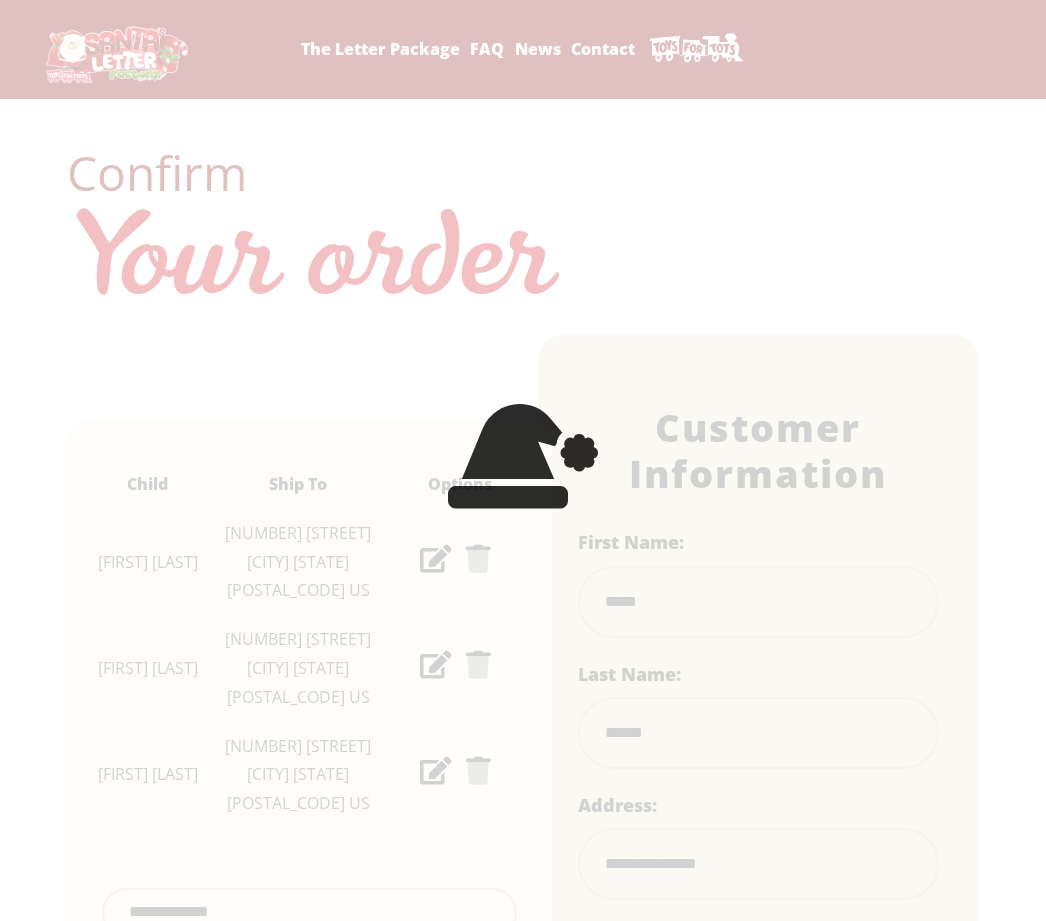 select on "**" 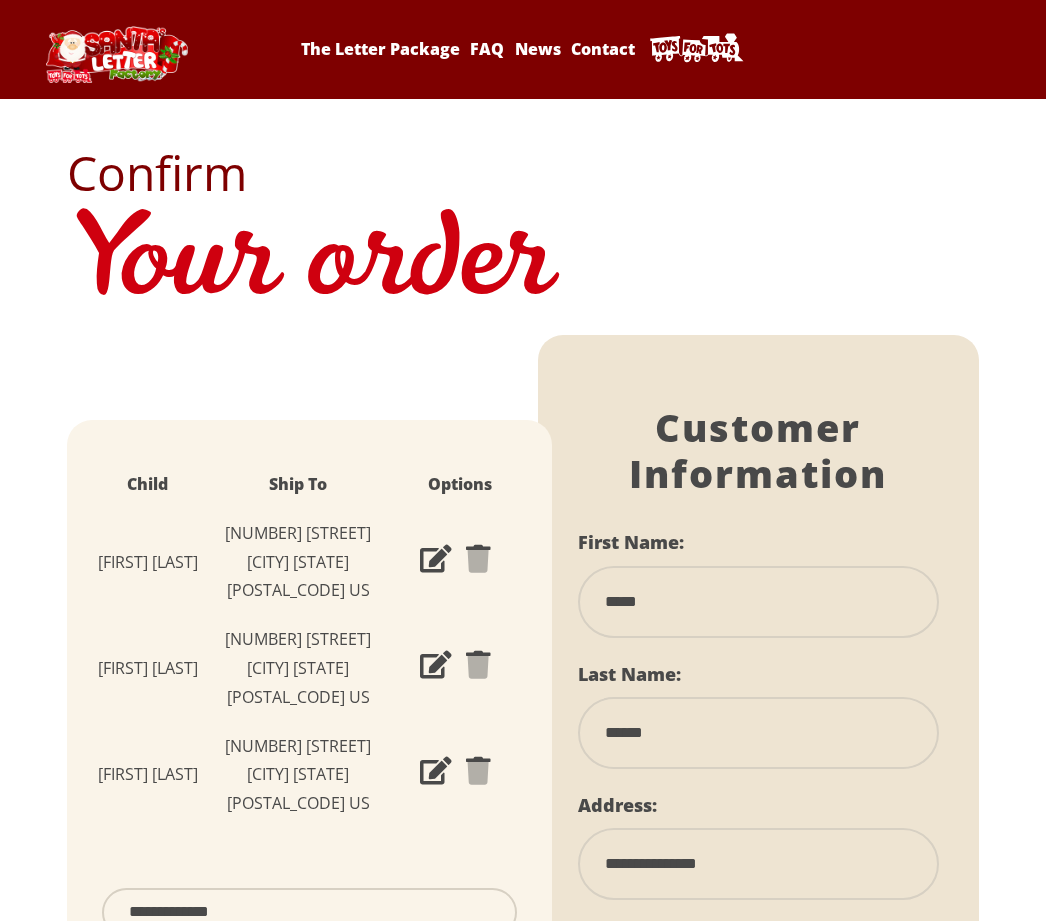 scroll, scrollTop: 0, scrollLeft: 0, axis: both 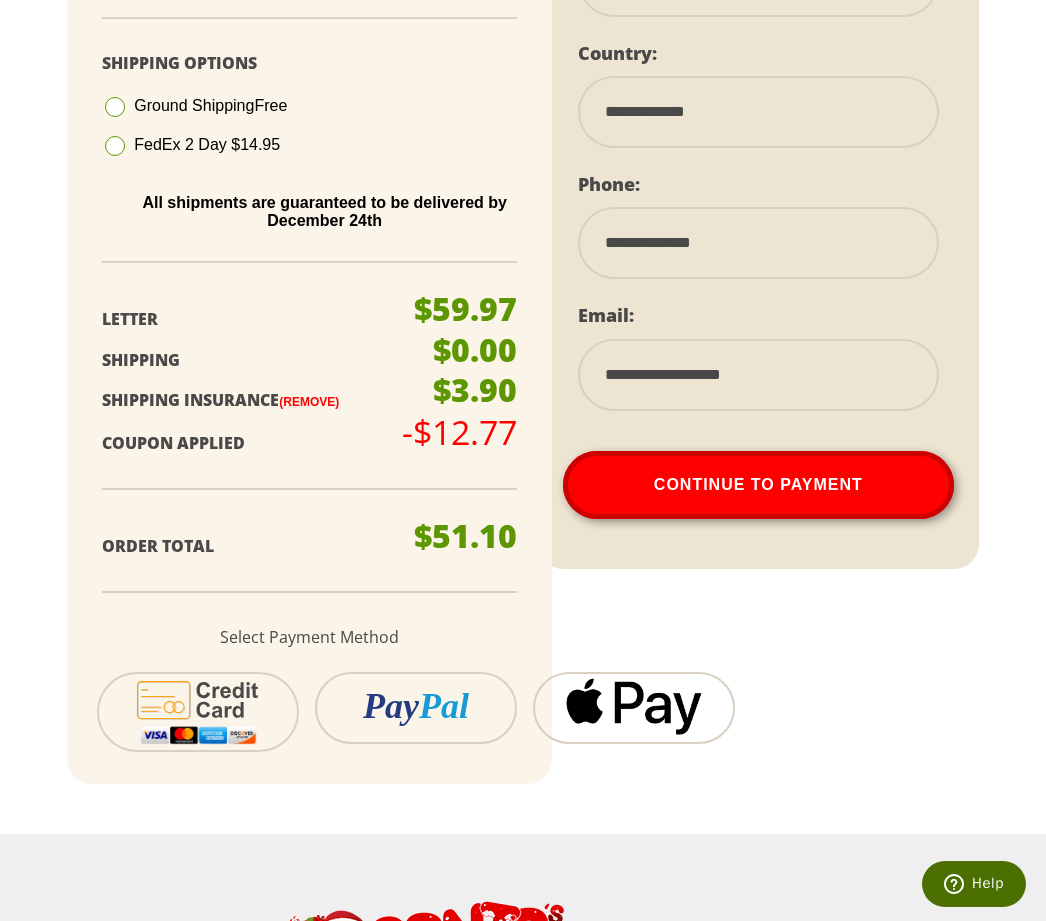 click on "(Remove)" at bounding box center (309, 402) 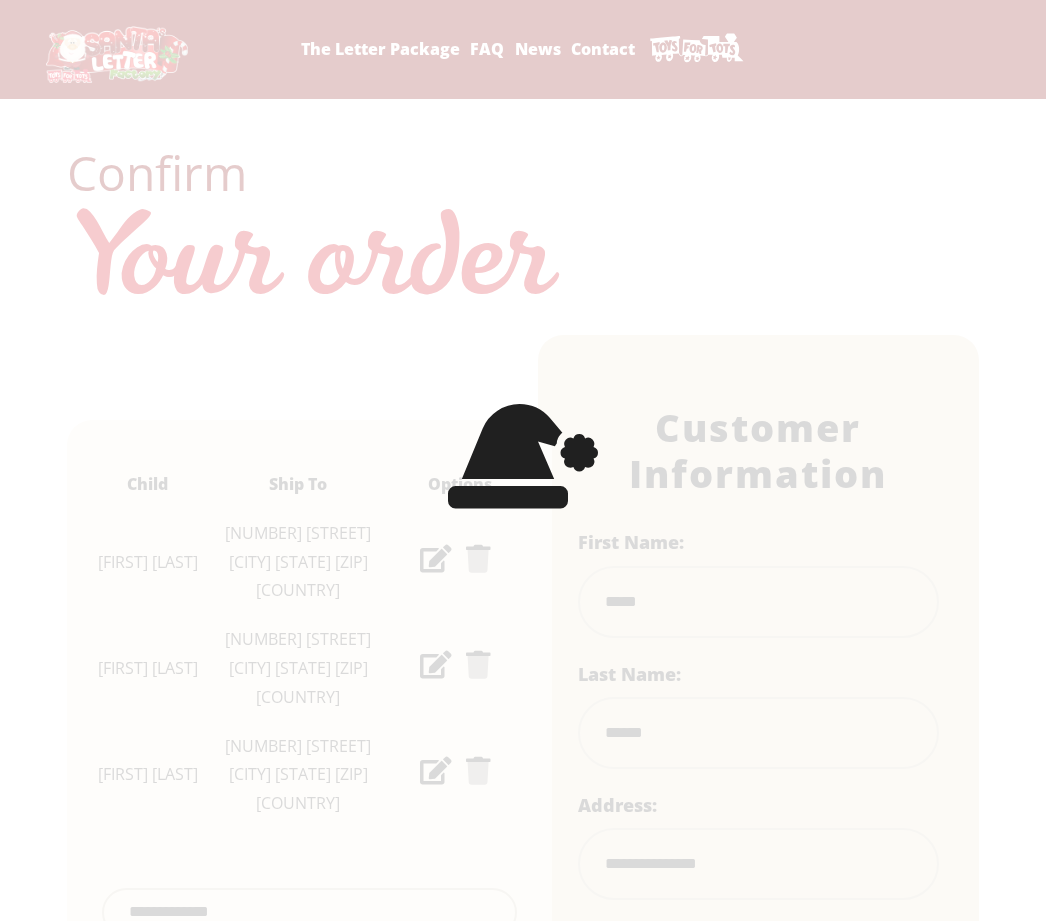 select on "**" 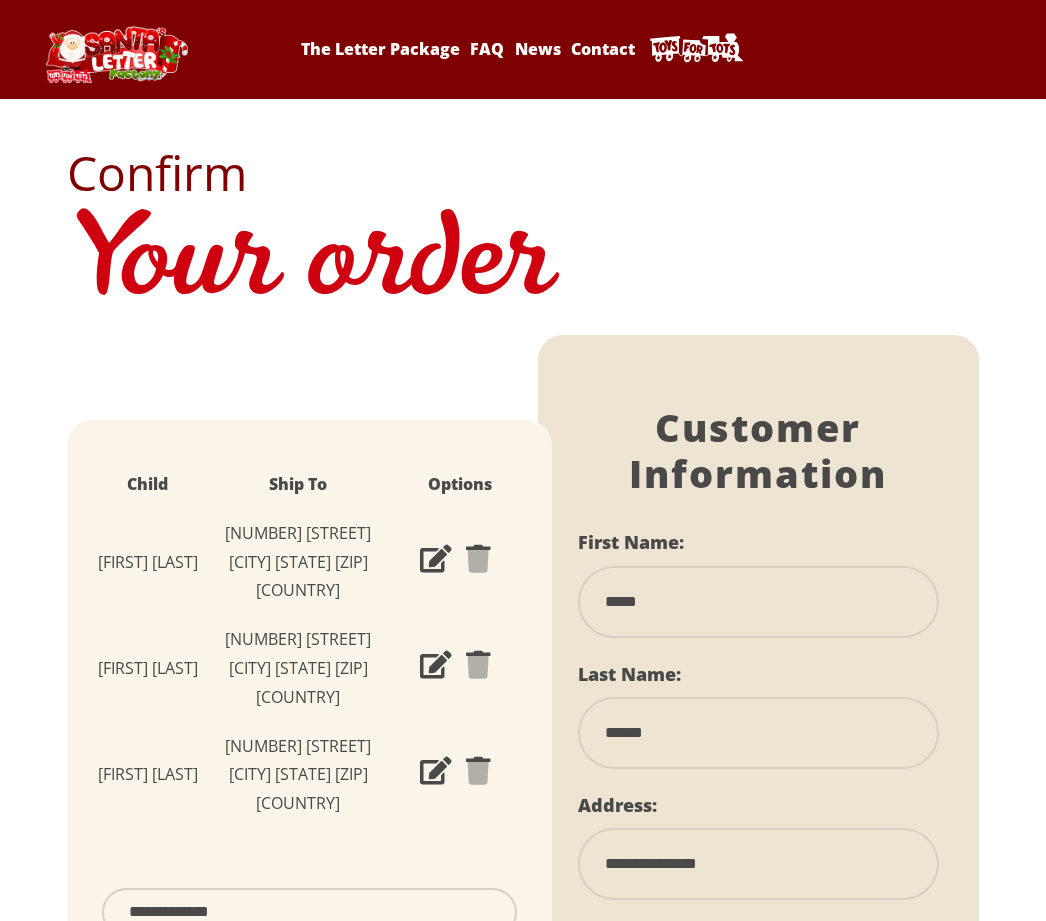scroll, scrollTop: 0, scrollLeft: 0, axis: both 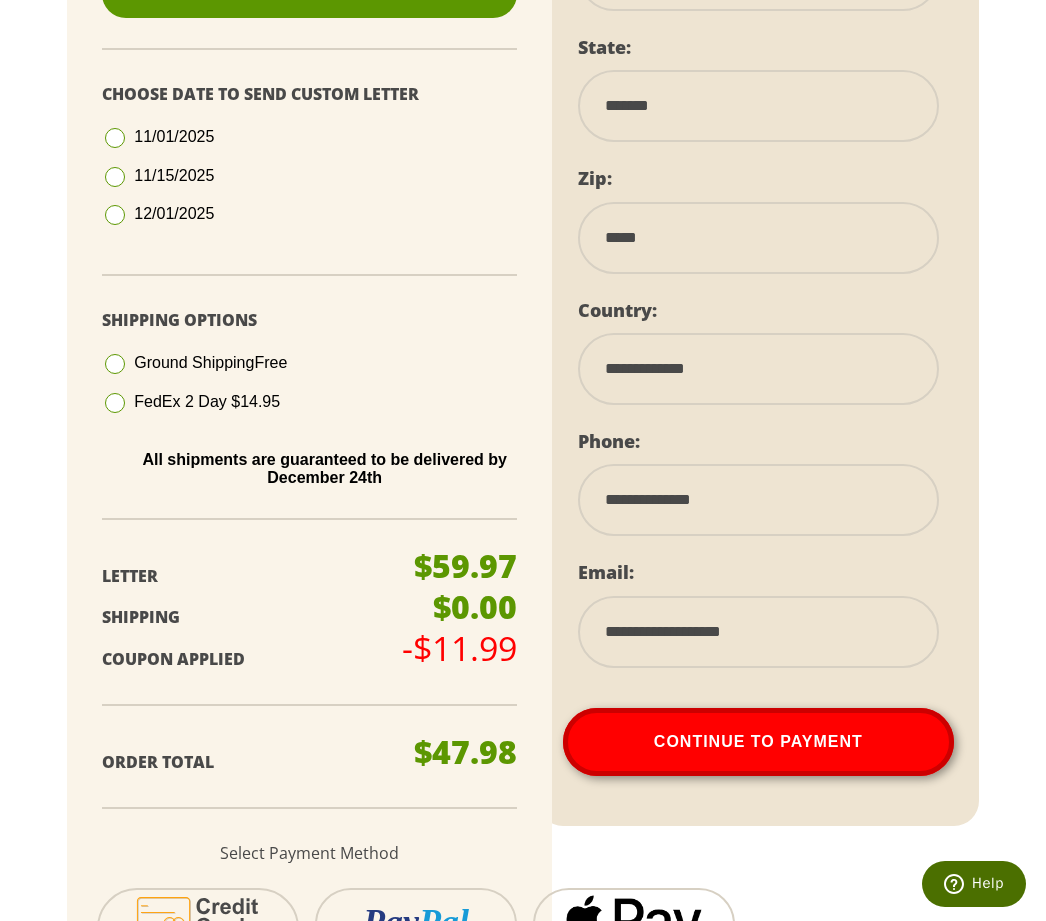 click on "Continue To Payment" at bounding box center [758, 742] 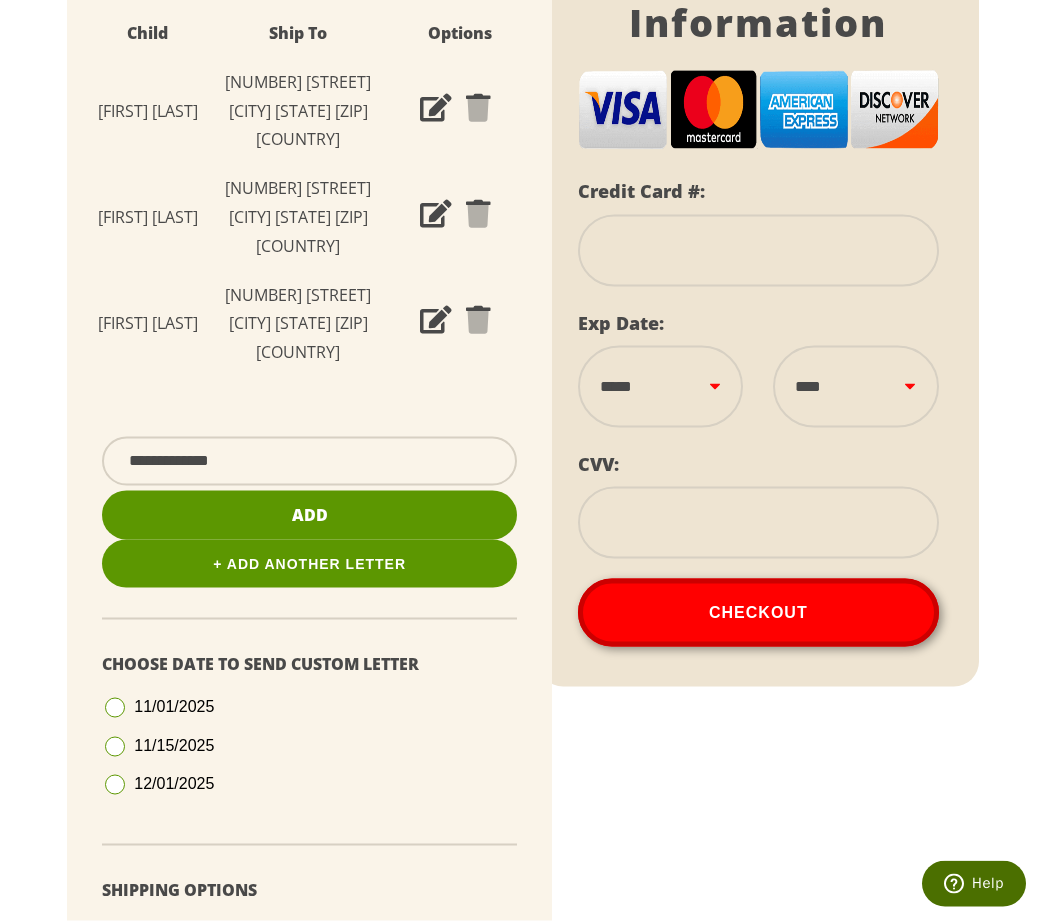 scroll, scrollTop: 452, scrollLeft: 0, axis: vertical 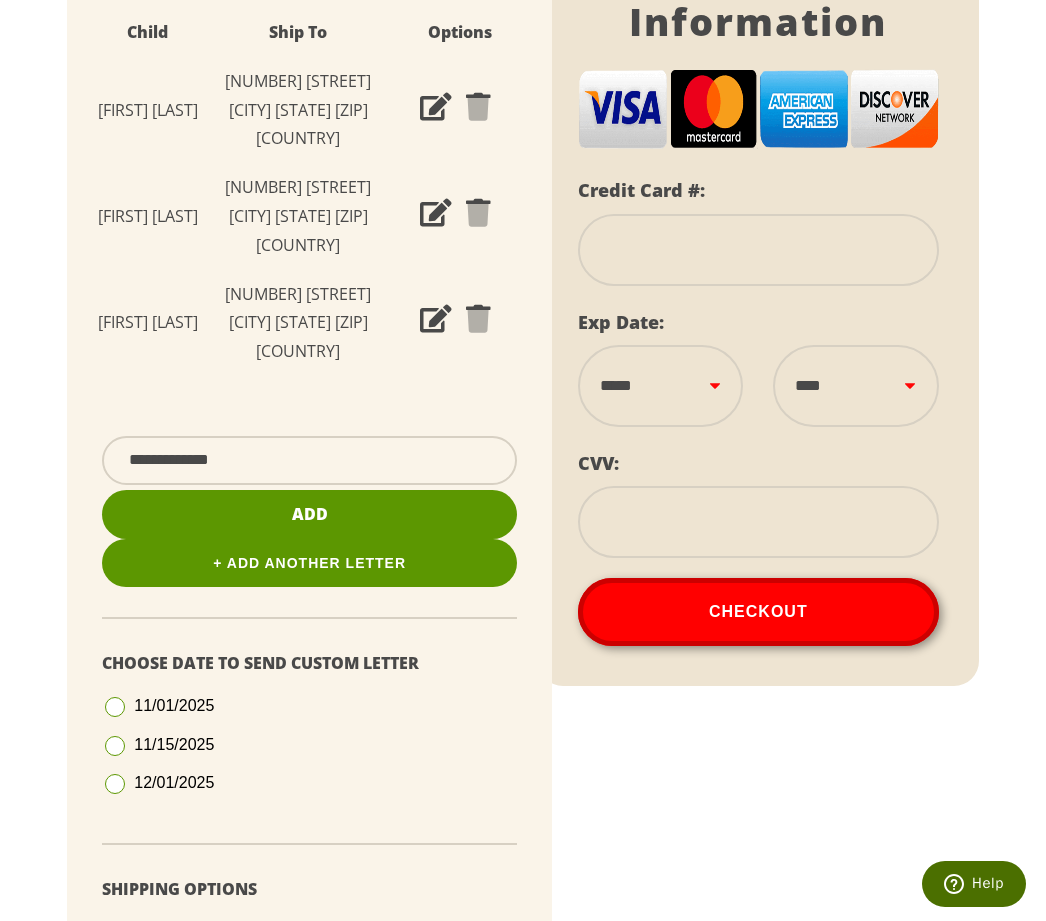 click at bounding box center [758, 250] 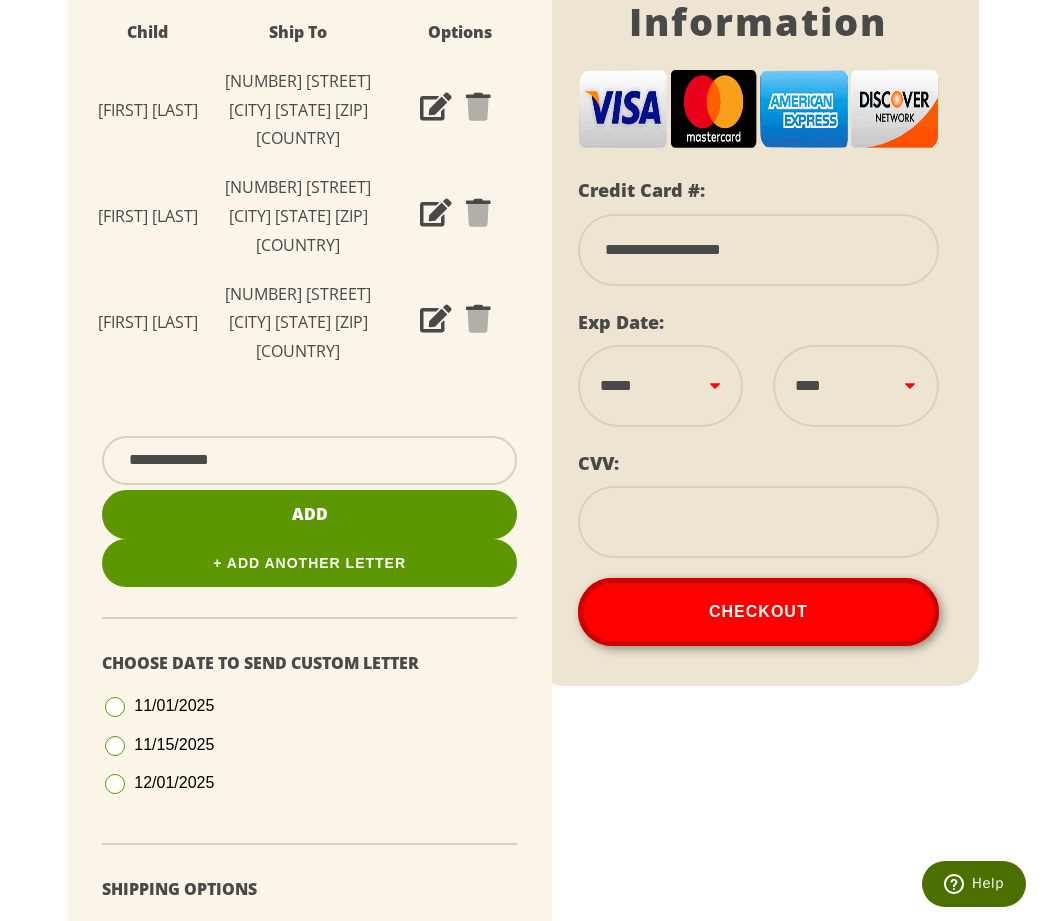 type on "**********" 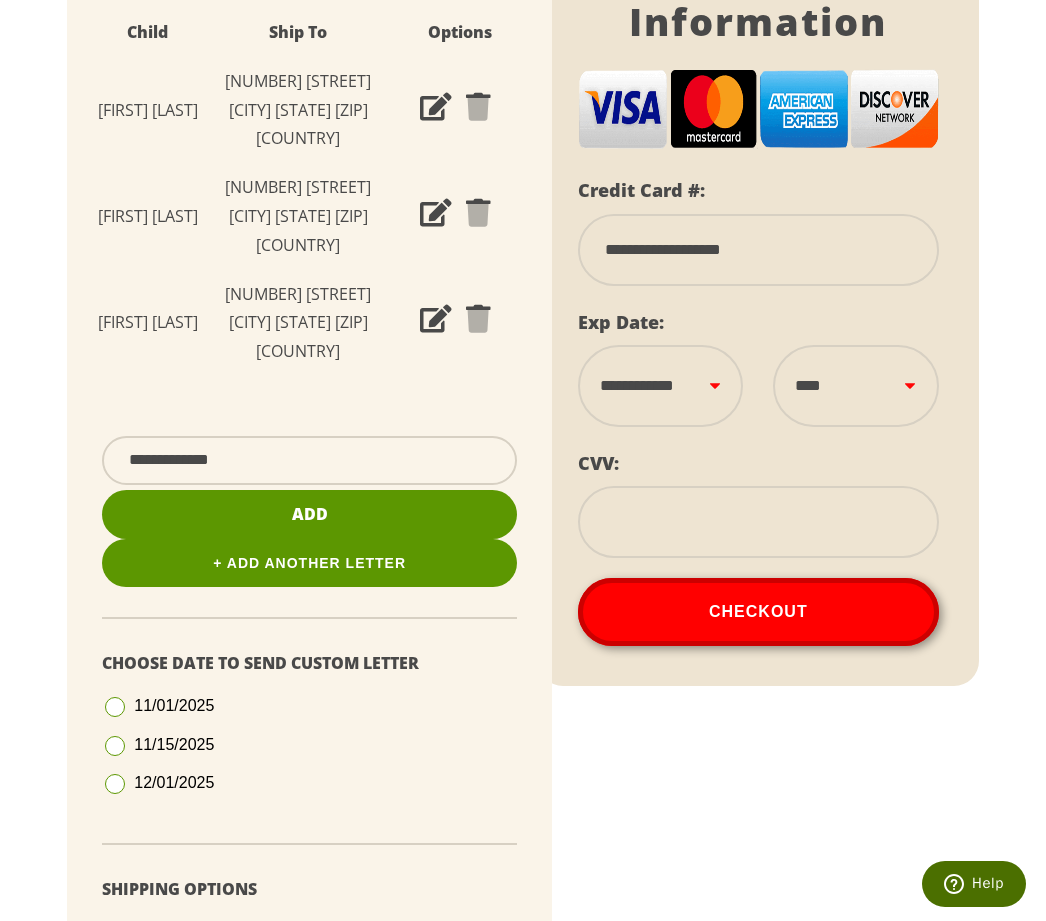 click on "****   ****   ****   ****   ****   ****   ****   ****   ****   ****   ****   ****   ****" at bounding box center (855, 386) 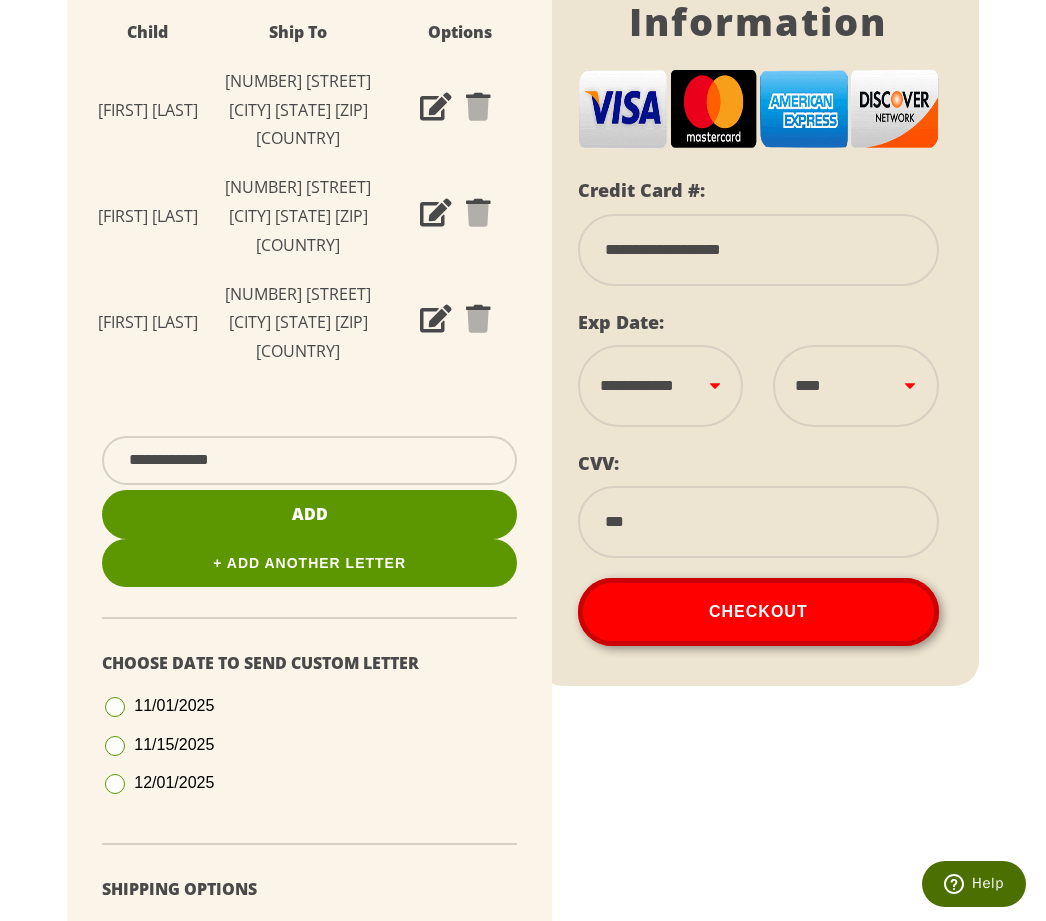 type on "***" 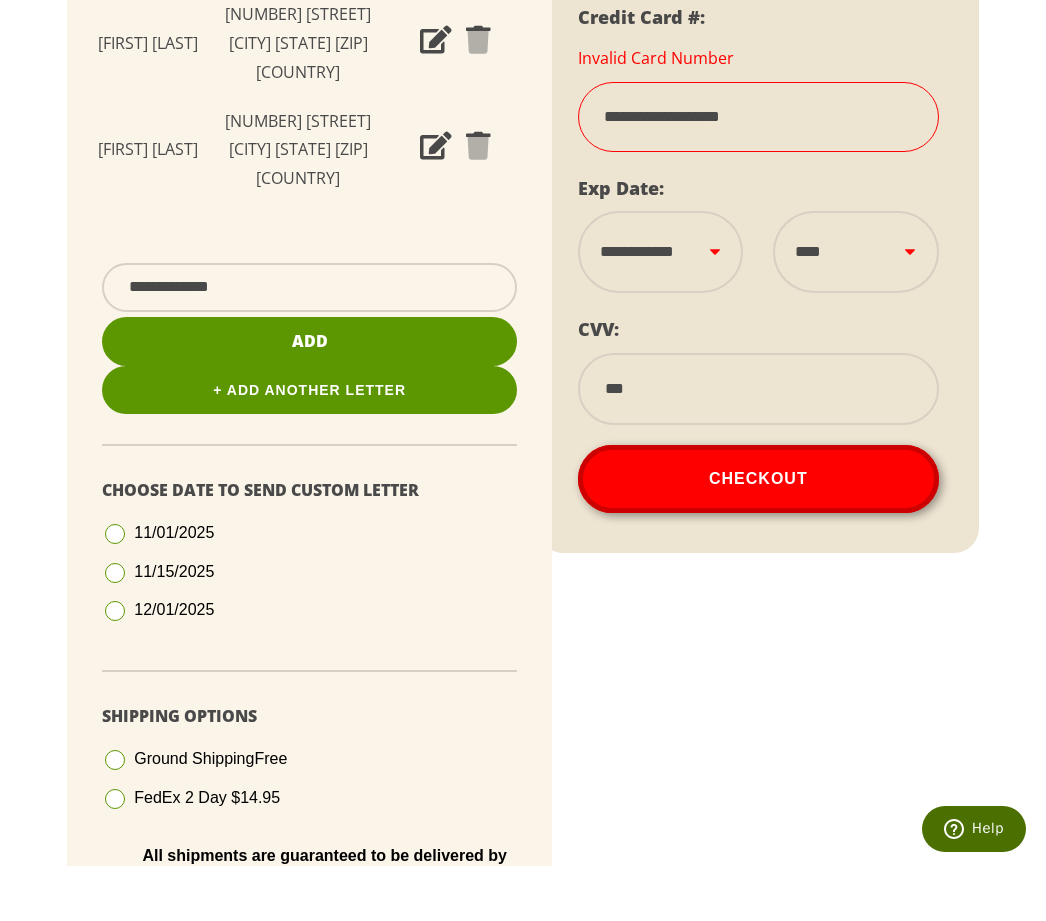 scroll, scrollTop: 625, scrollLeft: 0, axis: vertical 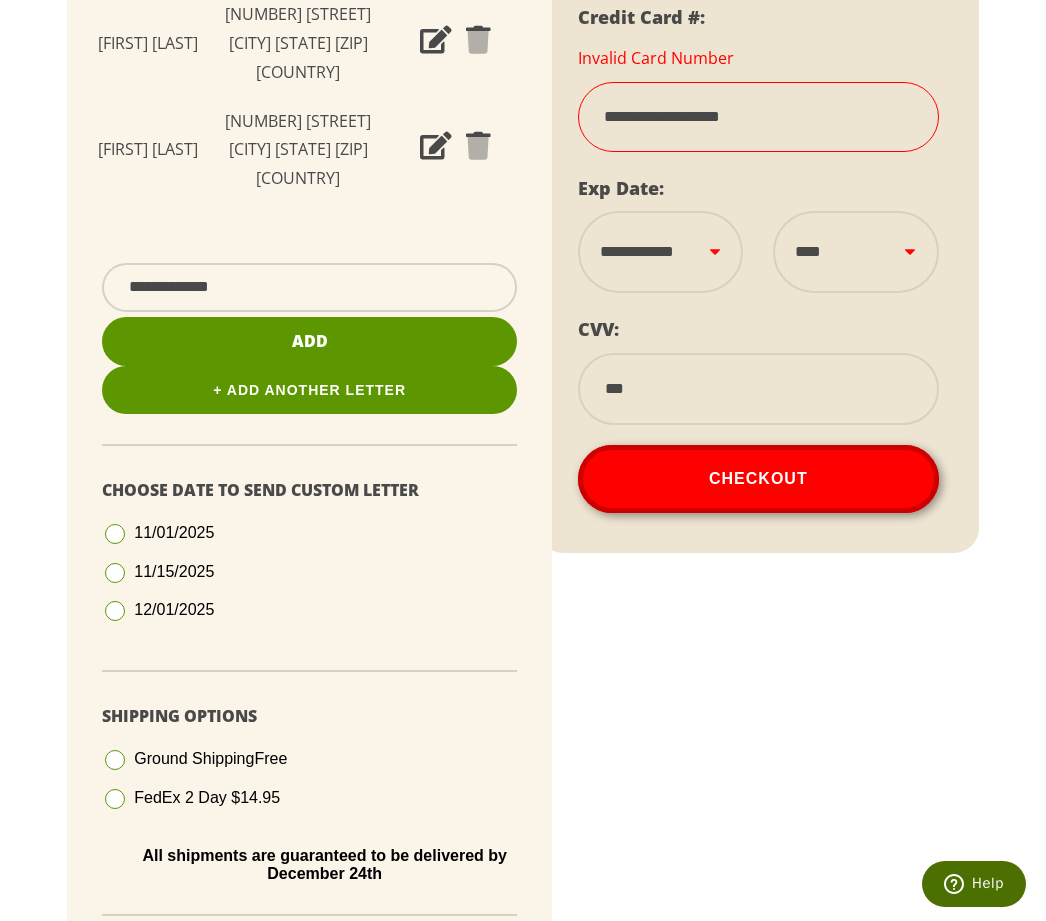click on "**********" at bounding box center (758, 117) 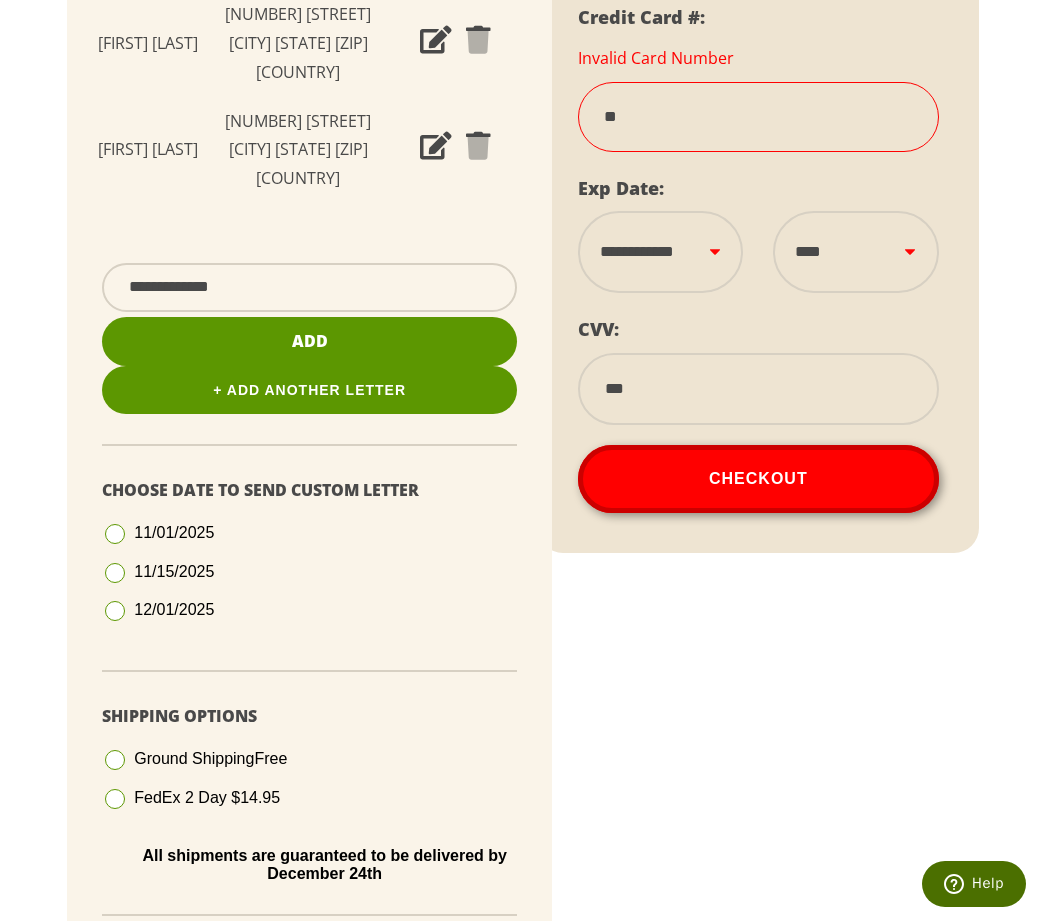 type on "*" 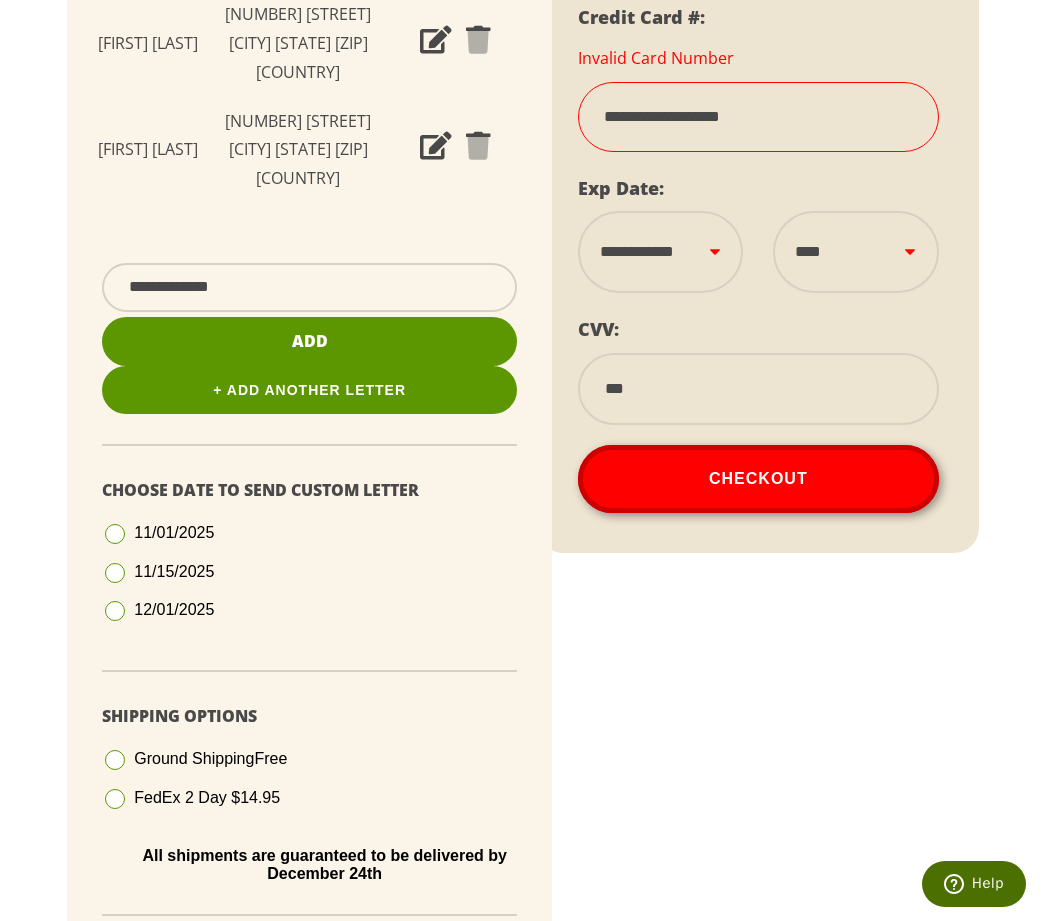 type on "**********" 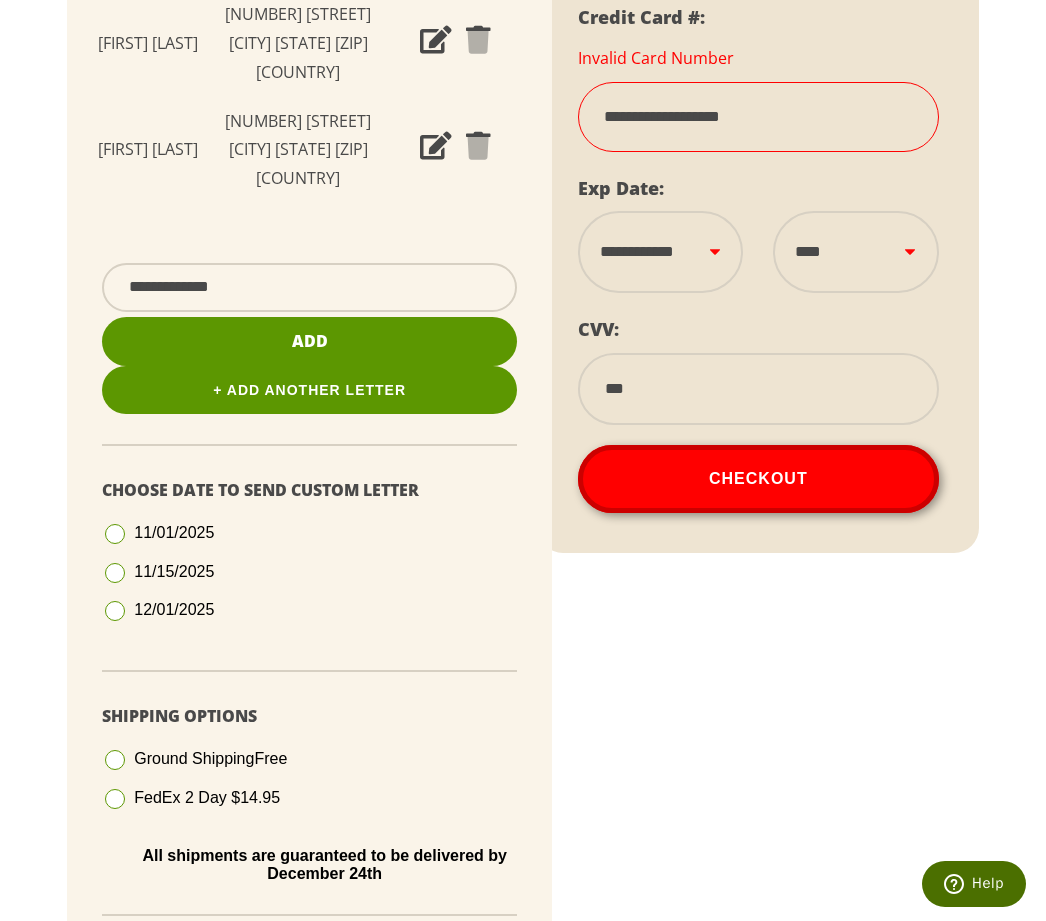 click on "**********" at bounding box center [660, 252] 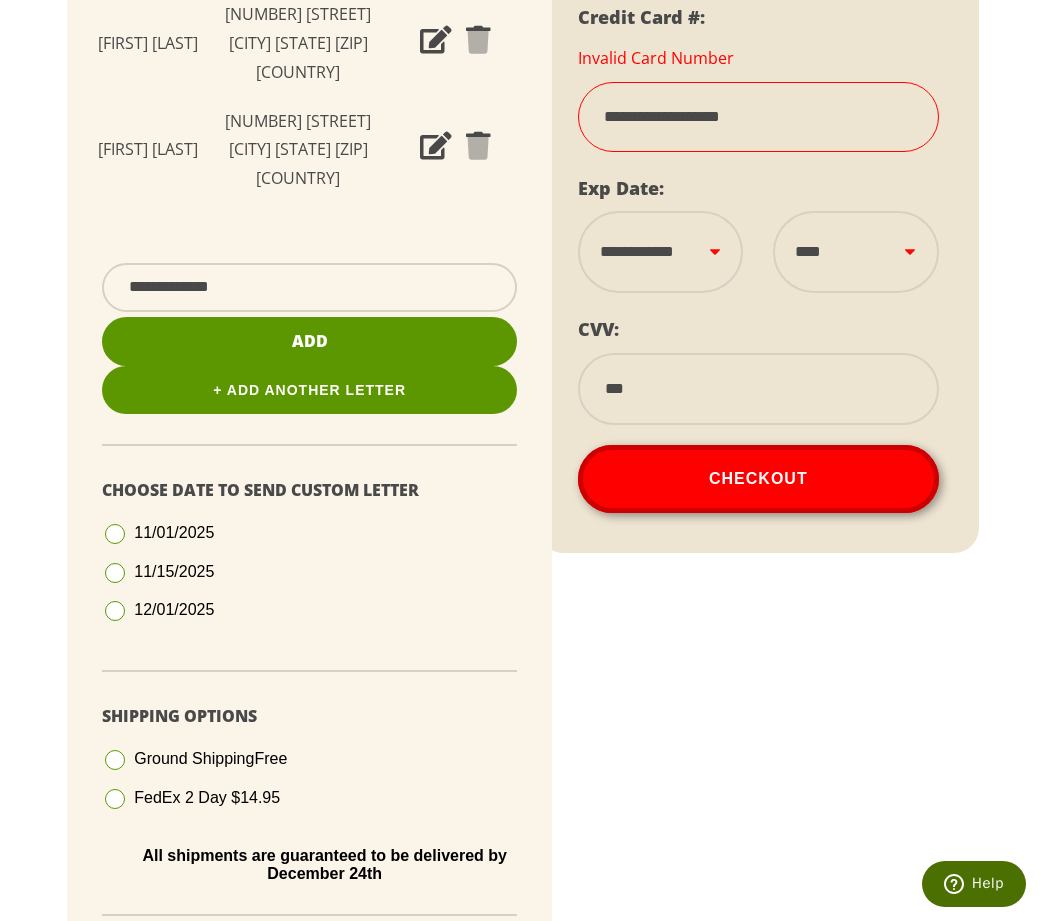 select on "**" 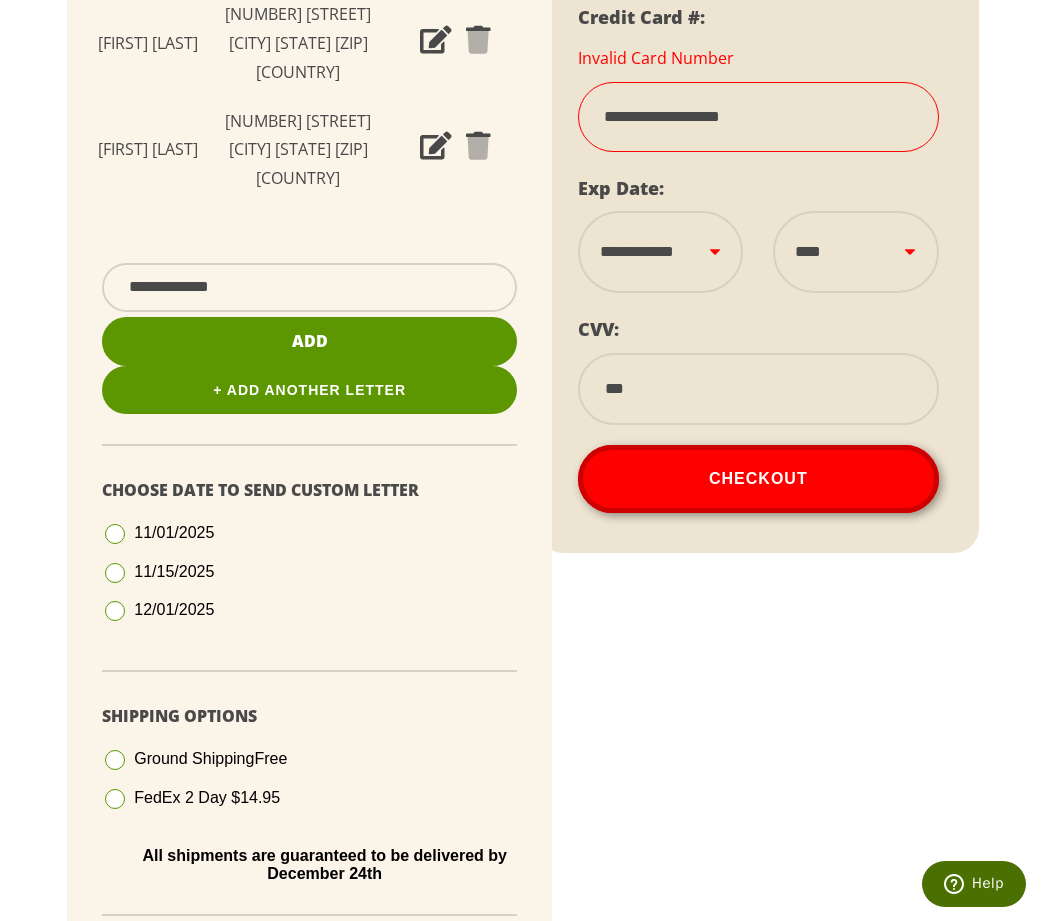 click on "****   ****   ****   ****   ****   ****   ****   ****   ****   ****   ****   ****   ****" at bounding box center (855, 252) 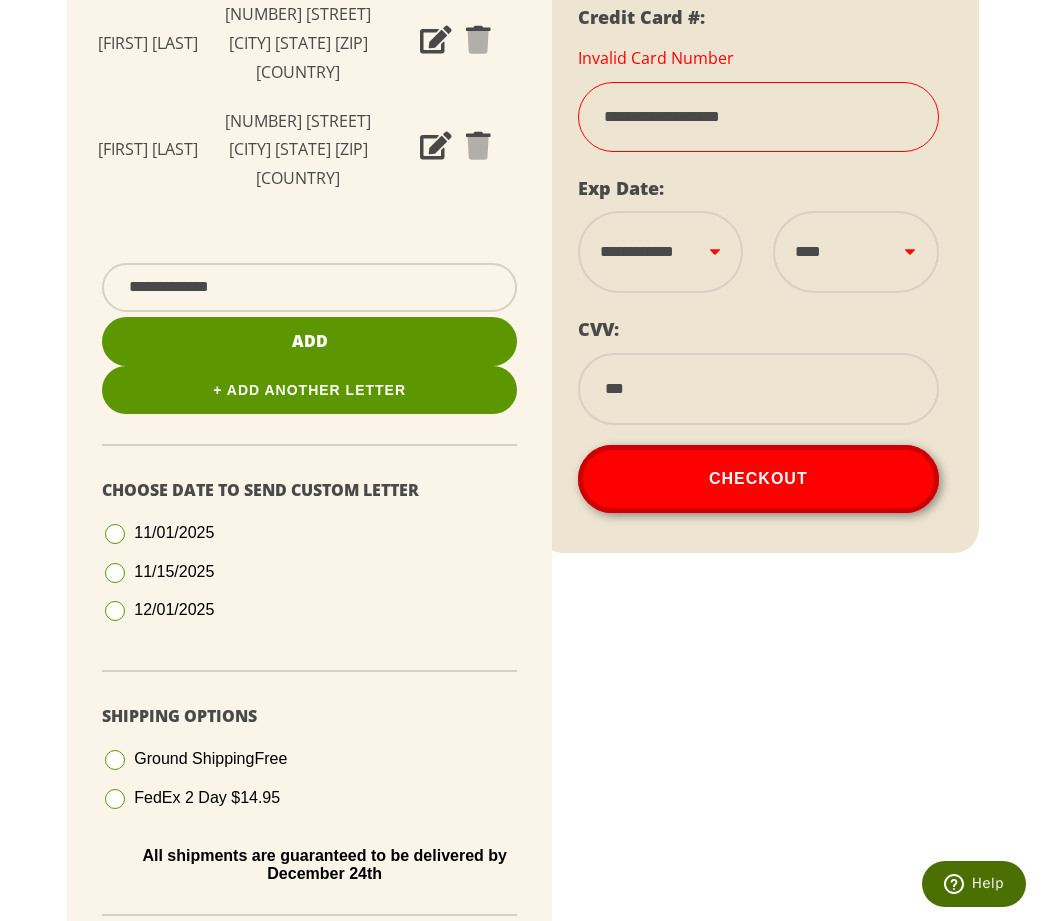 select on "****" 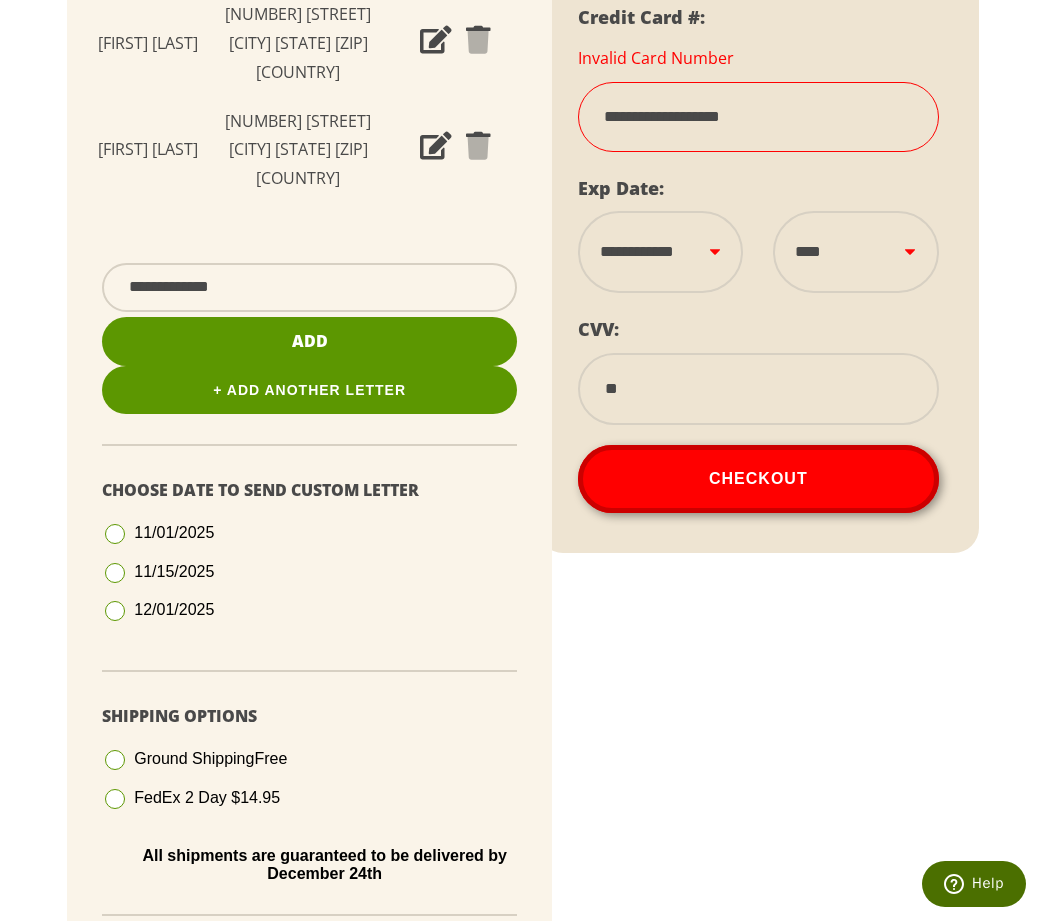 type on "*" 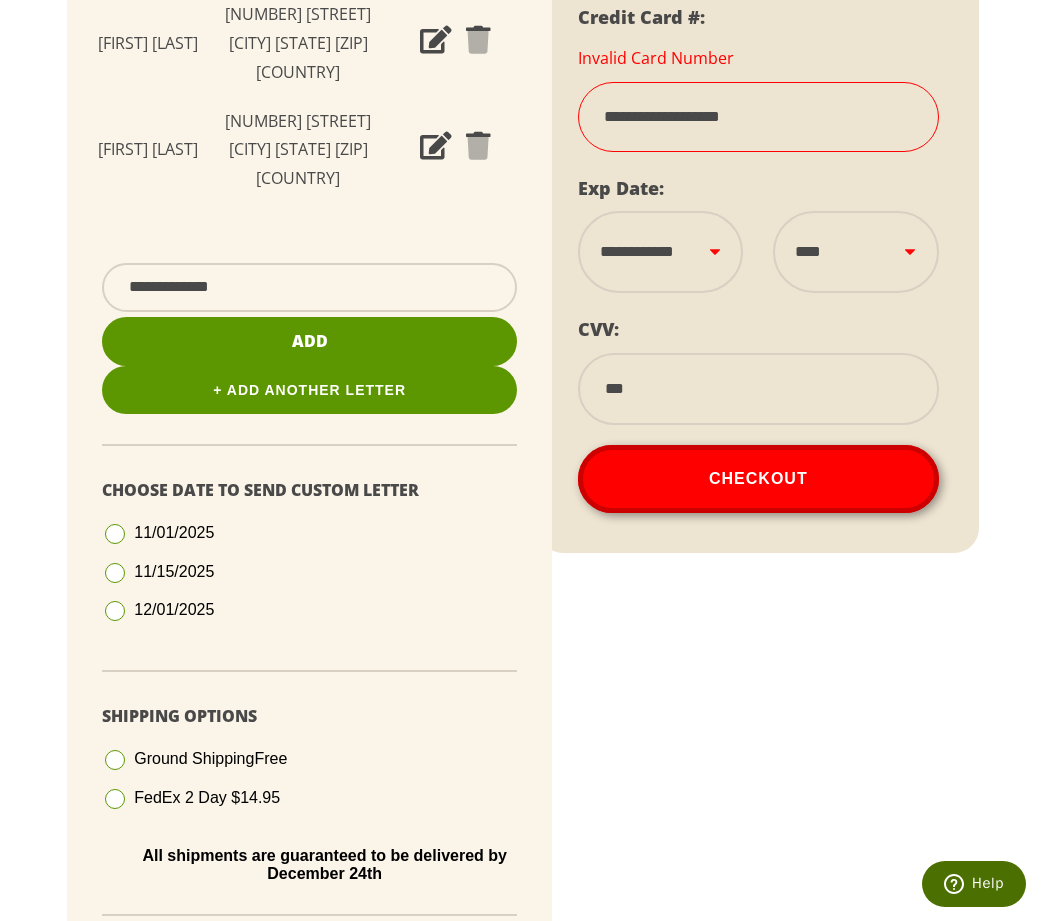 type on "***" 